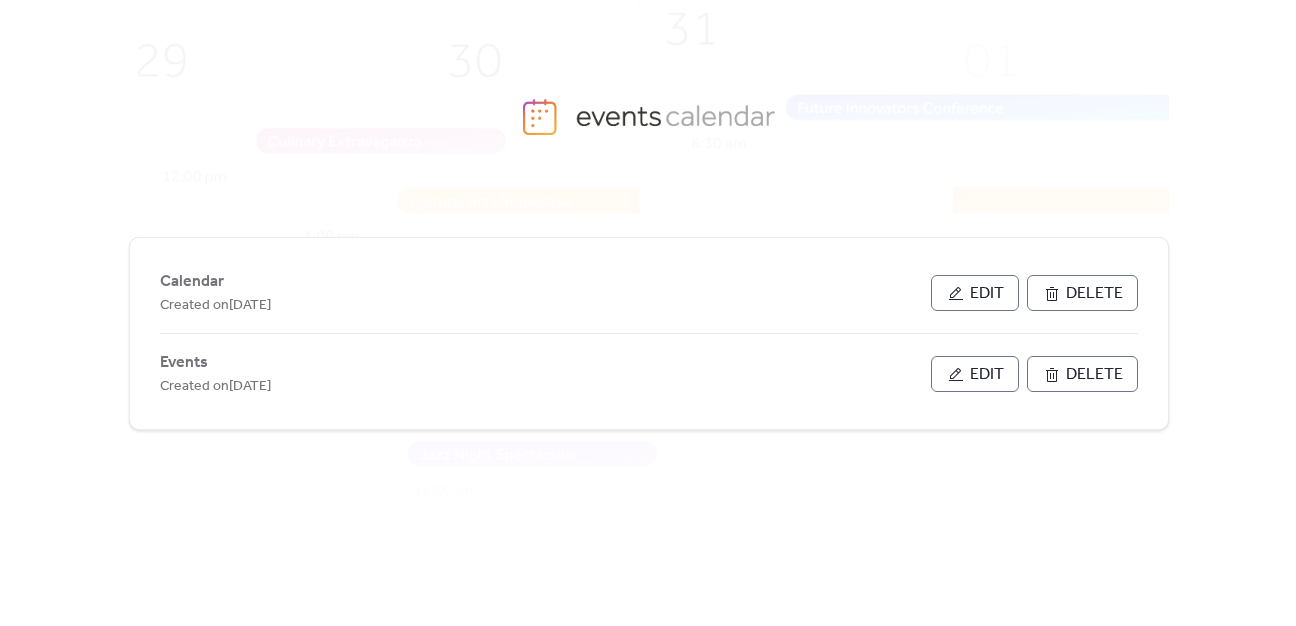 scroll, scrollTop: 0, scrollLeft: 0, axis: both 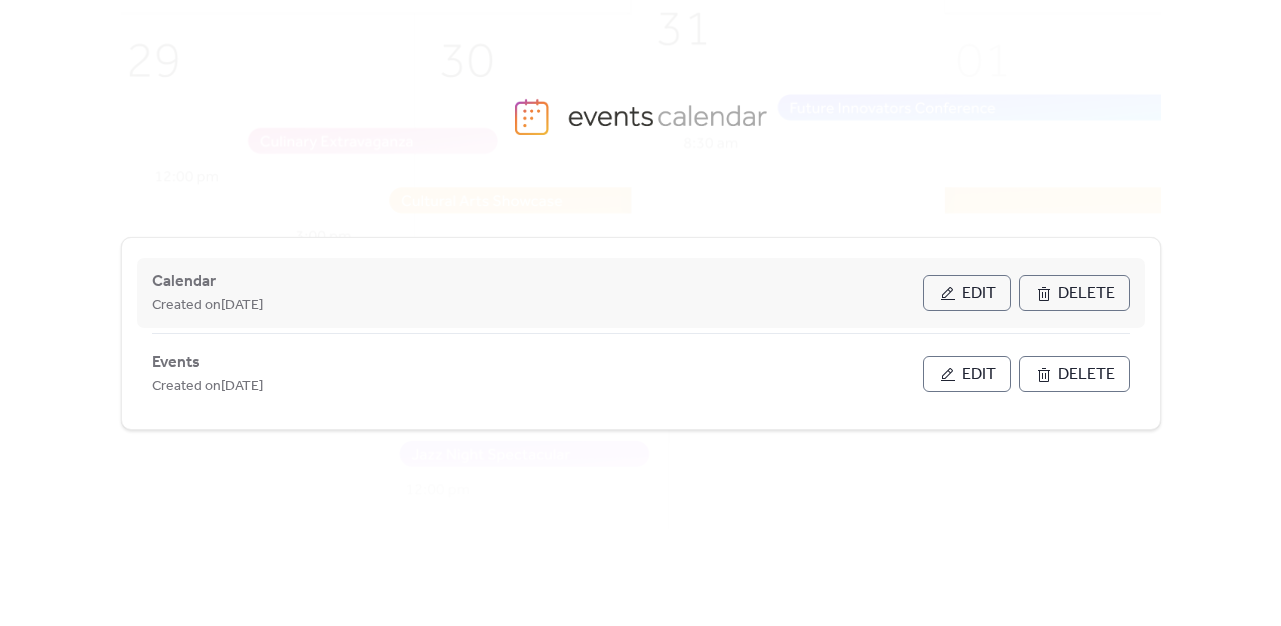 click on "Edit" at bounding box center (967, 293) 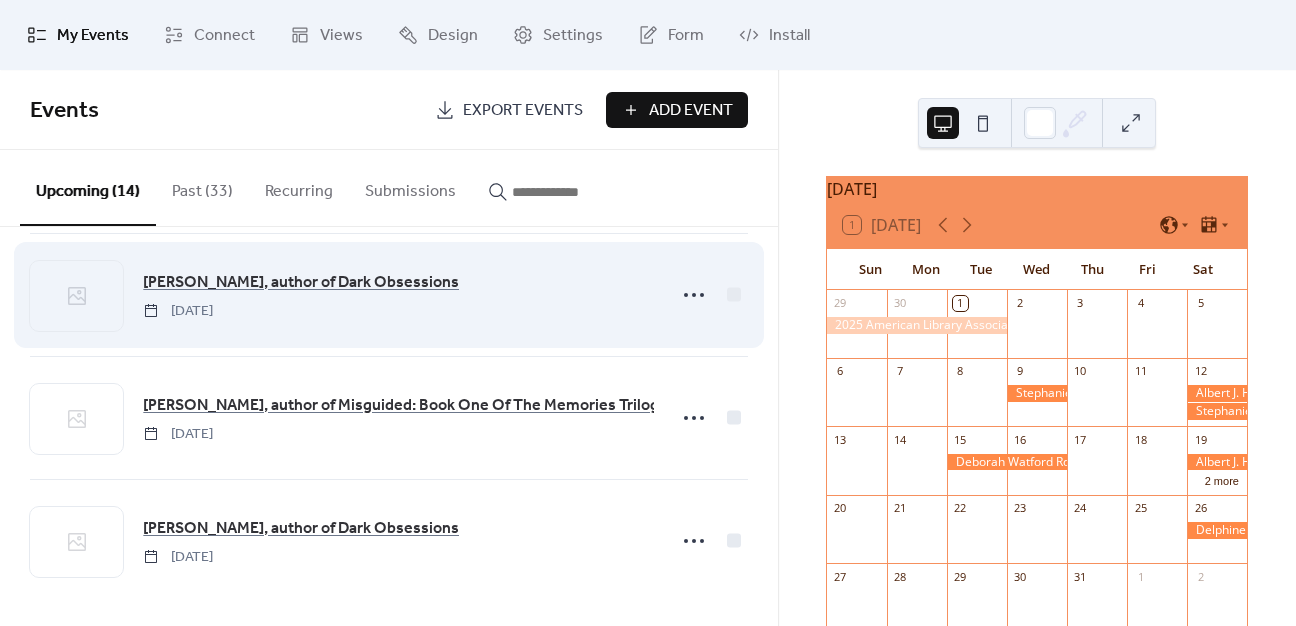scroll, scrollTop: 1379, scrollLeft: 0, axis: vertical 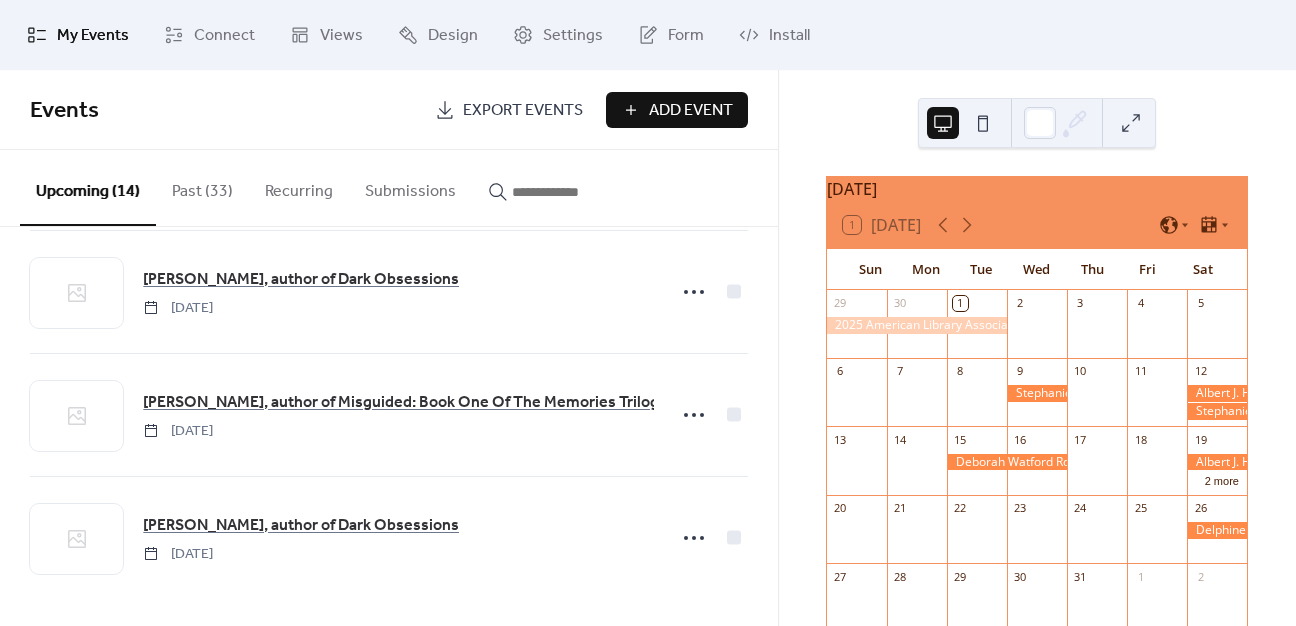 click on "Add Event" at bounding box center (691, 111) 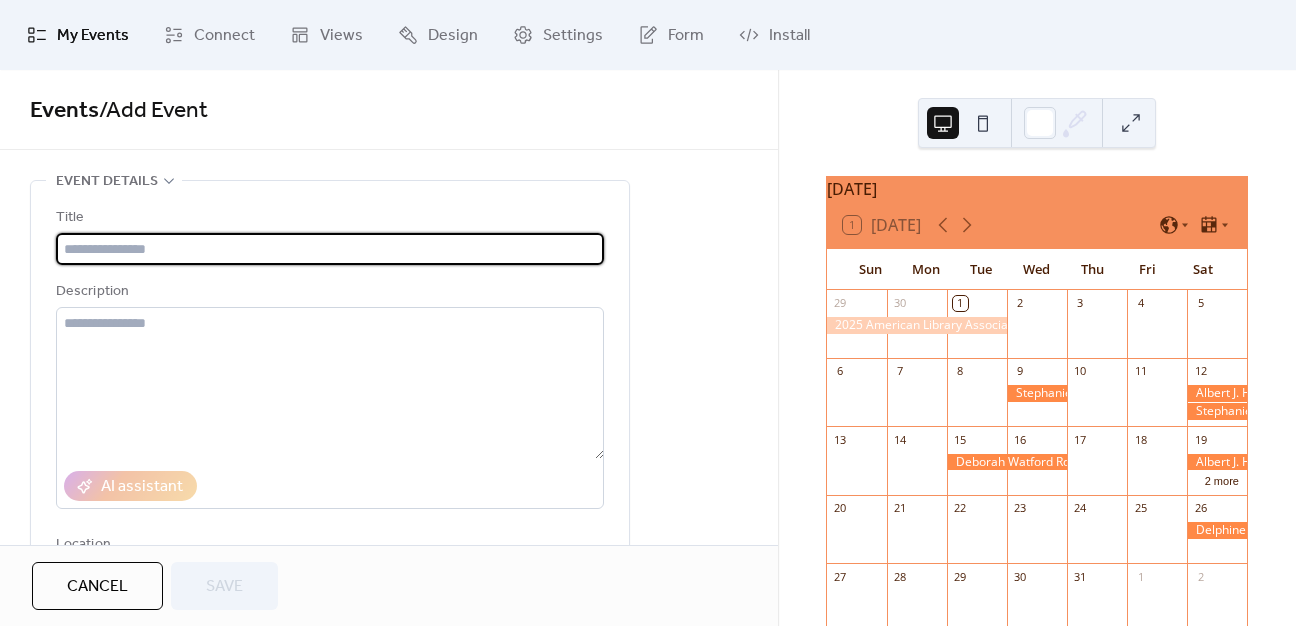paste on "**********" 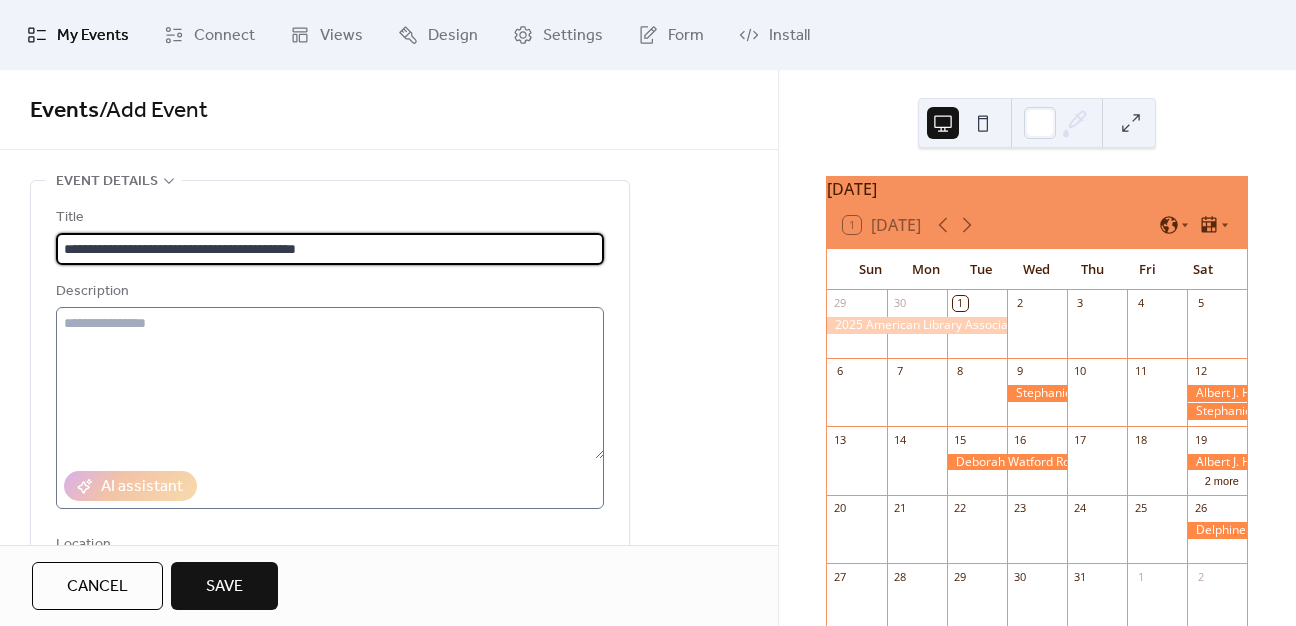 type on "**********" 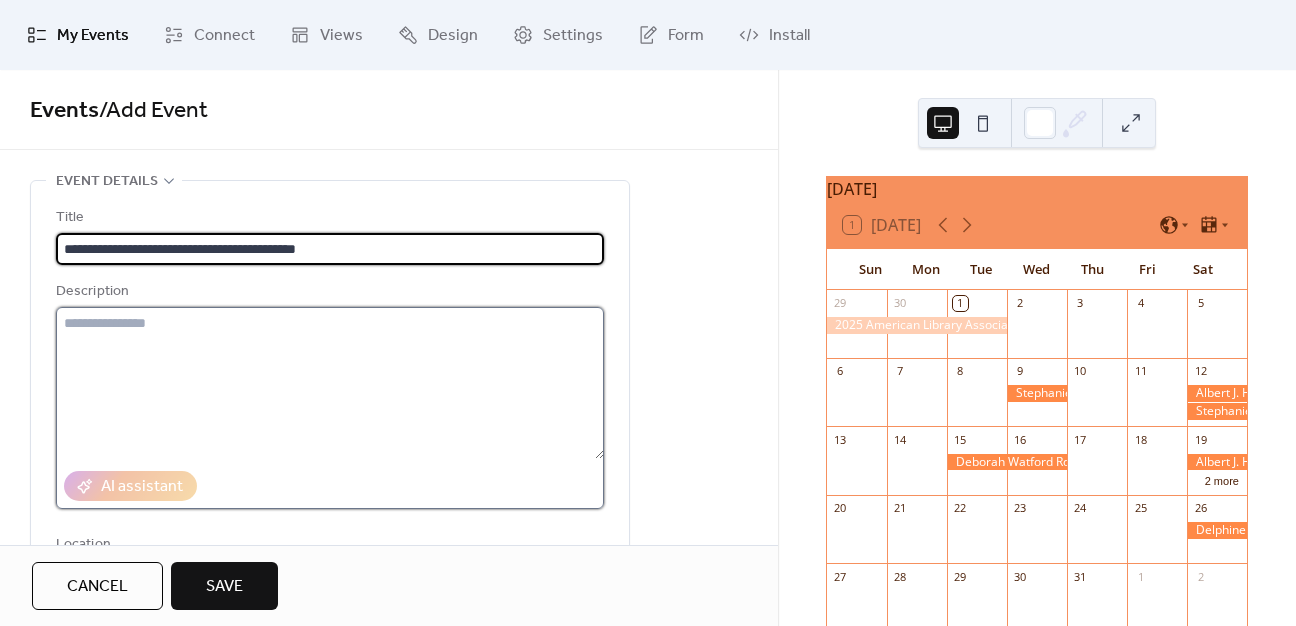 click at bounding box center [330, 383] 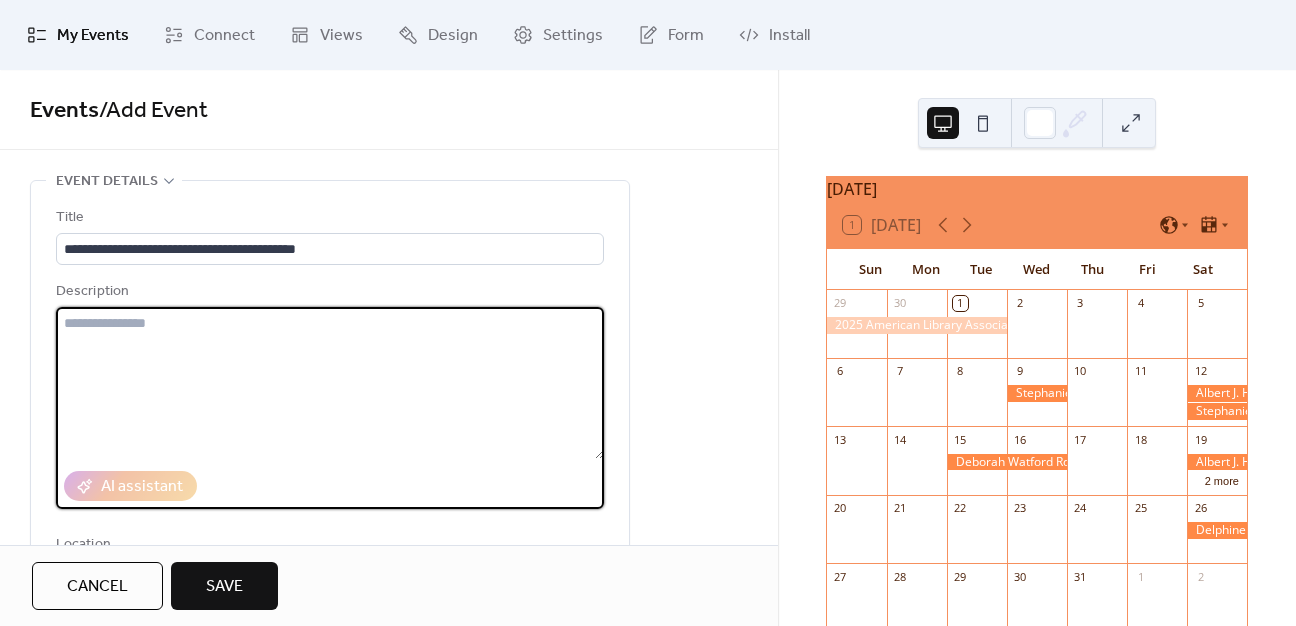 click at bounding box center [330, 383] 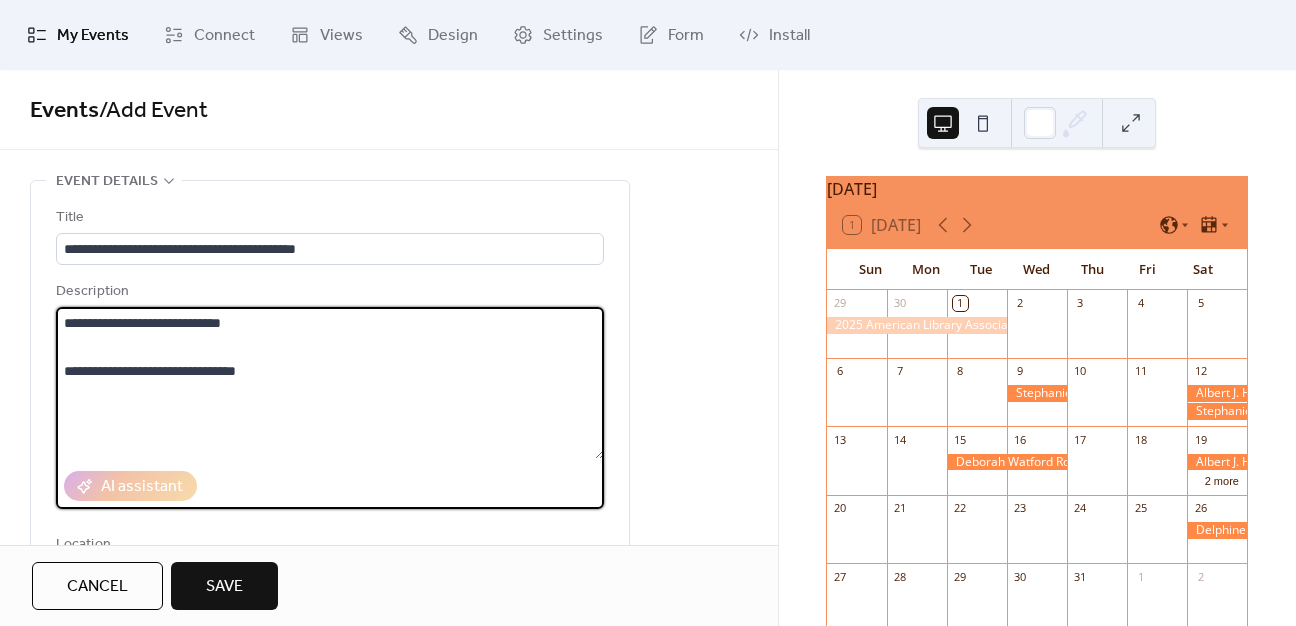 drag, startPoint x: 79, startPoint y: 329, endPoint x: 84, endPoint y: 343, distance: 14.866069 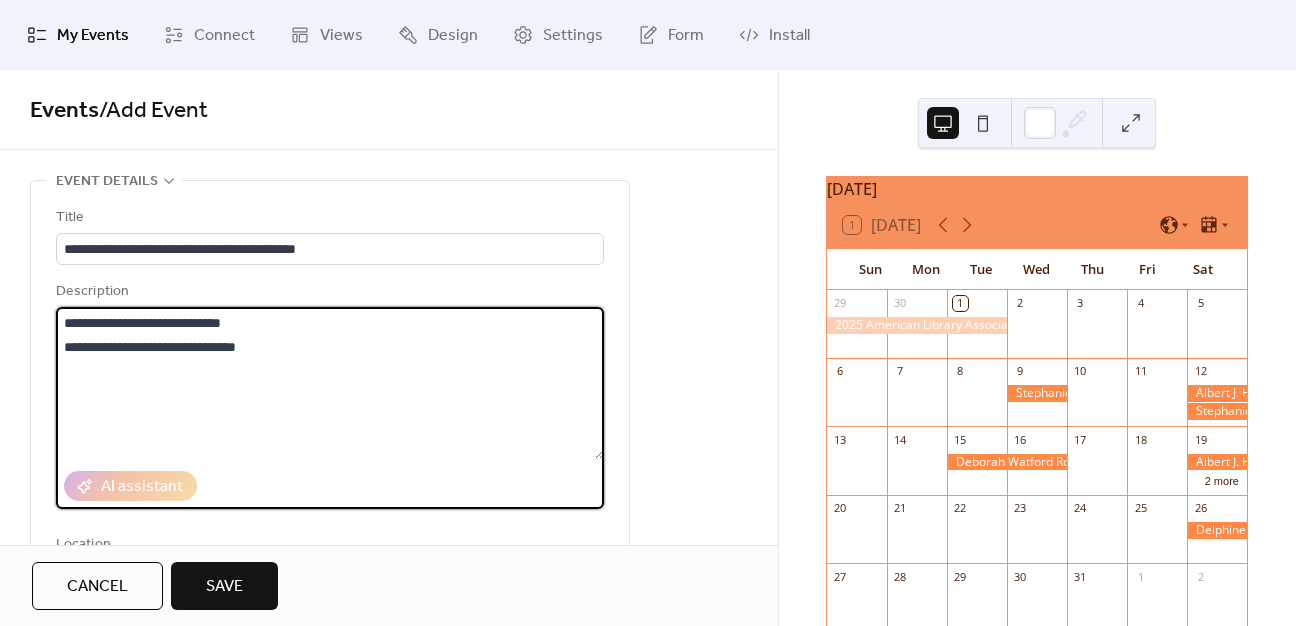 type on "**********" 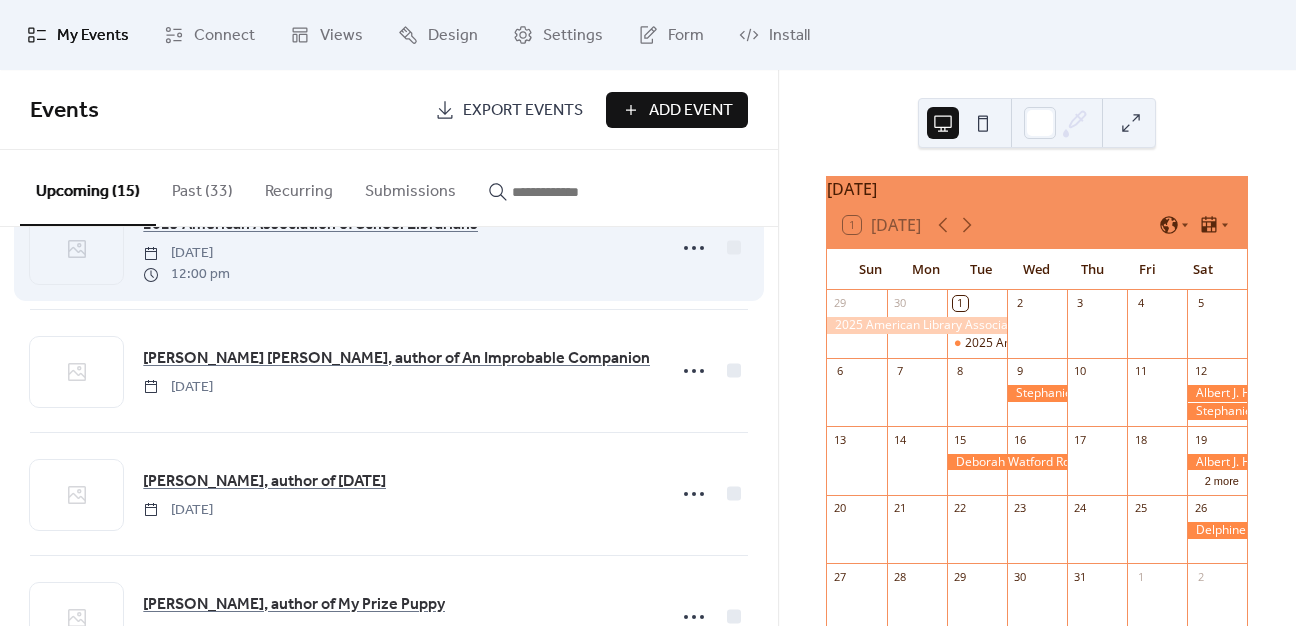 scroll, scrollTop: 0, scrollLeft: 0, axis: both 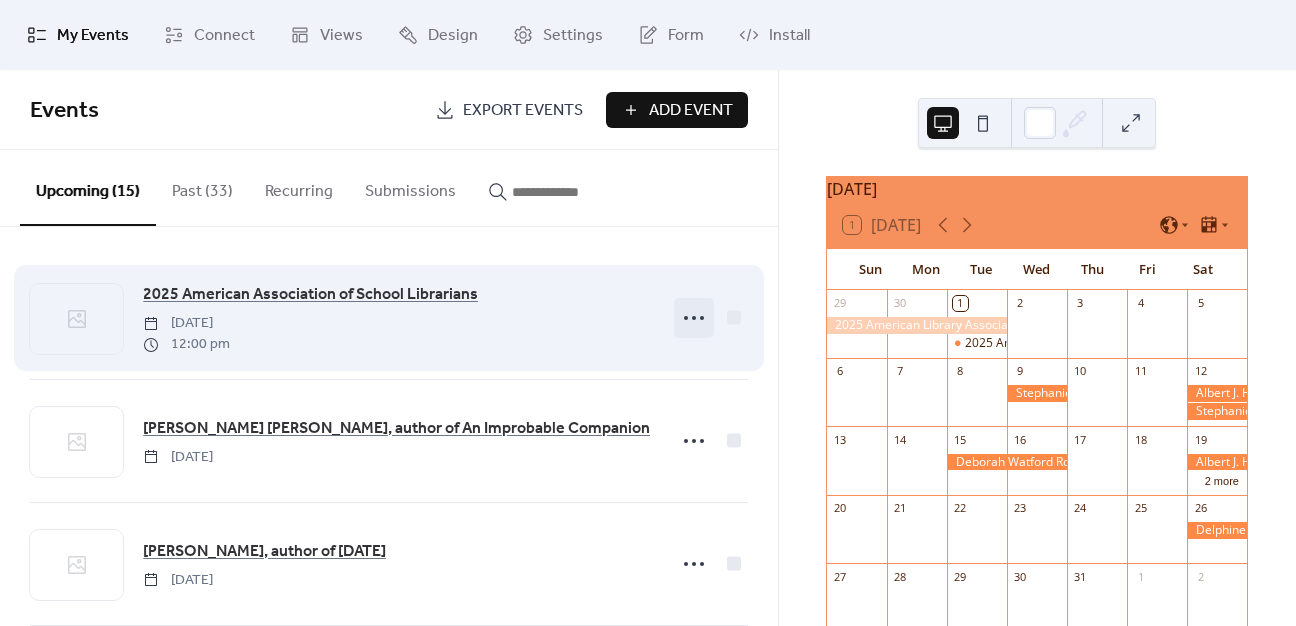 click 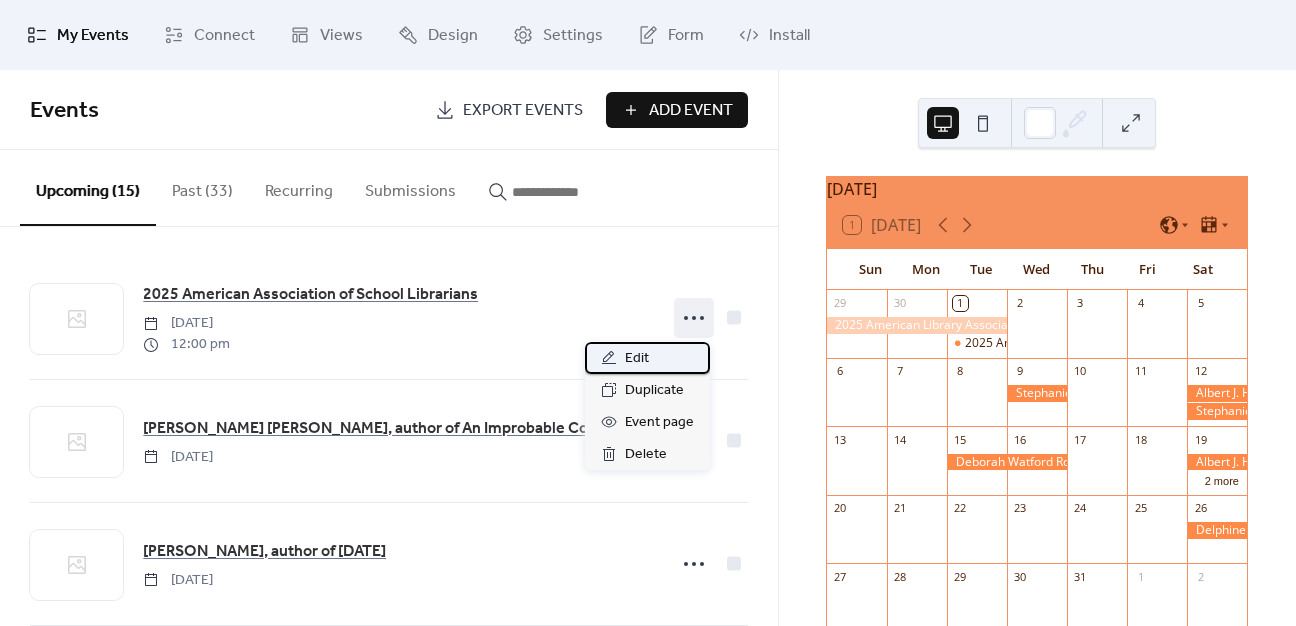 click on "Edit" at bounding box center [637, 359] 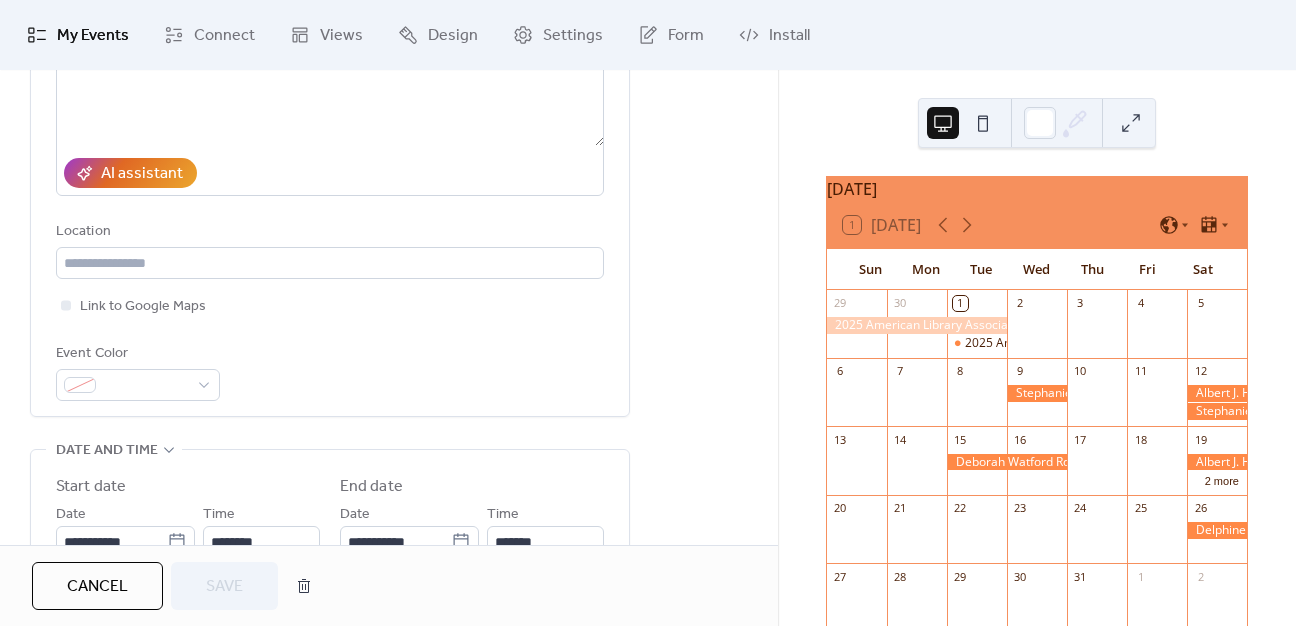 scroll, scrollTop: 400, scrollLeft: 0, axis: vertical 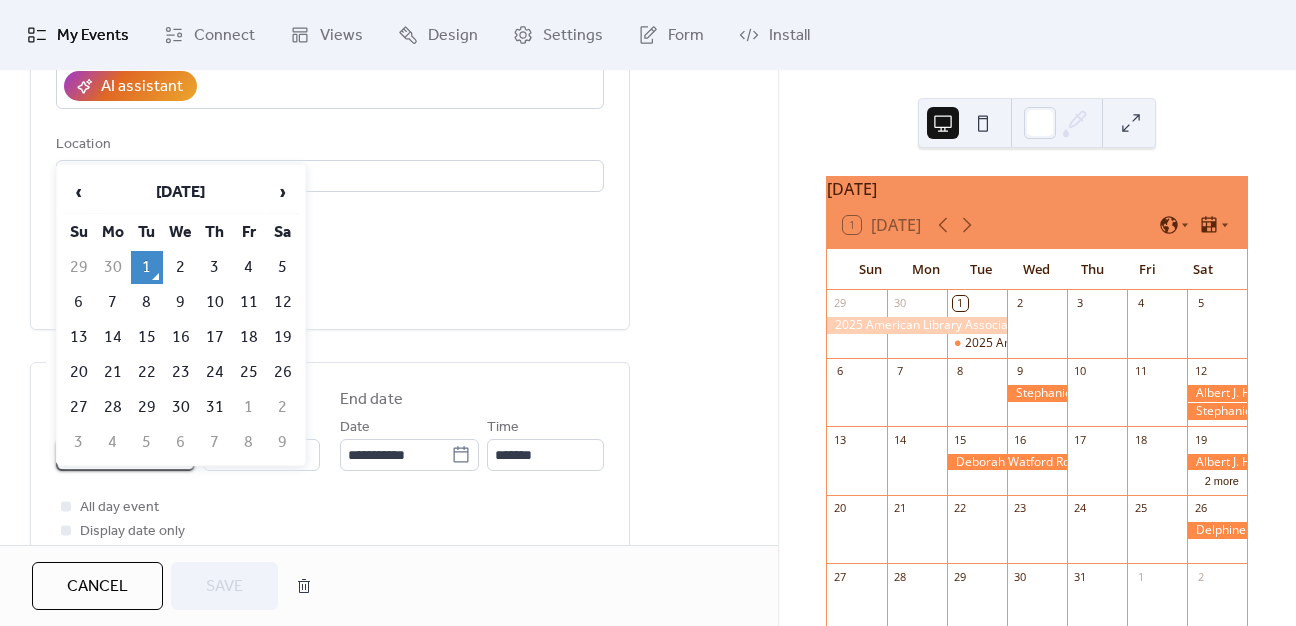 click on "**********" at bounding box center [111, 455] 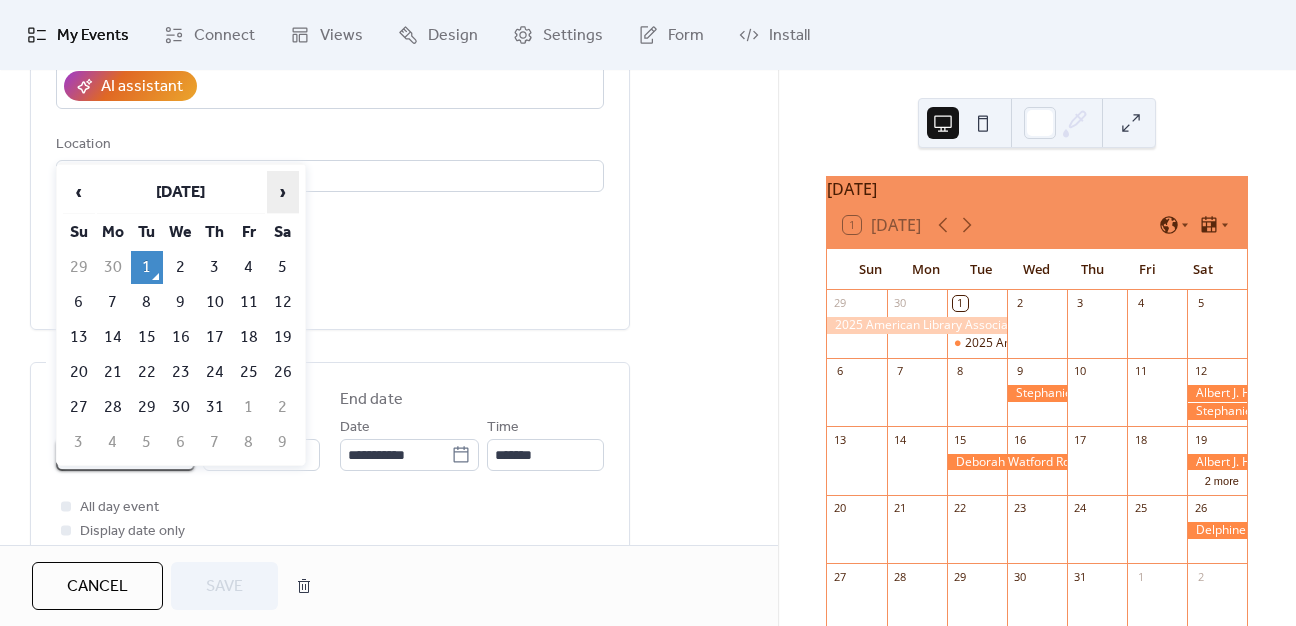 click on "›" at bounding box center [283, 192] 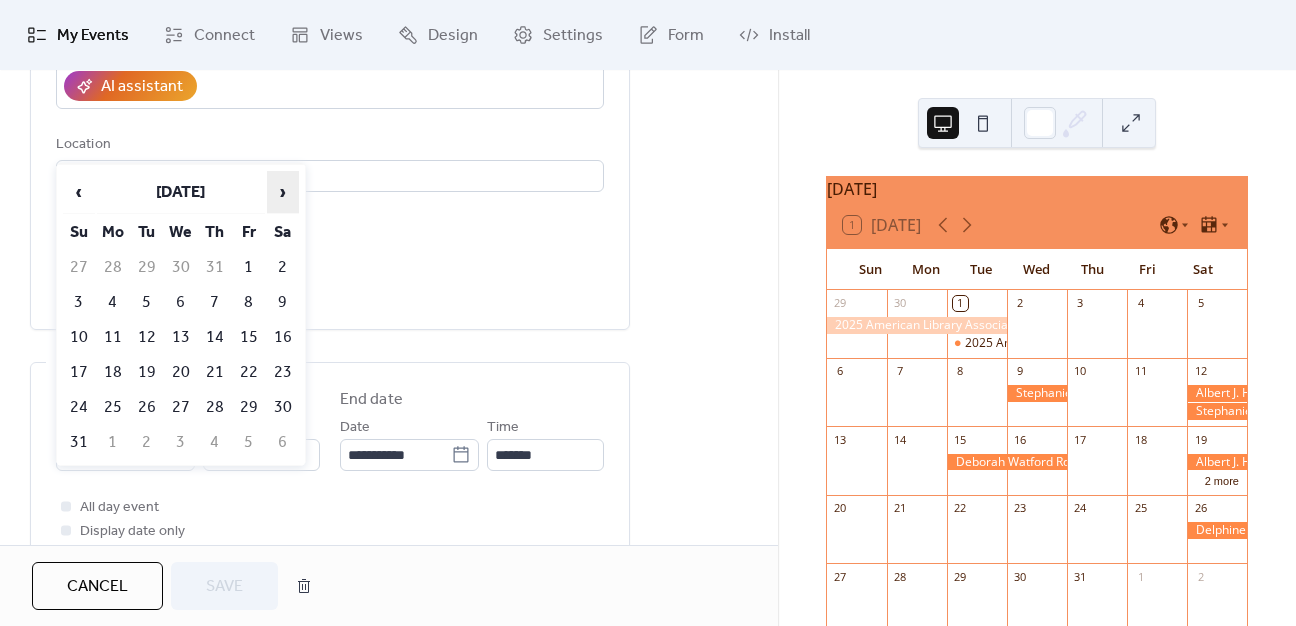 click on "›" at bounding box center (283, 192) 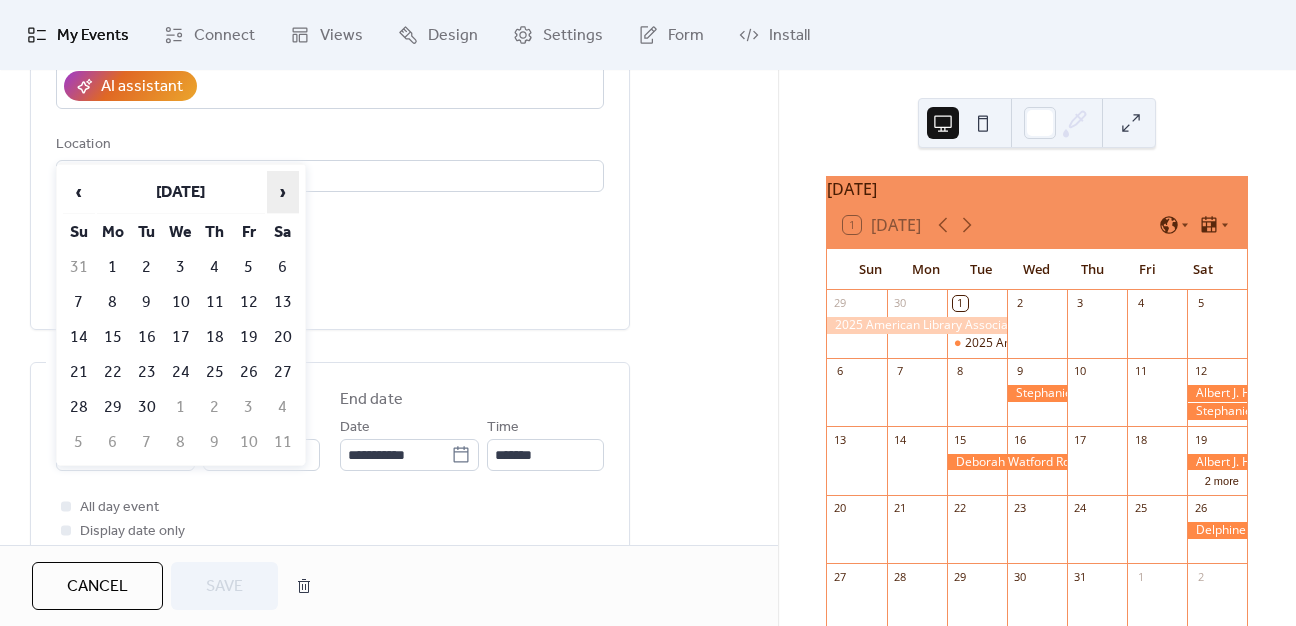 click on "›" at bounding box center [283, 192] 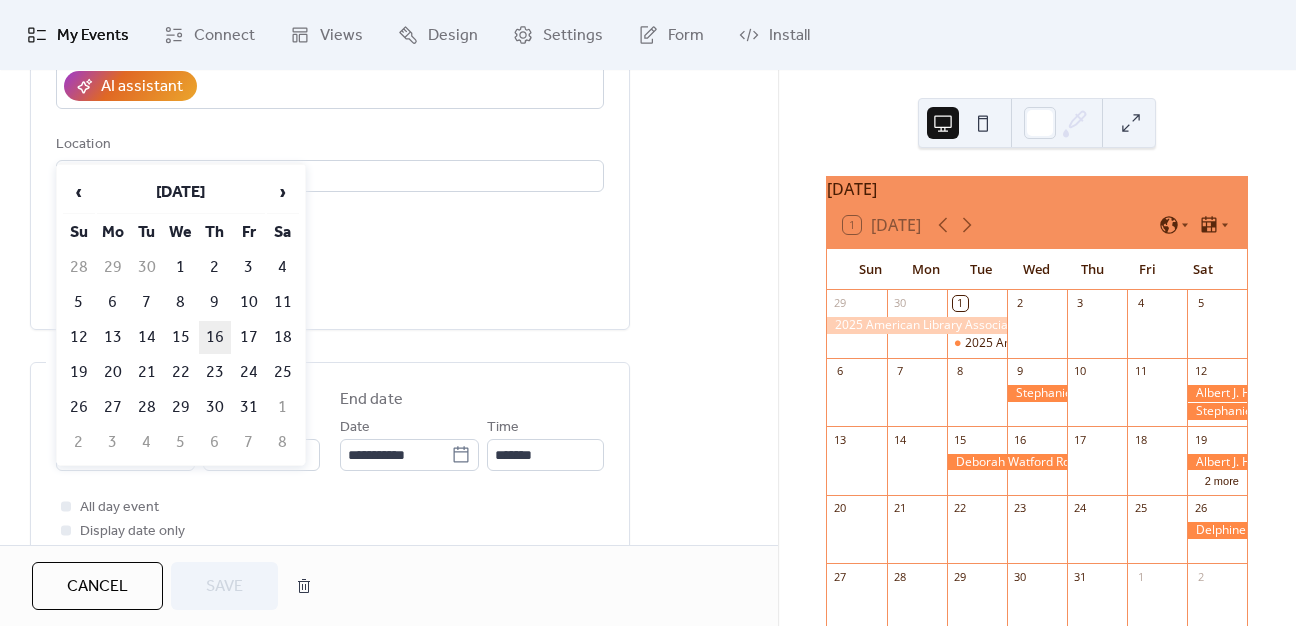 click on "16" at bounding box center (215, 337) 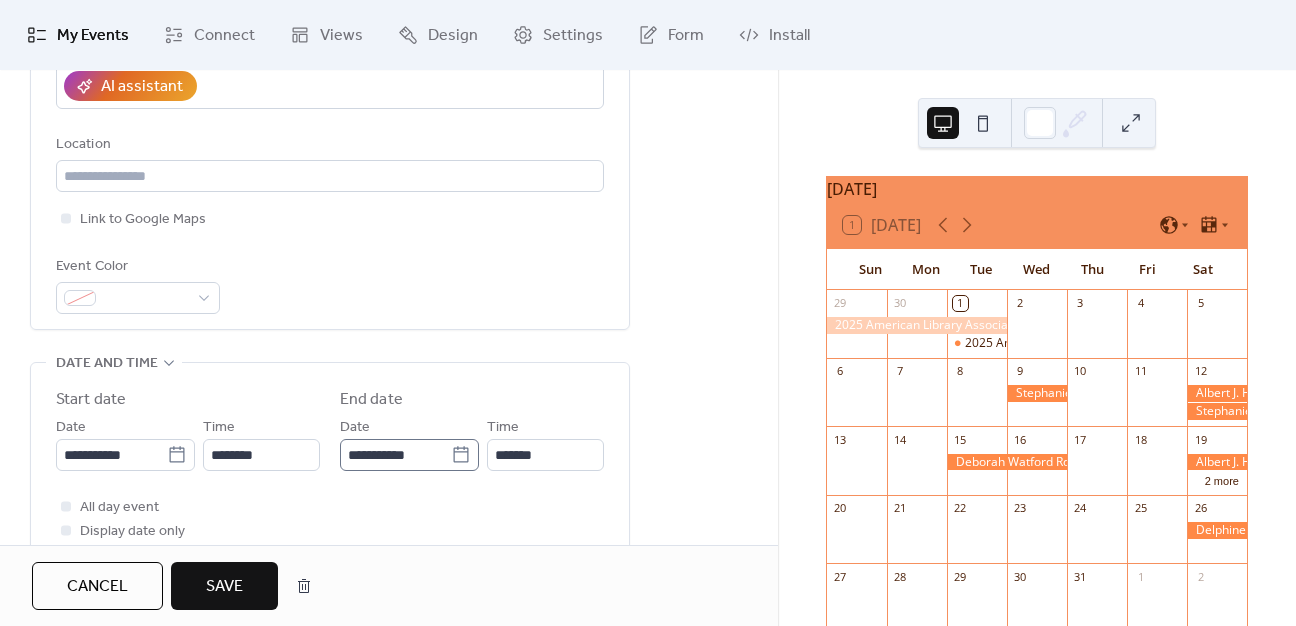 click 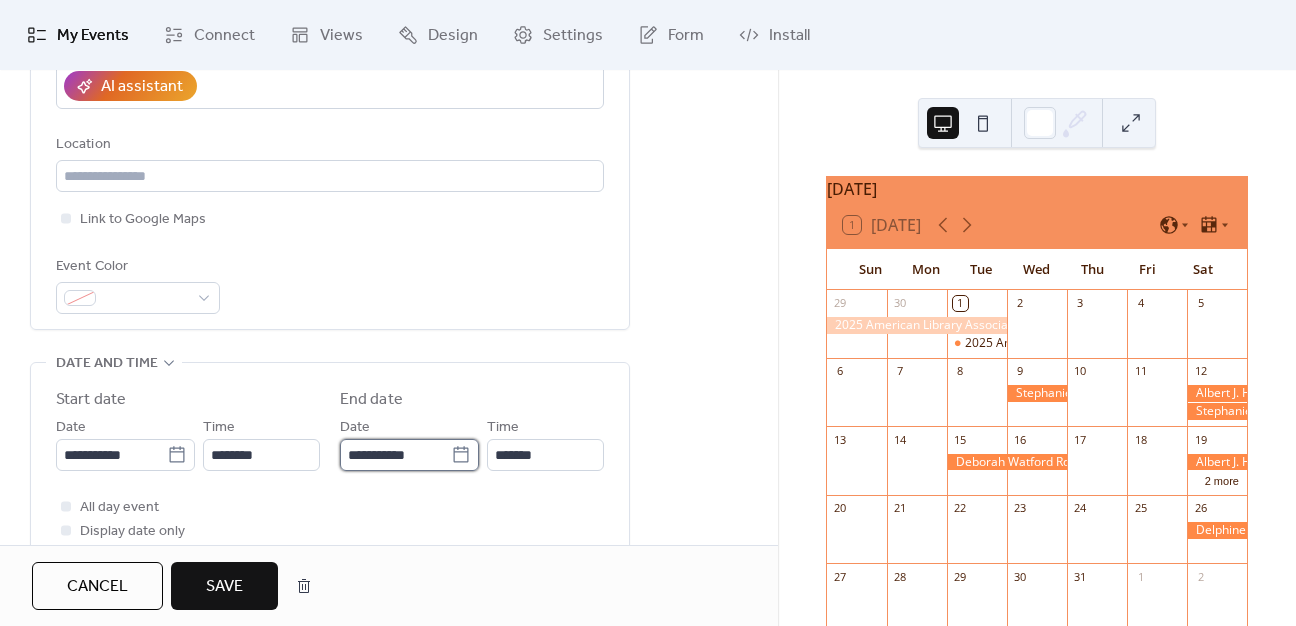 click on "**********" at bounding box center (395, 455) 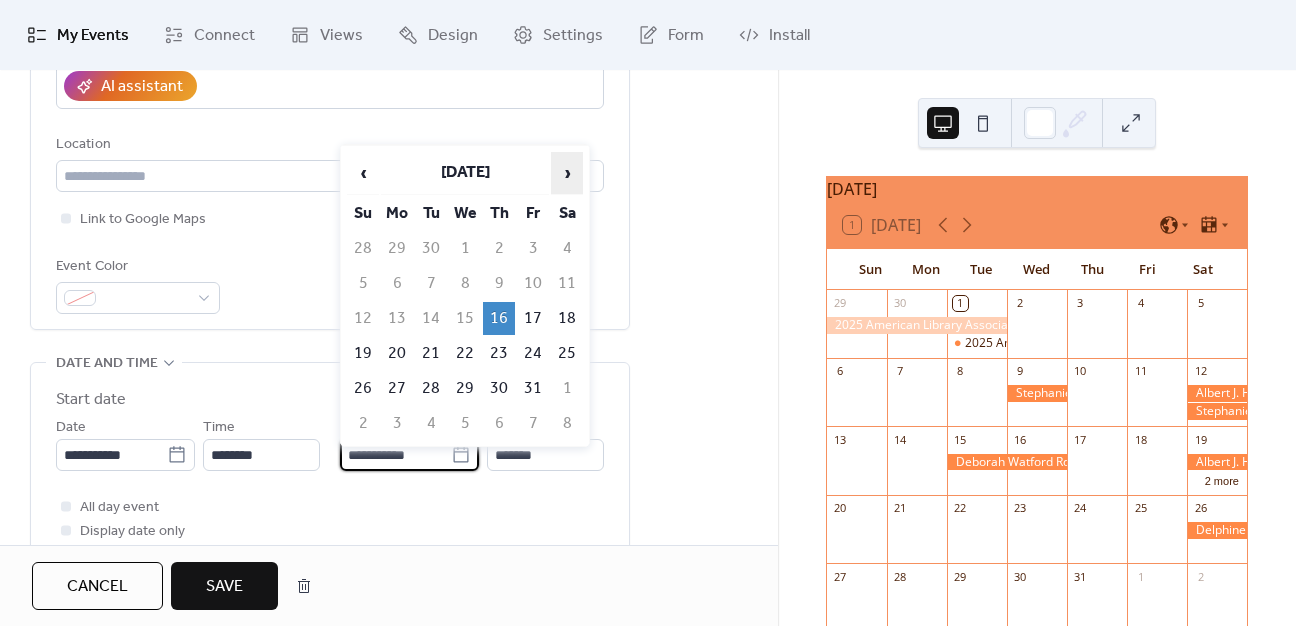 click on "›" at bounding box center (567, 173) 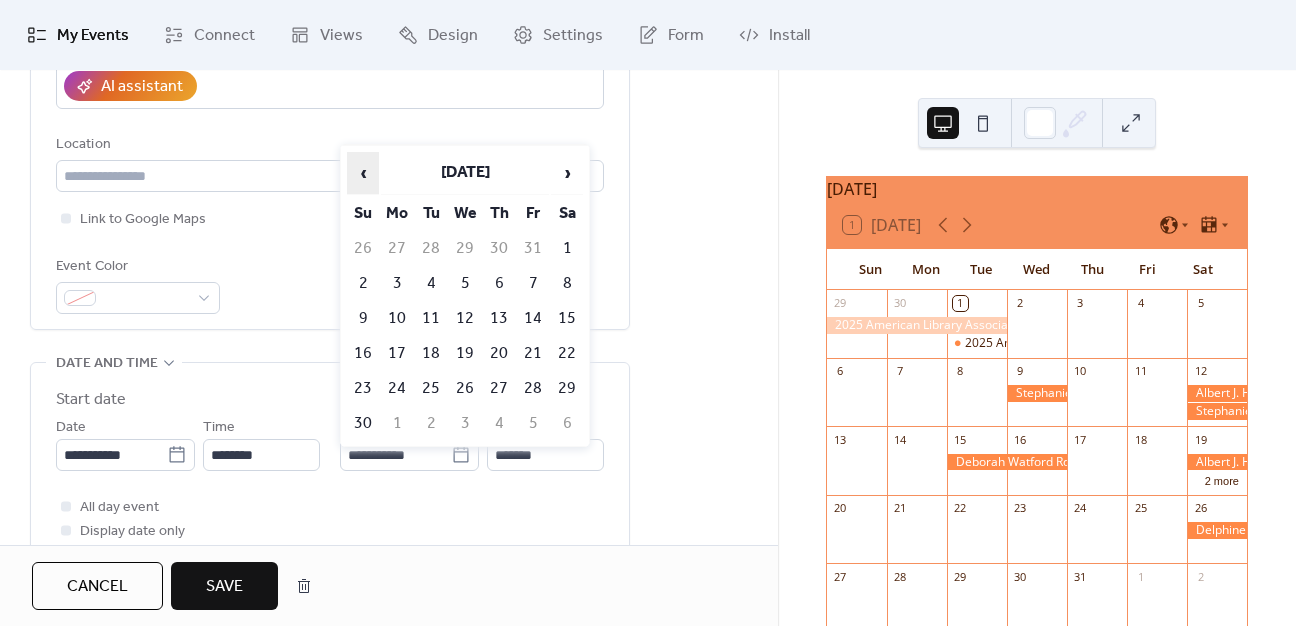 click on "‹" at bounding box center (363, 173) 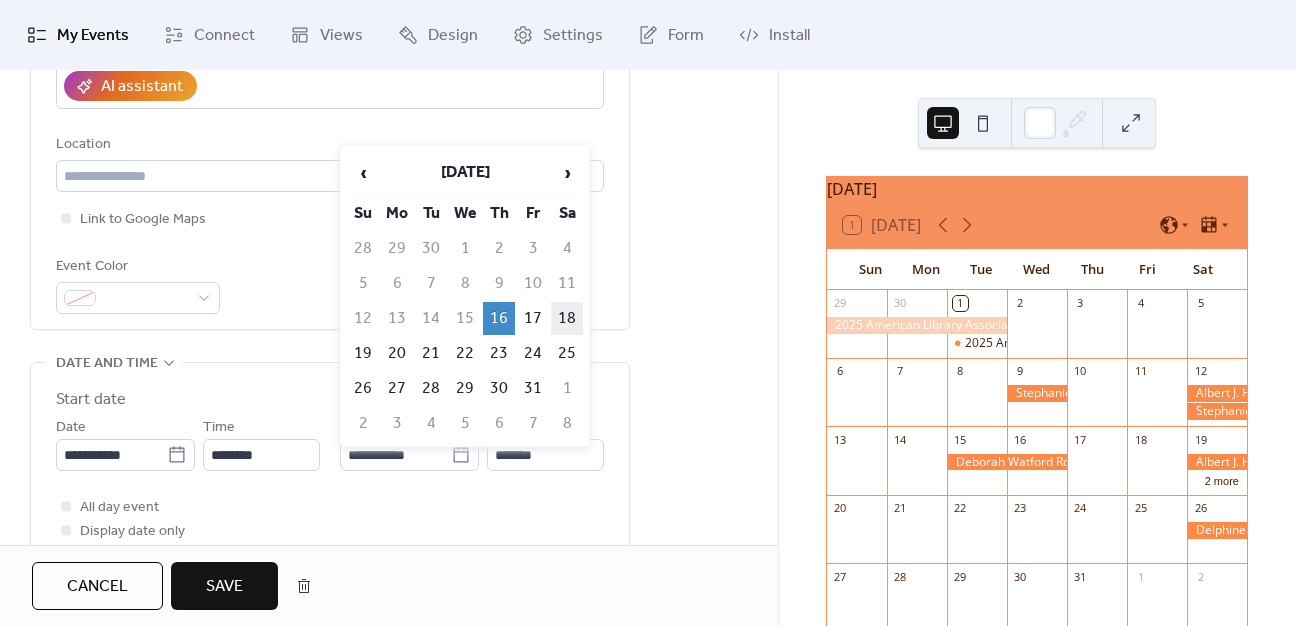 click on "18" at bounding box center [567, 318] 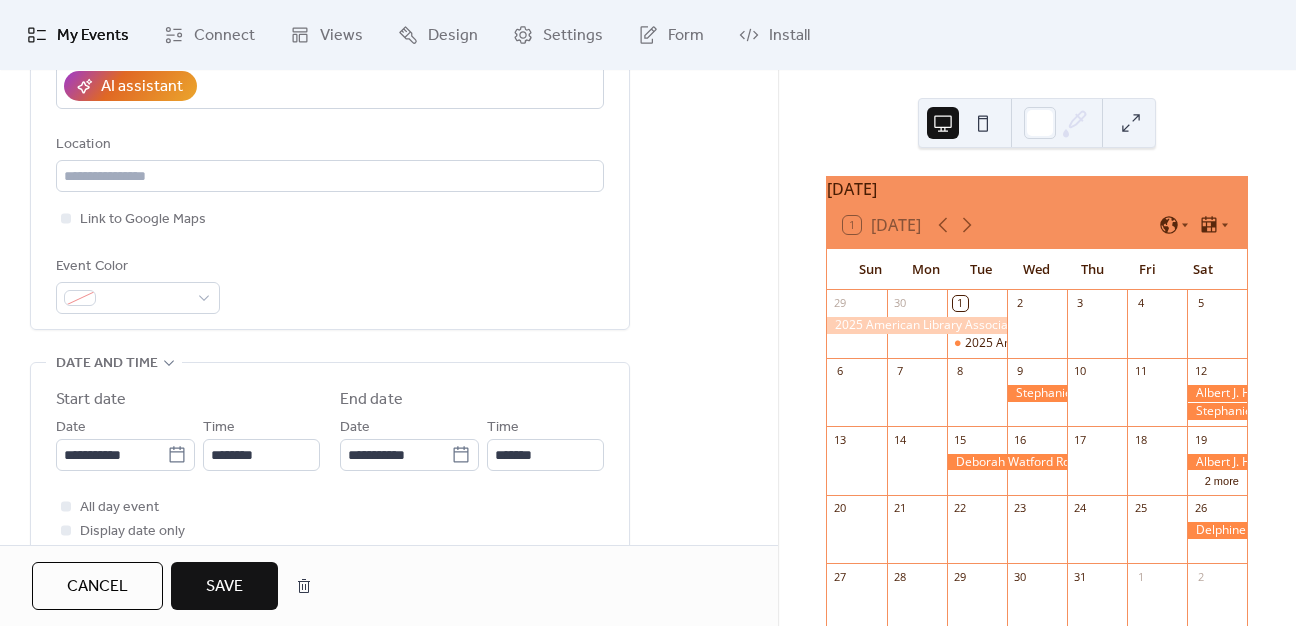 click on "End date" at bounding box center (371, 400) 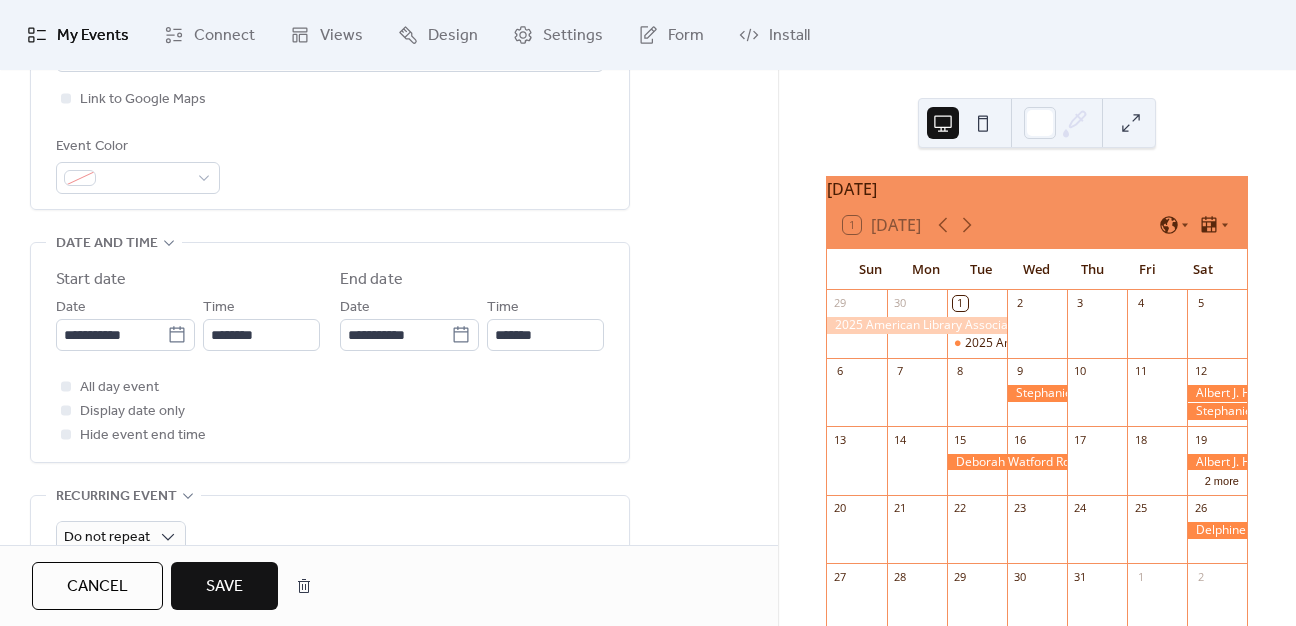 scroll, scrollTop: 600, scrollLeft: 0, axis: vertical 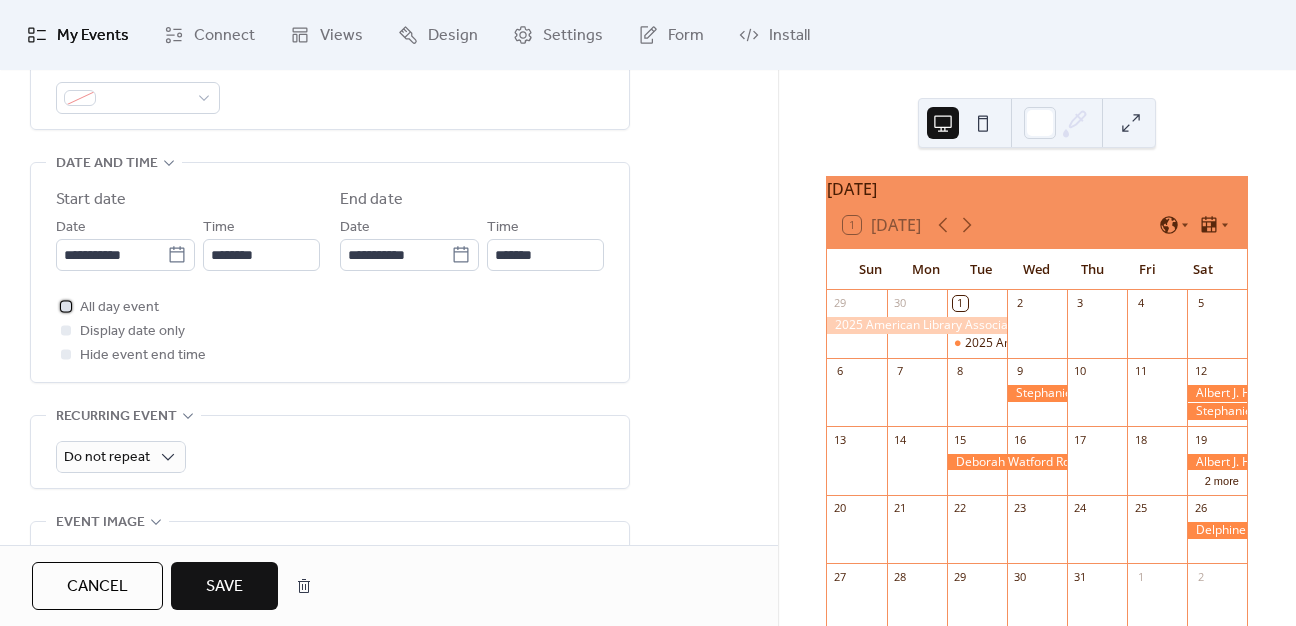 click at bounding box center [66, 306] 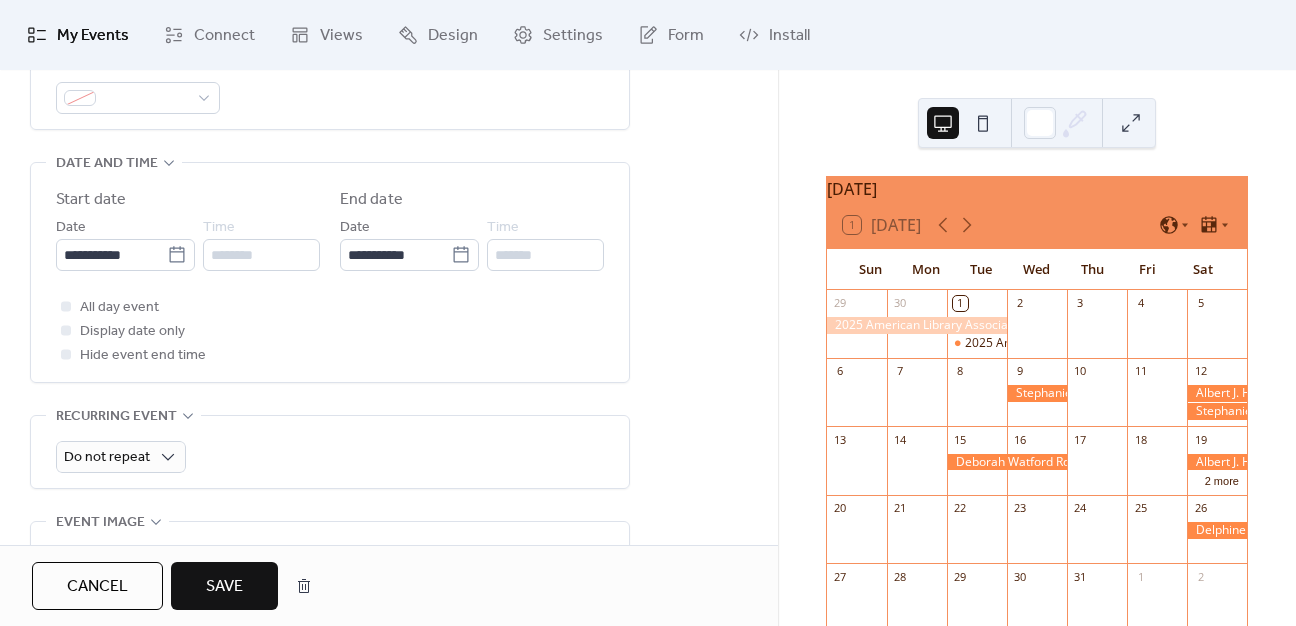 click on "Save" at bounding box center (224, 587) 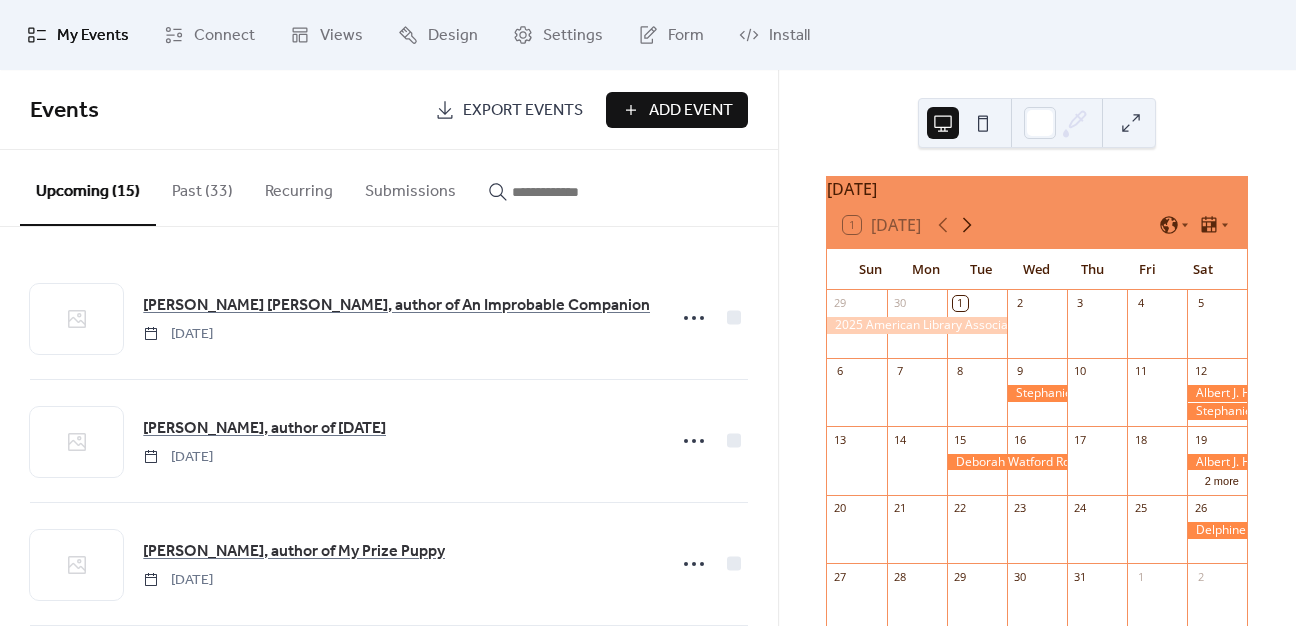 drag, startPoint x: 971, startPoint y: 250, endPoint x: 968, endPoint y: 239, distance: 11.401754 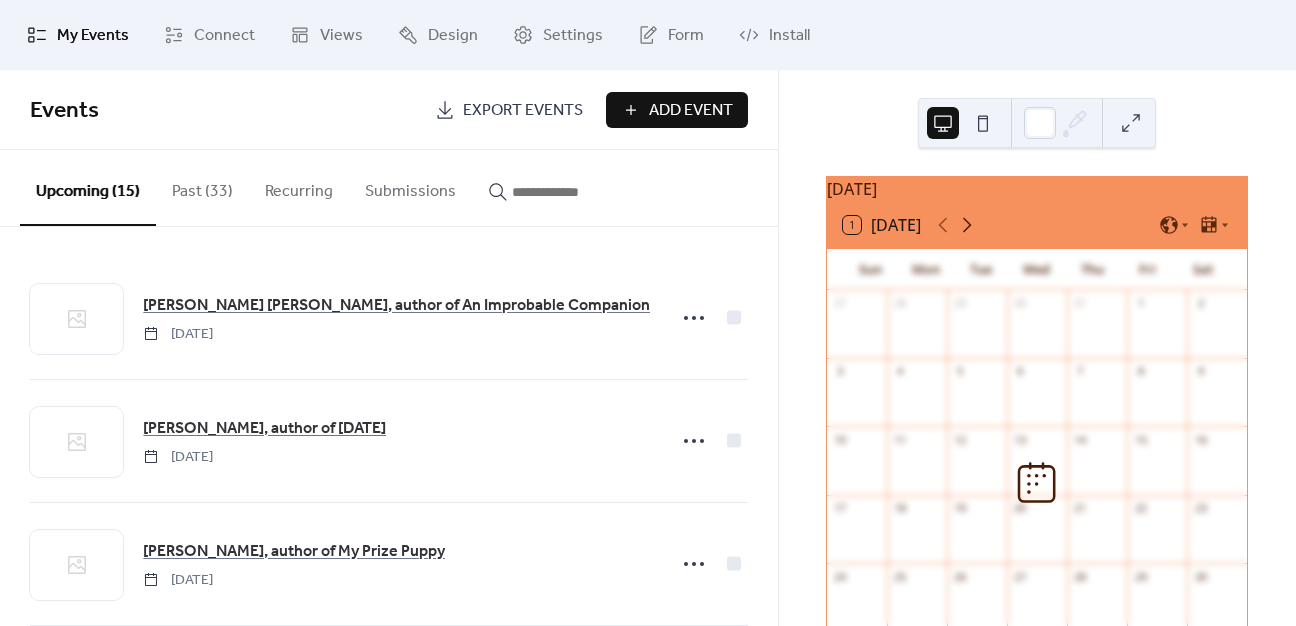 click 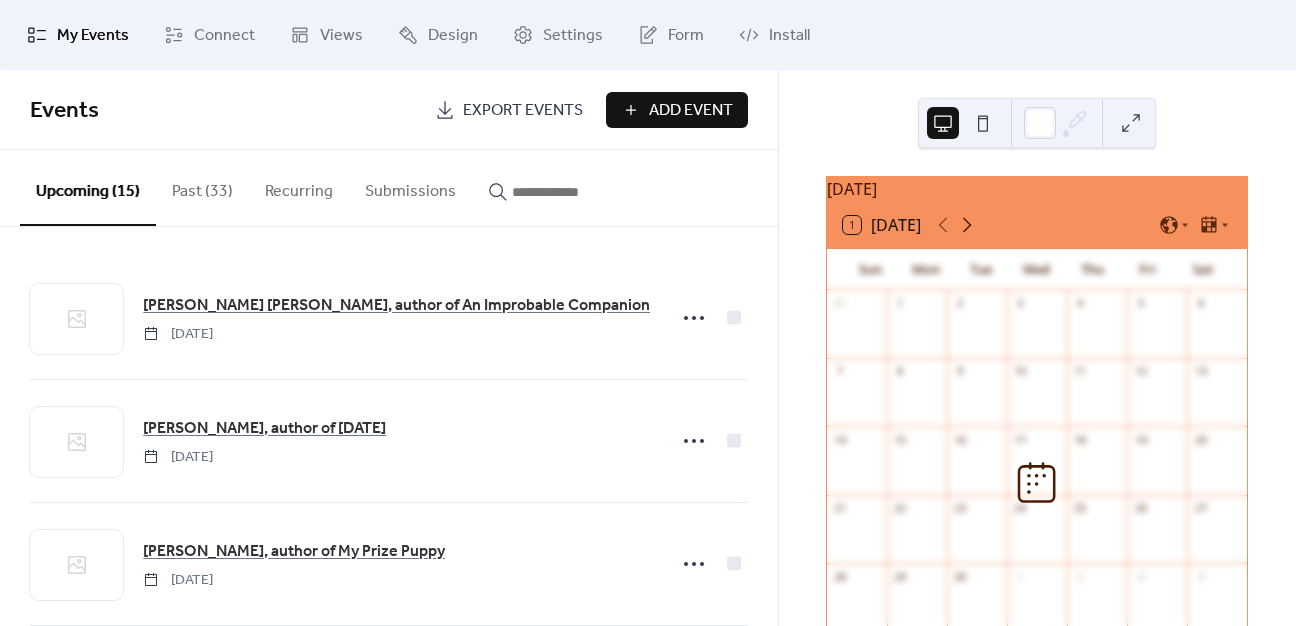 click 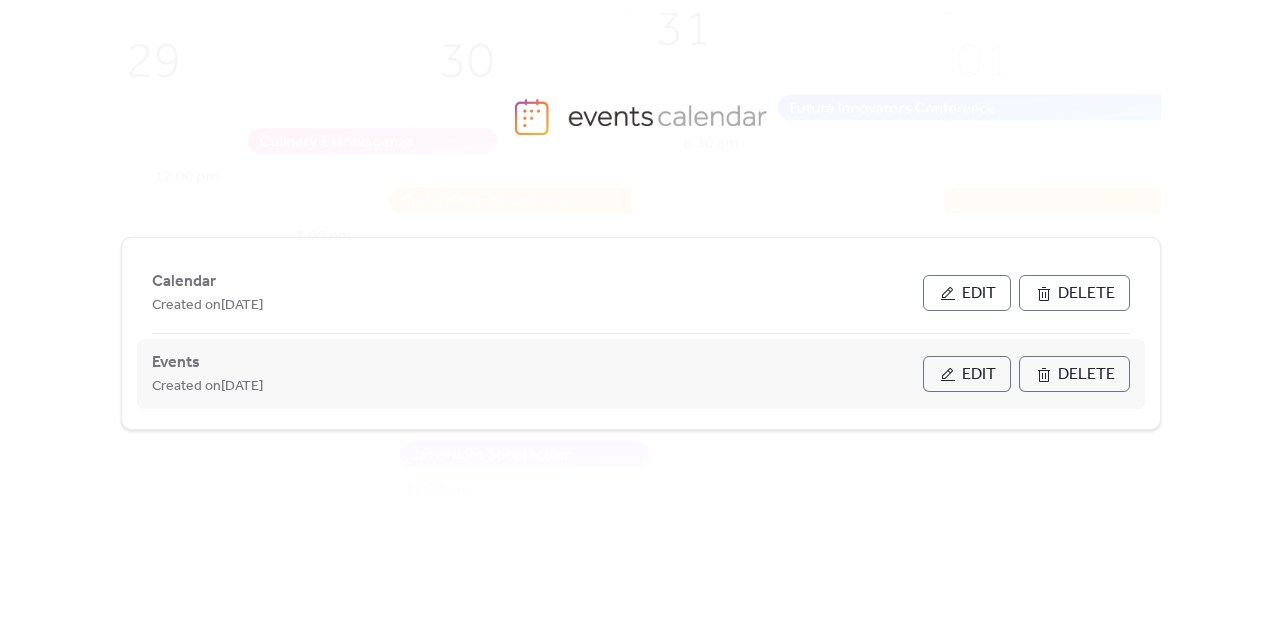 click on "Edit" at bounding box center [979, 375] 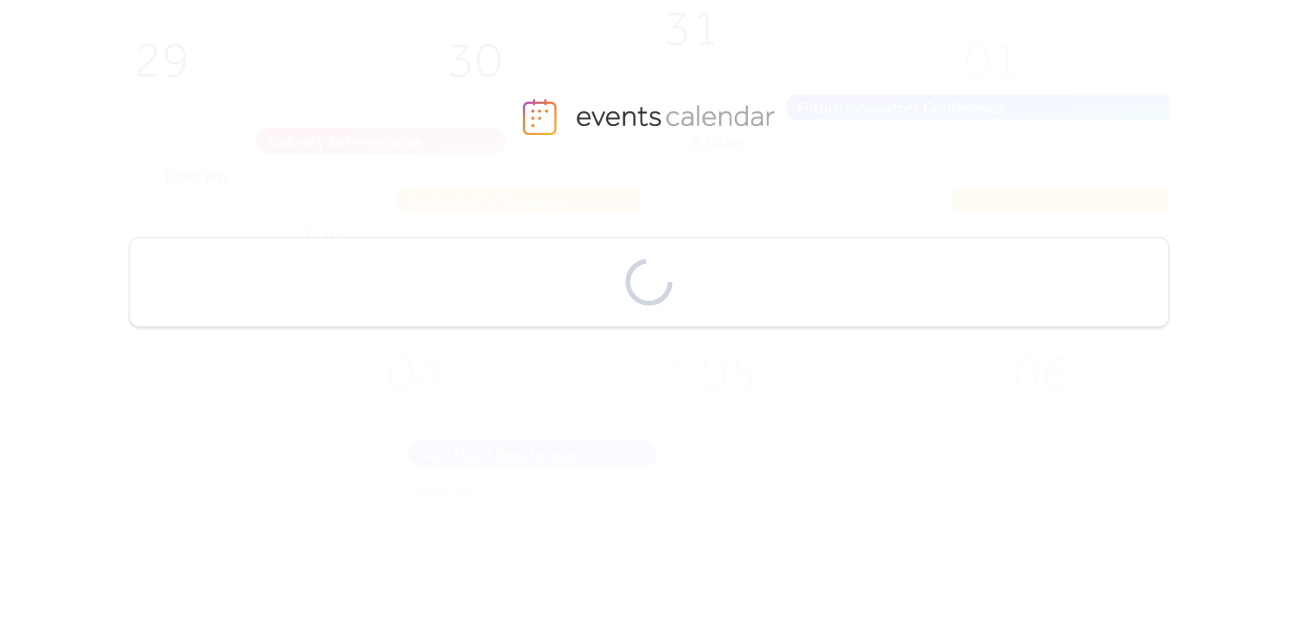 scroll, scrollTop: 0, scrollLeft: 0, axis: both 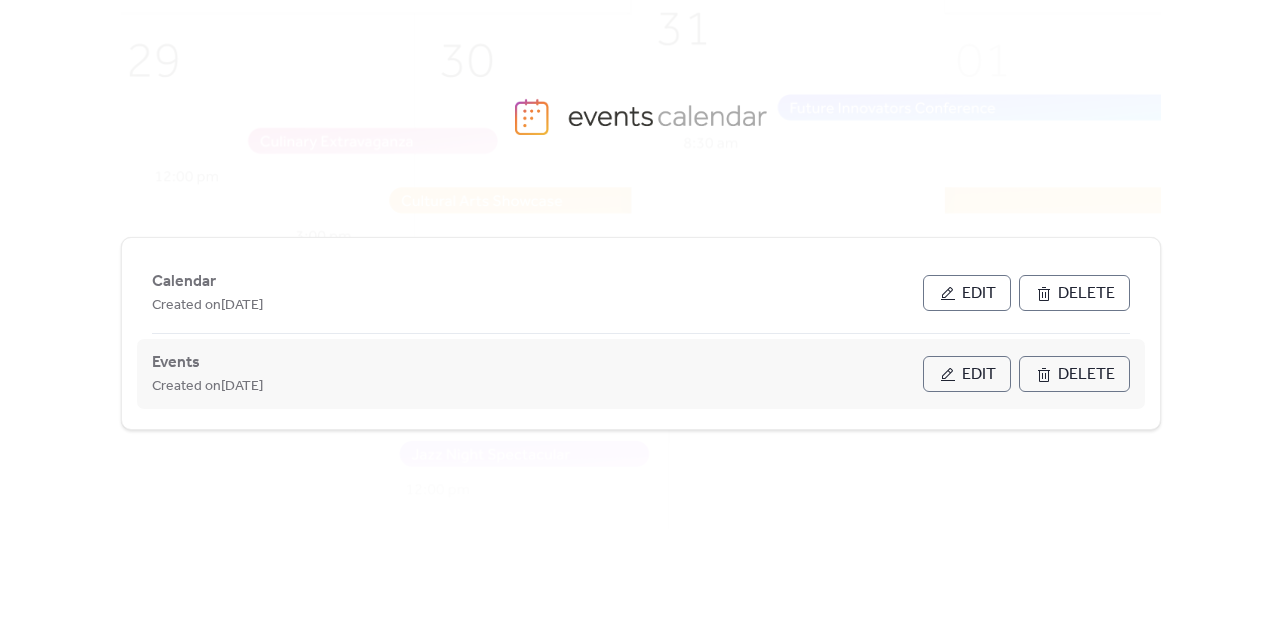click on "Edit" at bounding box center [967, 374] 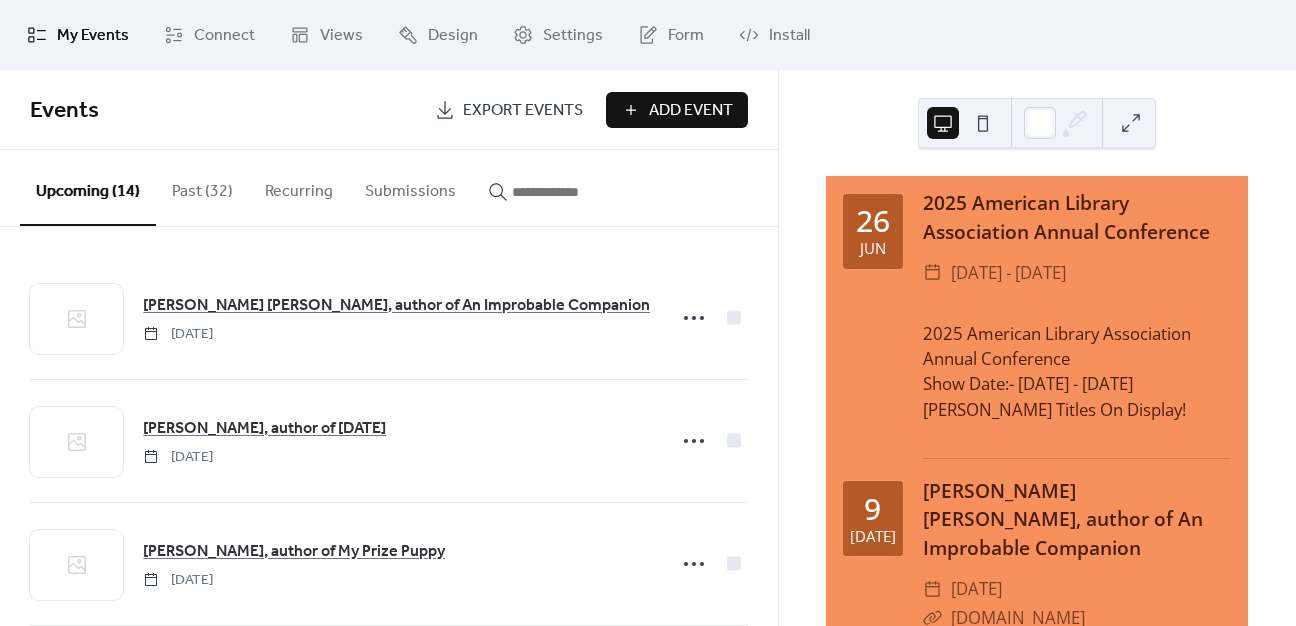 click on "Add Event" at bounding box center [691, 111] 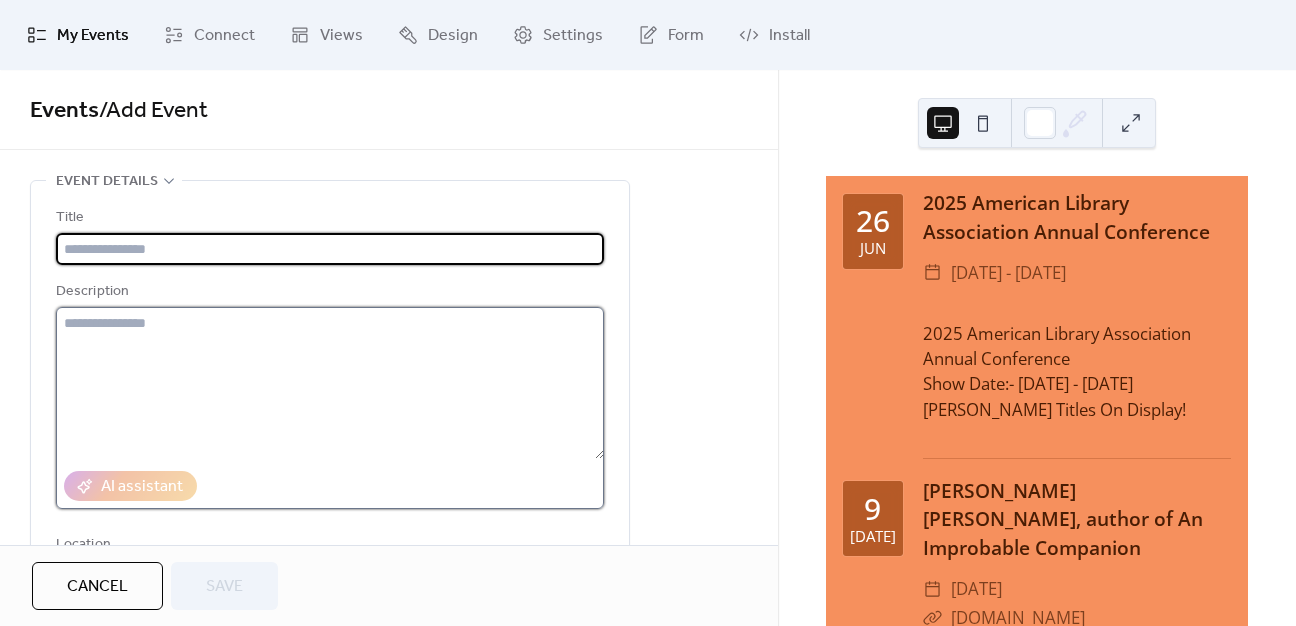 click at bounding box center [330, 383] 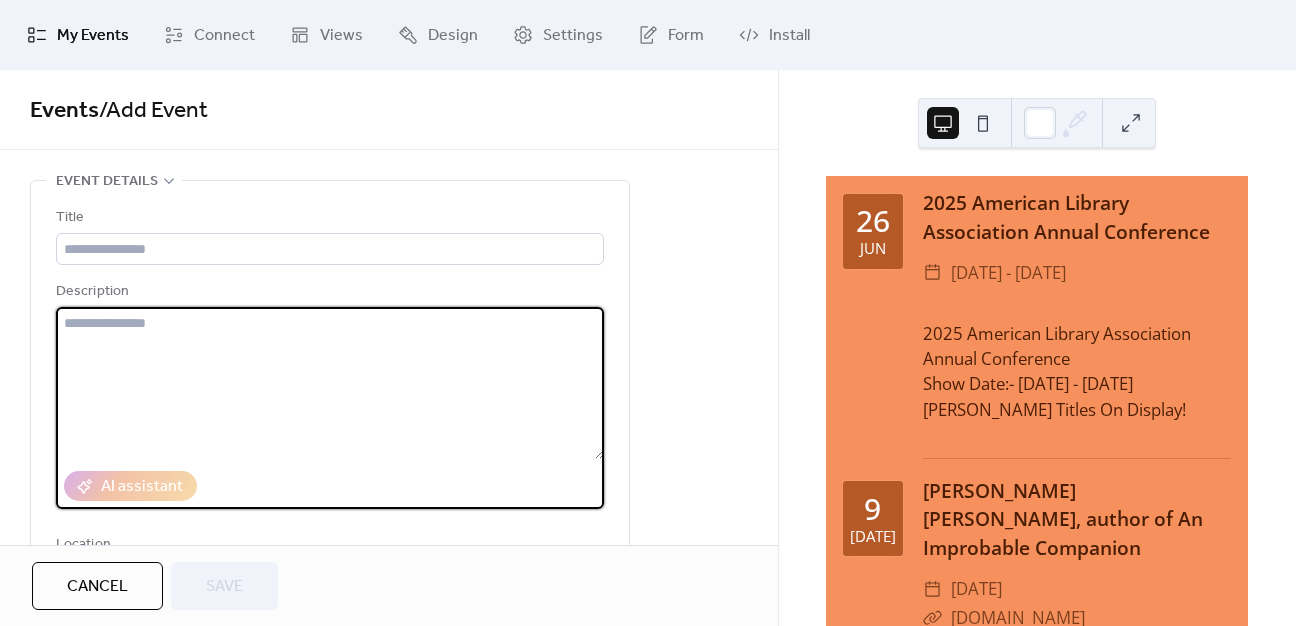 paste on "**********" 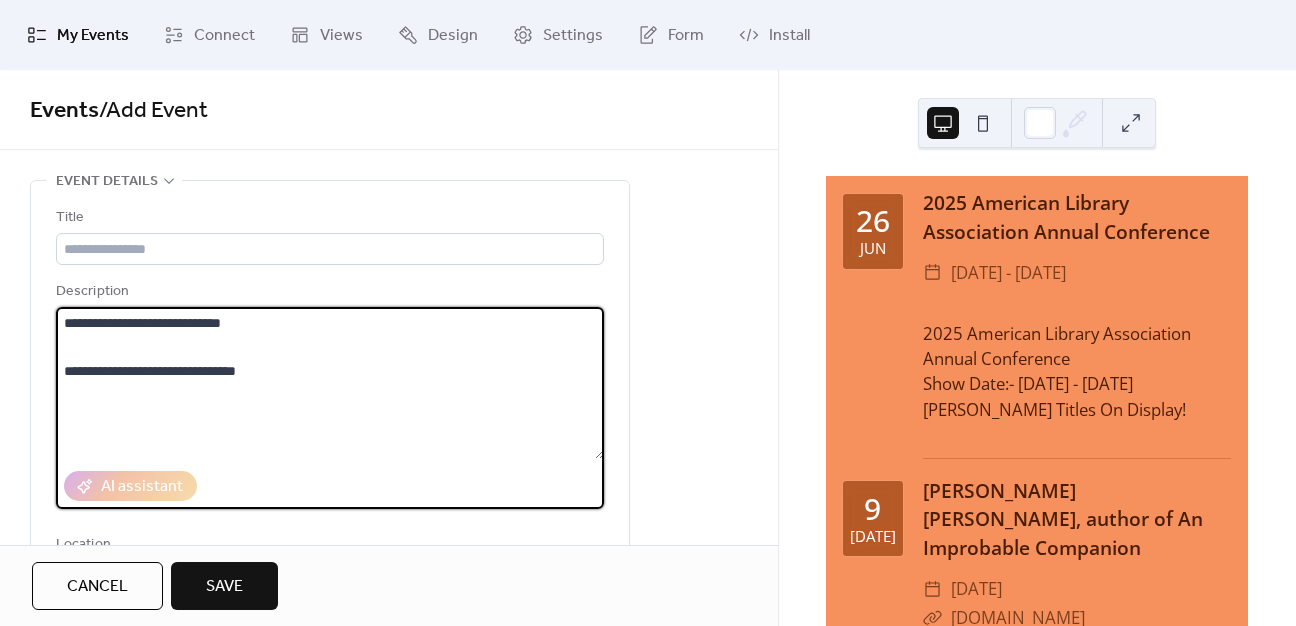 click on "**********" at bounding box center (330, 383) 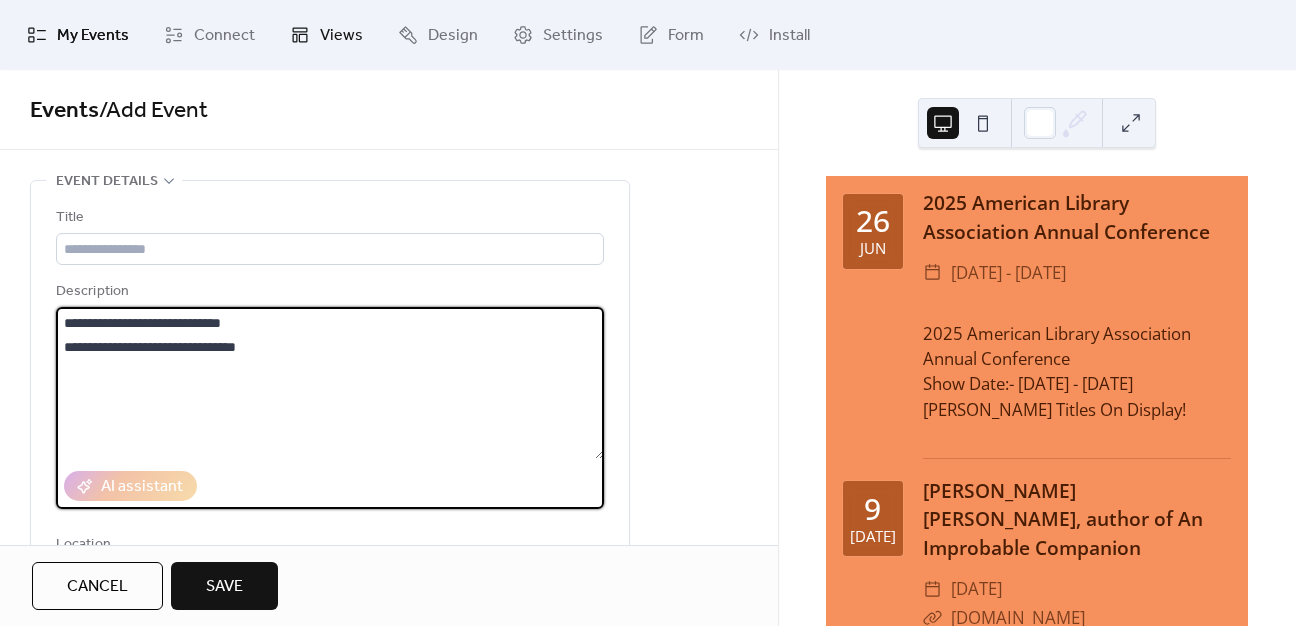 type on "**********" 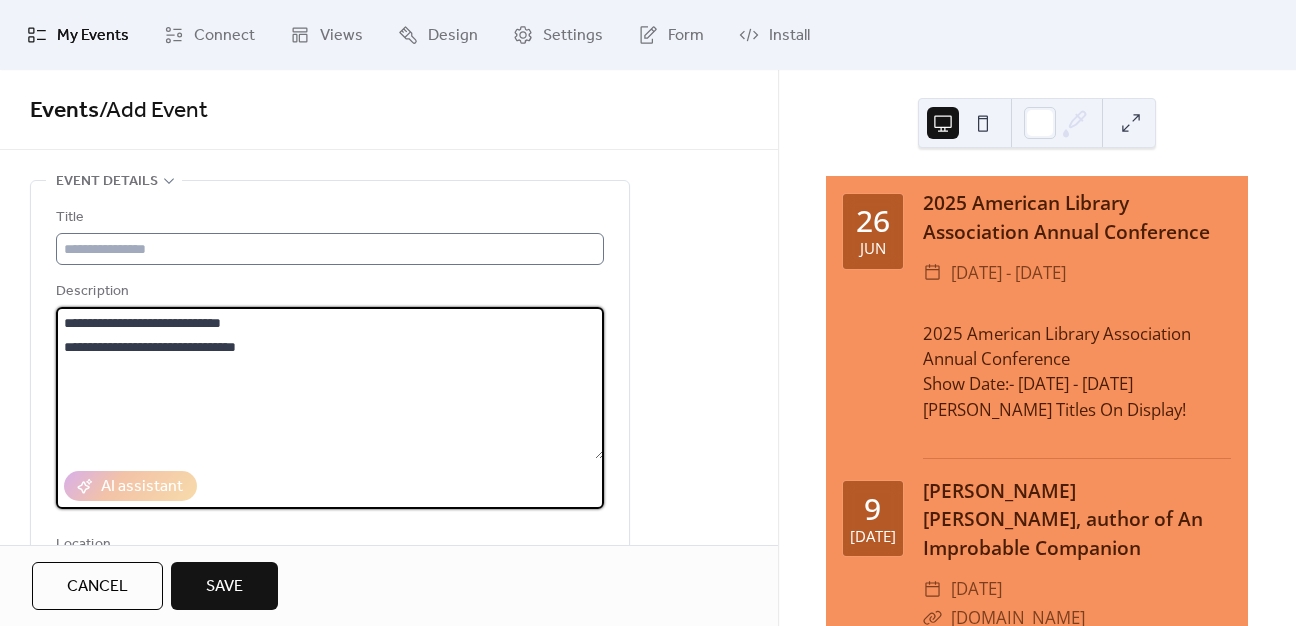 click on "Title" at bounding box center [330, 235] 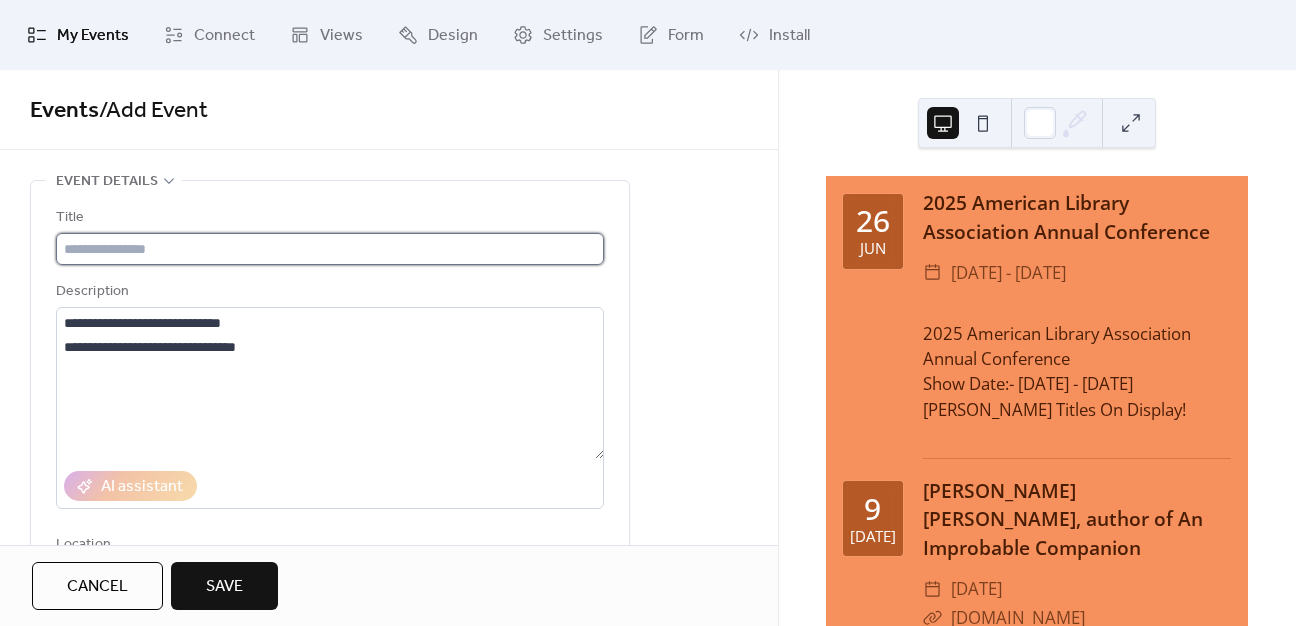 click at bounding box center [330, 249] 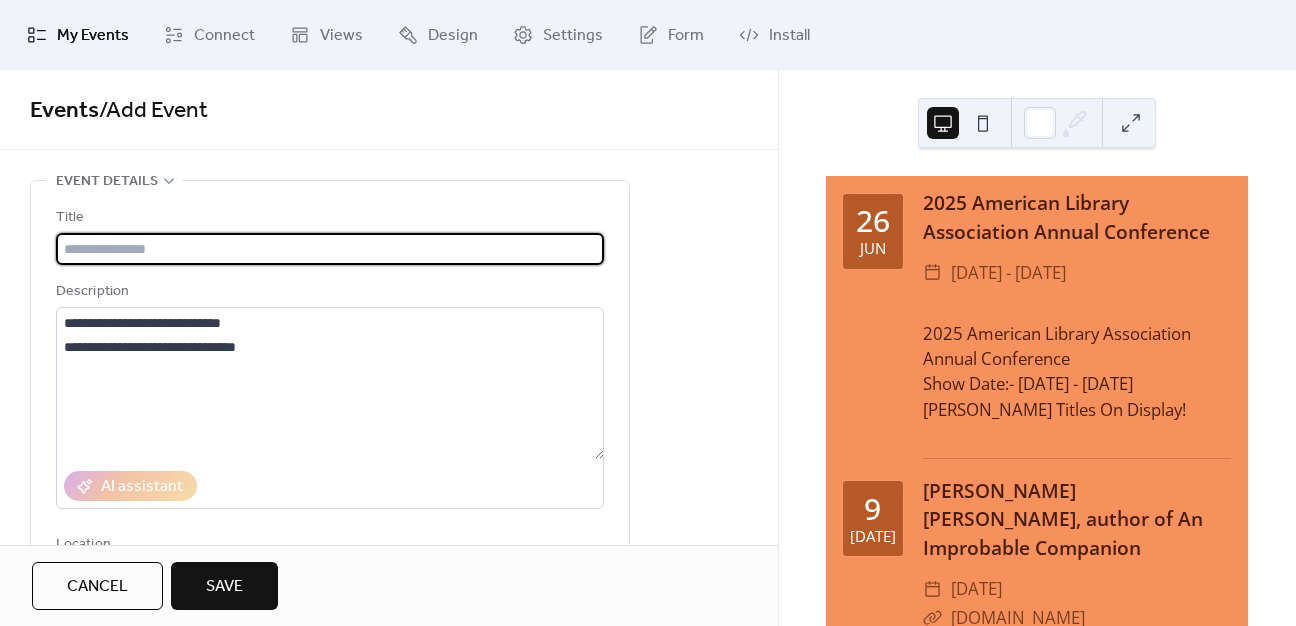 paste on "**********" 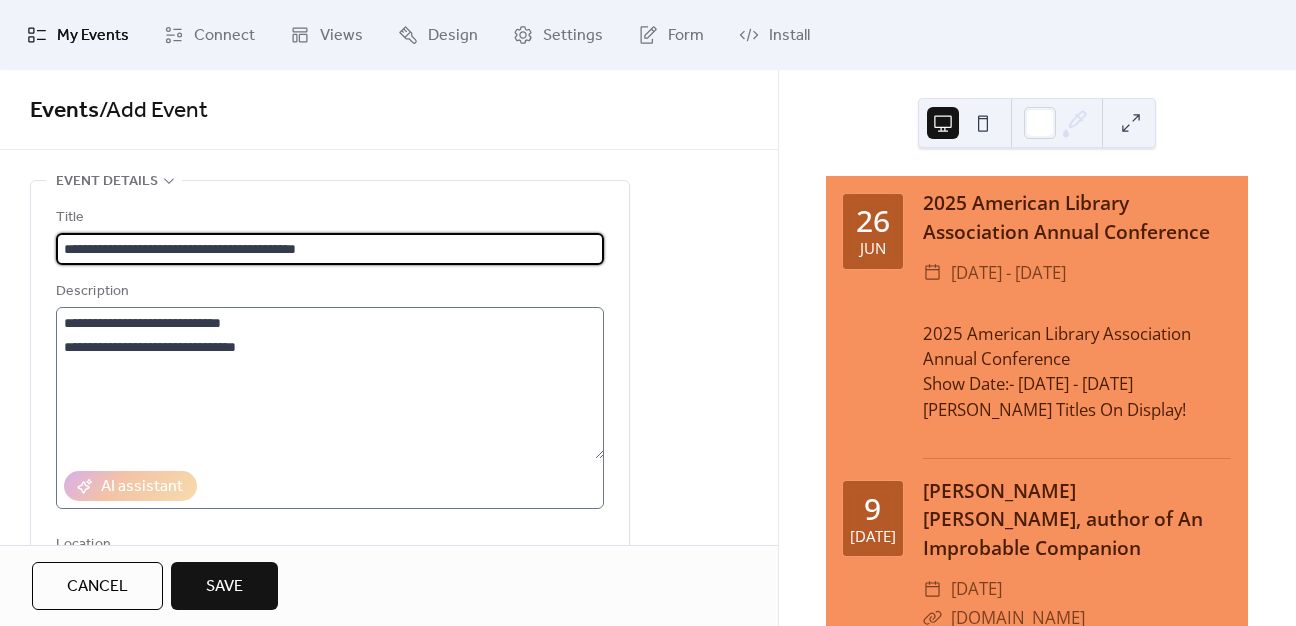type on "**********" 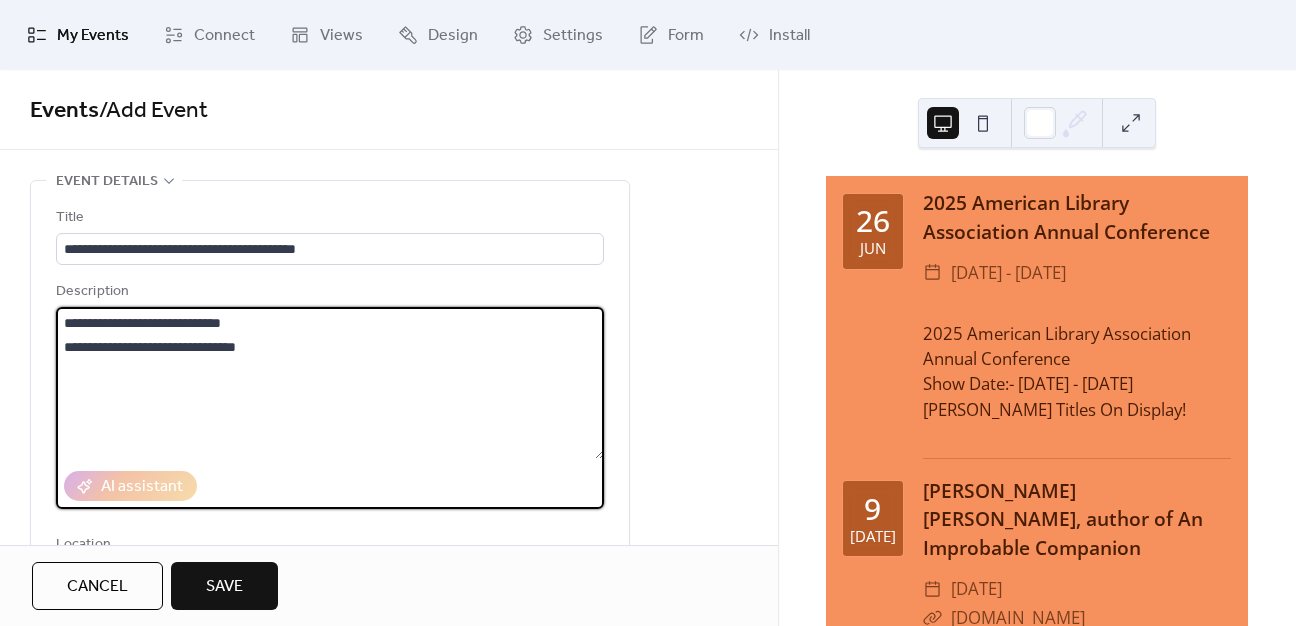 click on "**********" at bounding box center (330, 383) 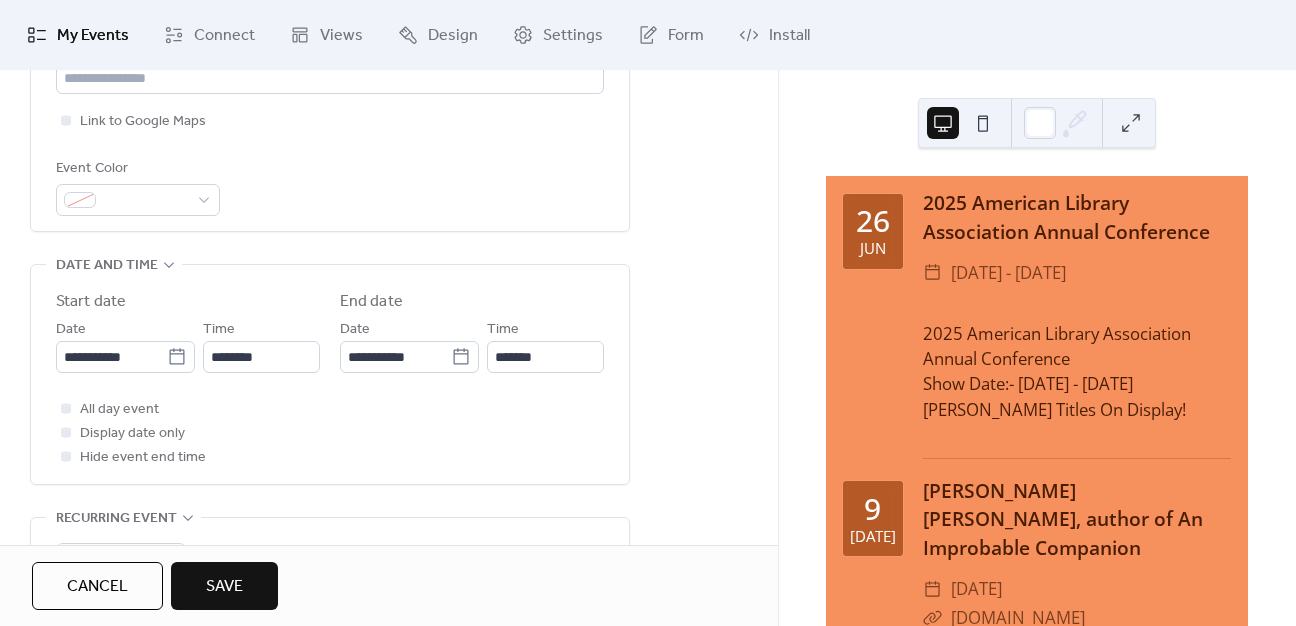scroll, scrollTop: 700, scrollLeft: 0, axis: vertical 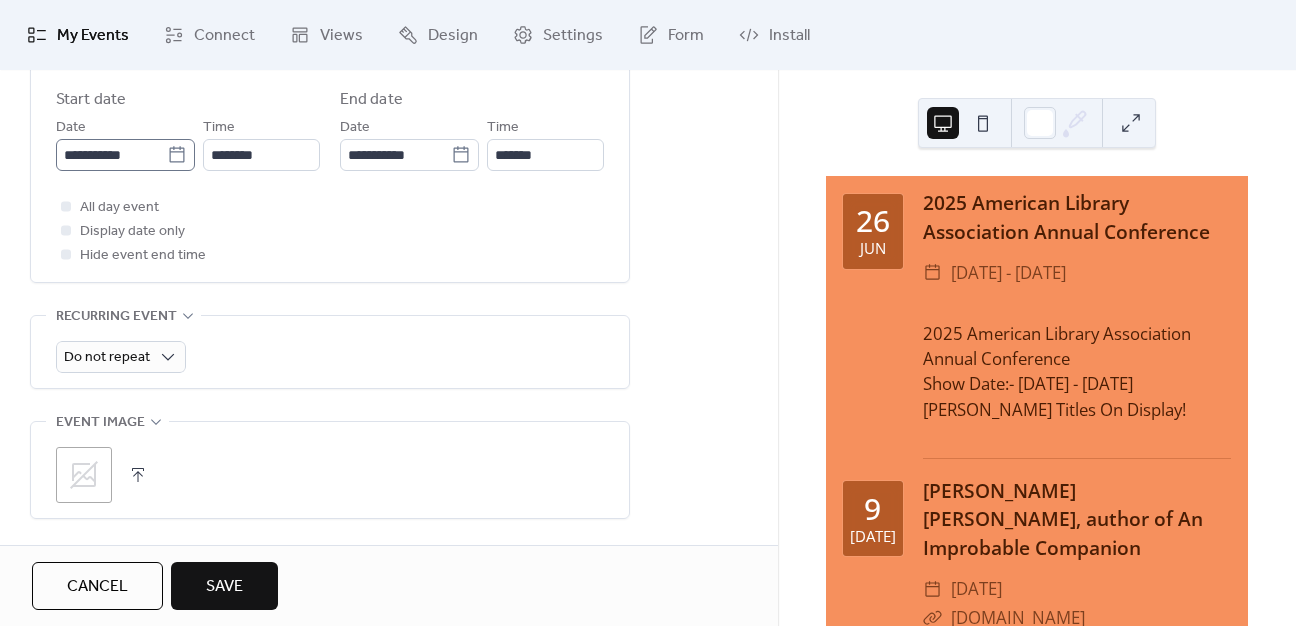click 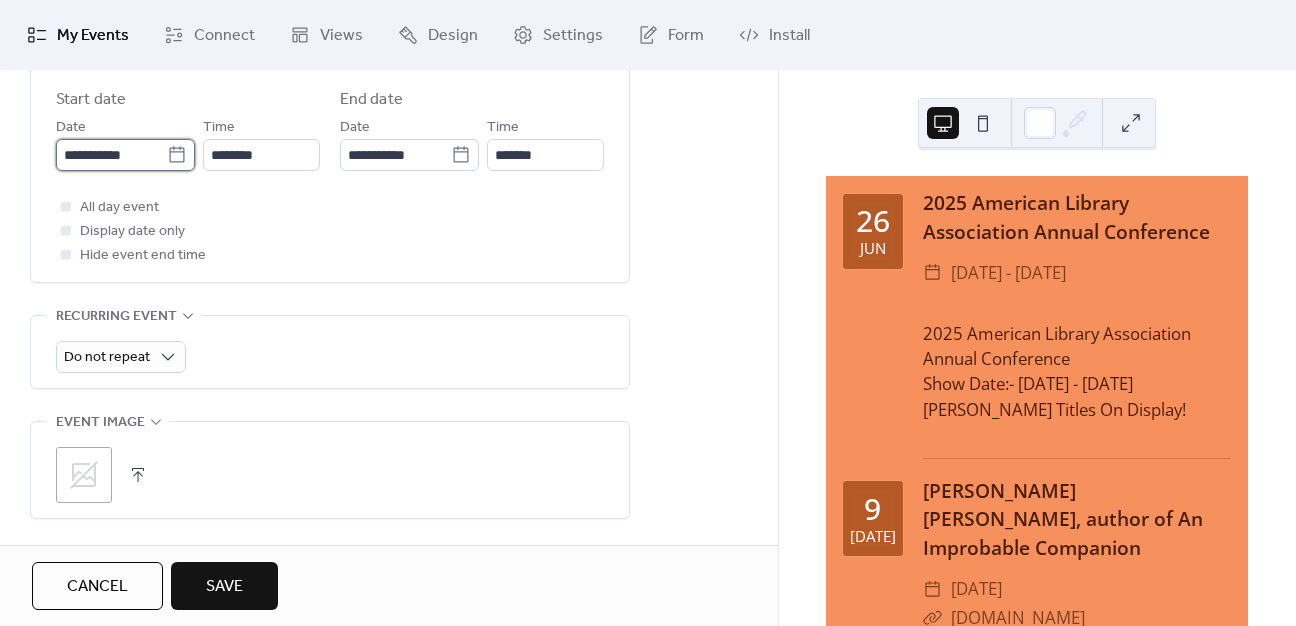 click on "**********" at bounding box center (111, 155) 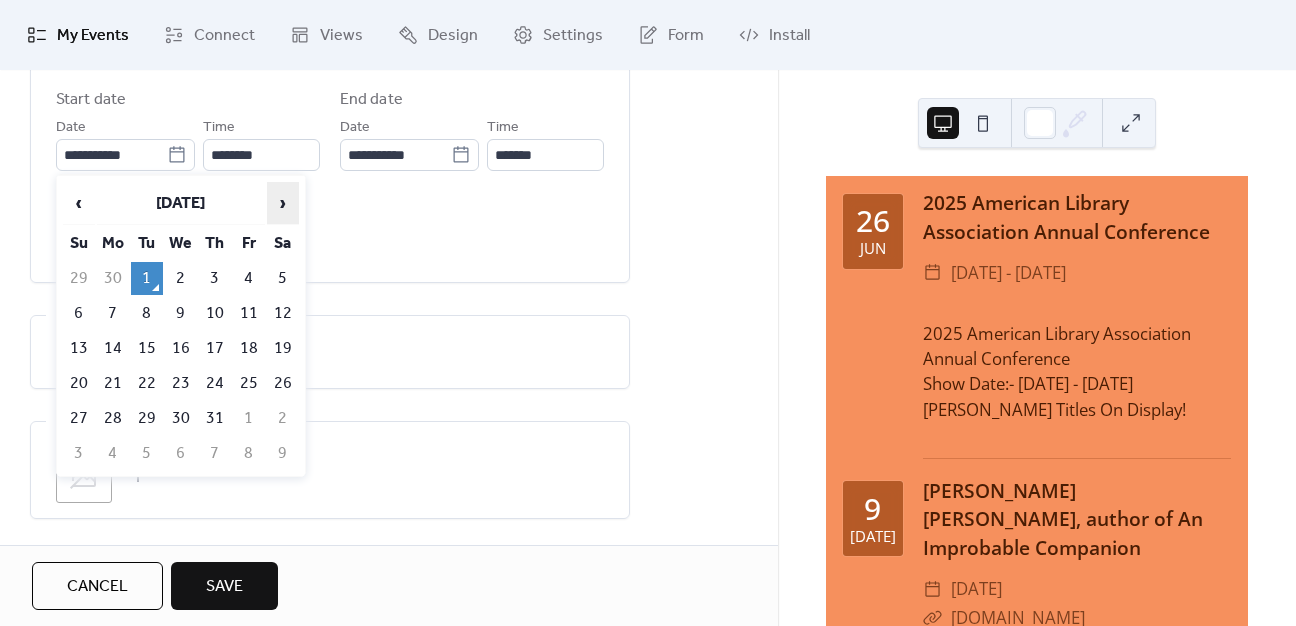 click on "›" at bounding box center [283, 203] 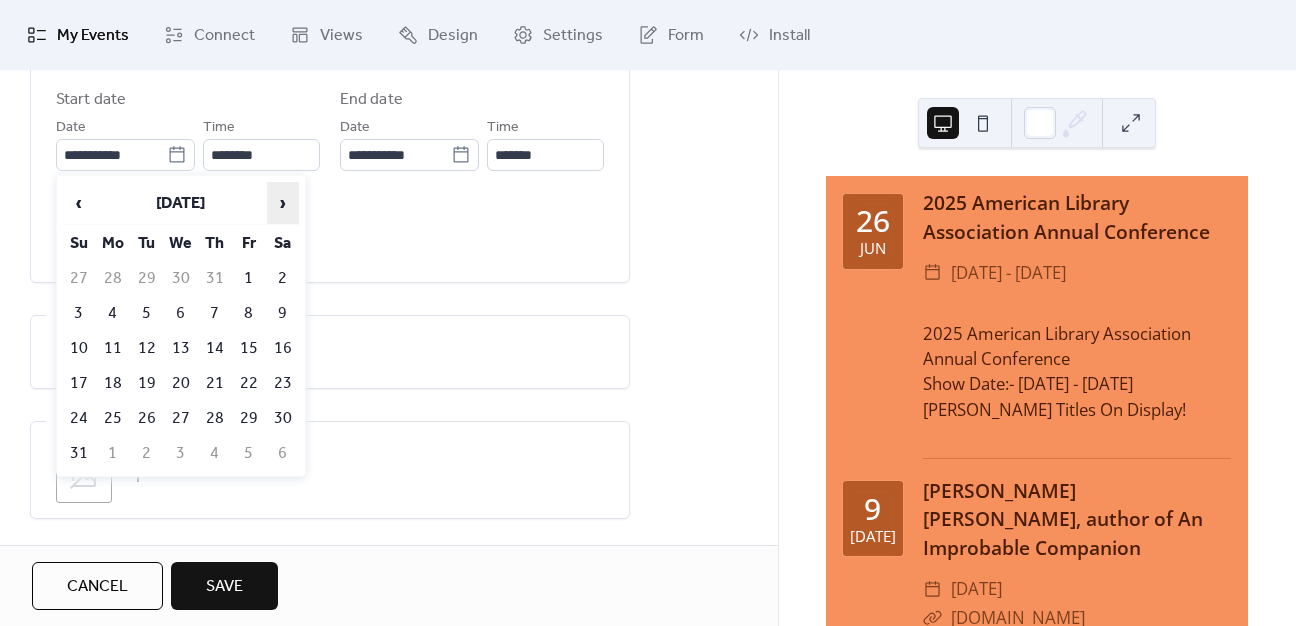 click on "›" at bounding box center [283, 203] 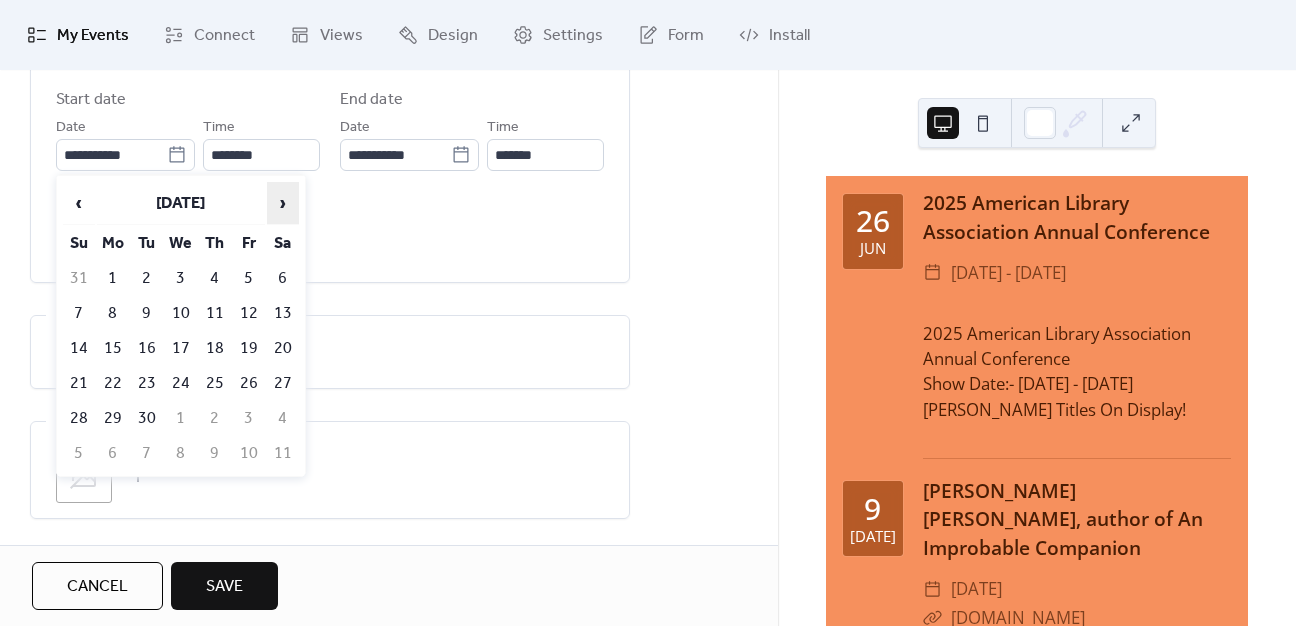 click on "›" at bounding box center (283, 203) 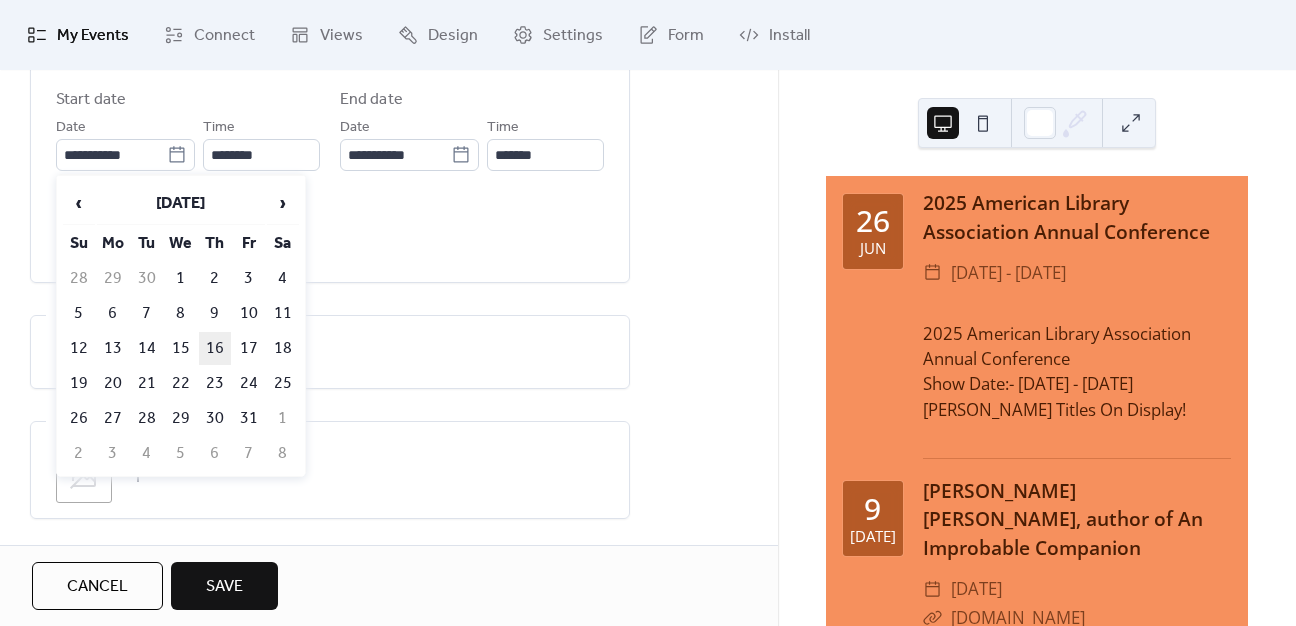 click on "16" at bounding box center [215, 348] 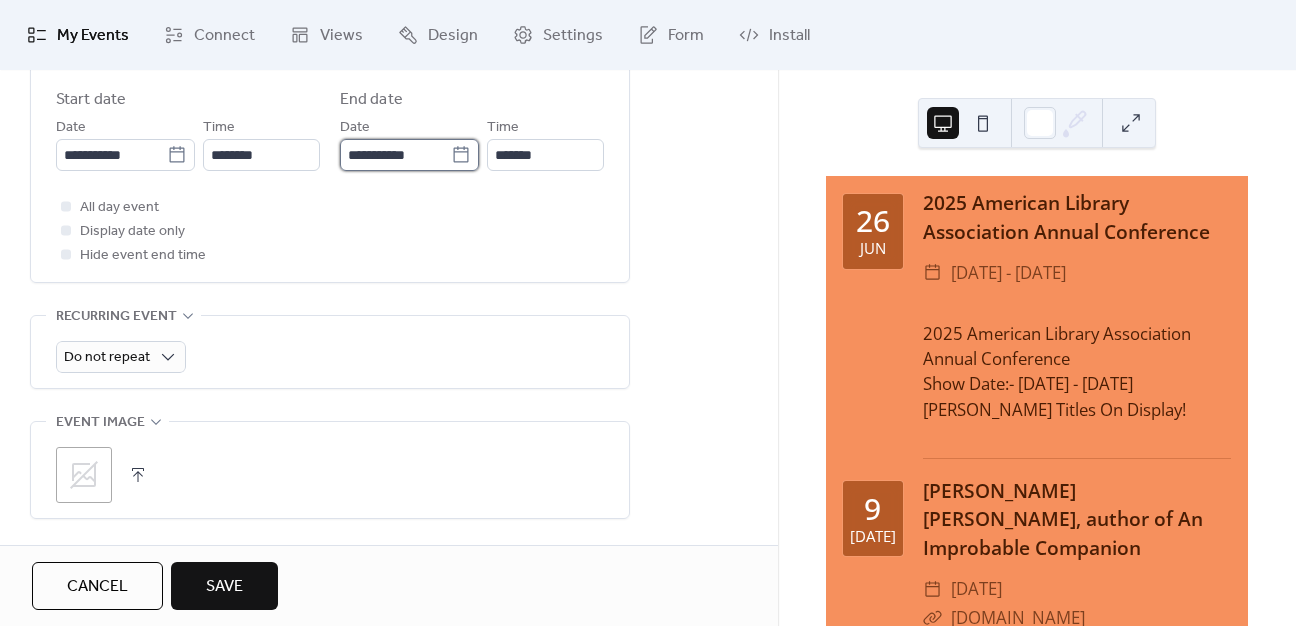 click on "**********" at bounding box center [409, 155] 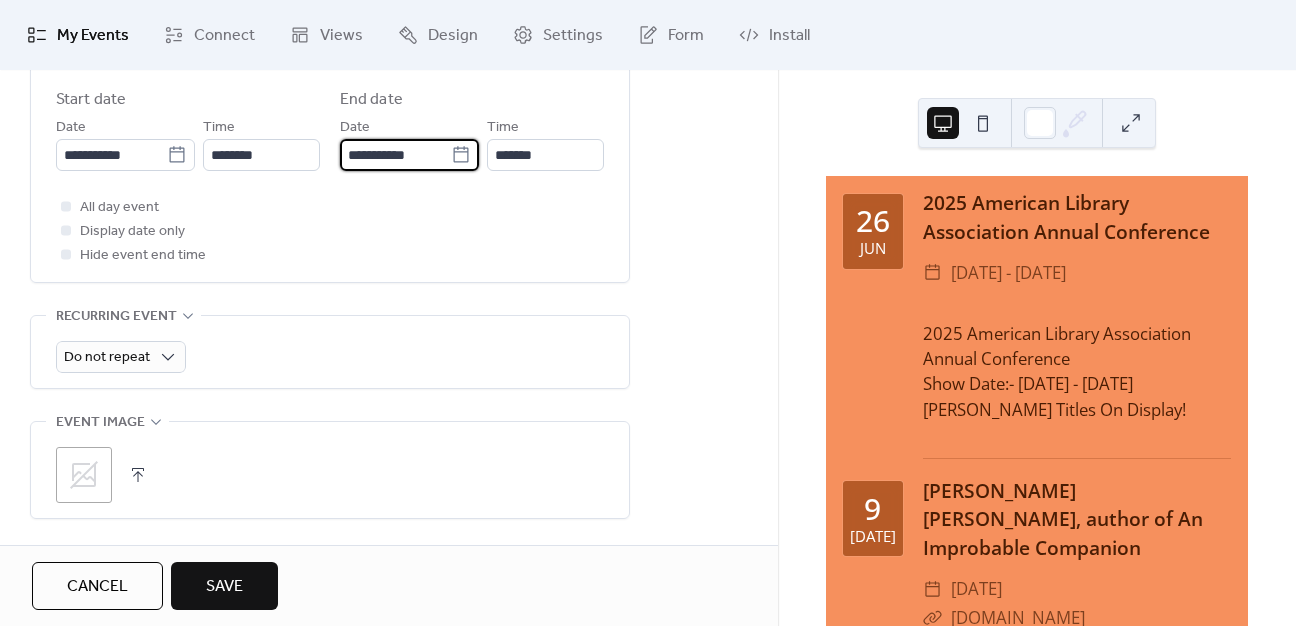 click on "**********" at bounding box center [409, 155] 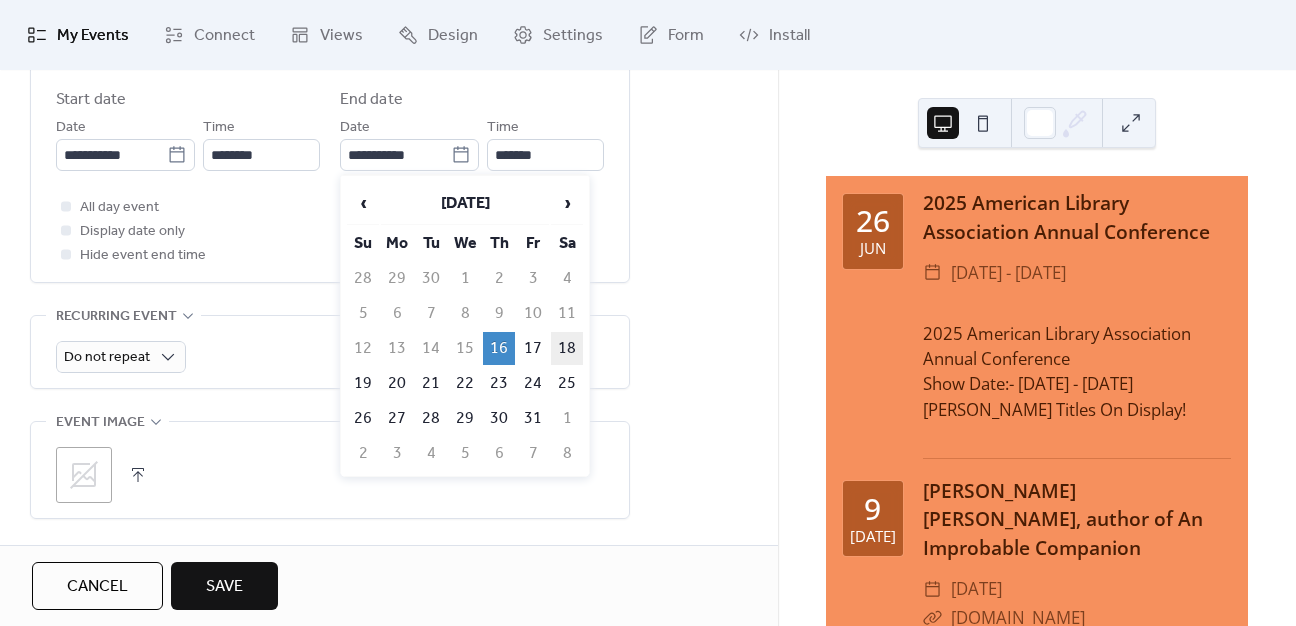 click on "18" at bounding box center [567, 348] 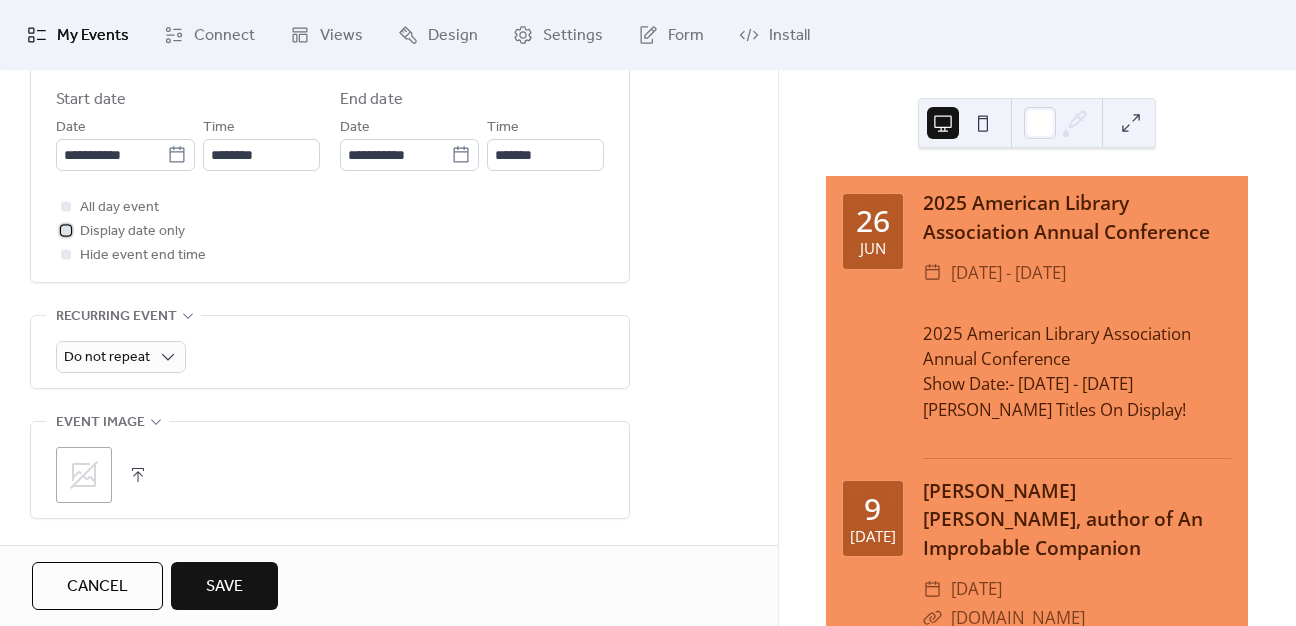 click at bounding box center (66, 230) 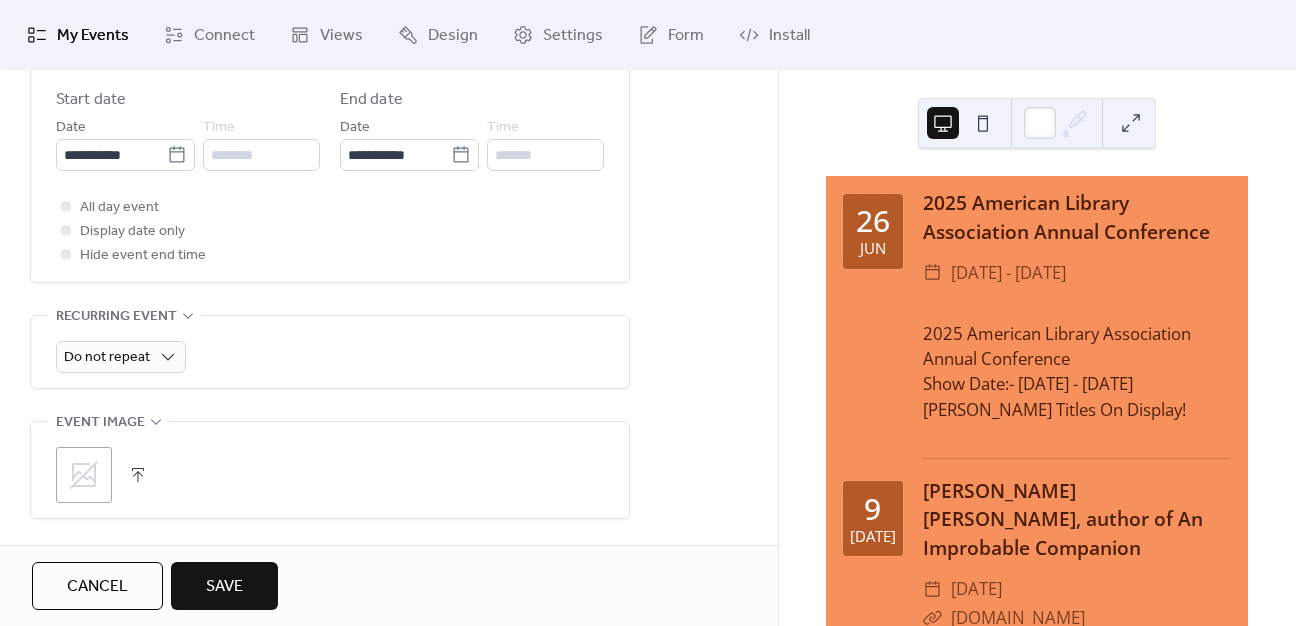 click on "All day event Display date only Hide event end time" at bounding box center [330, 231] 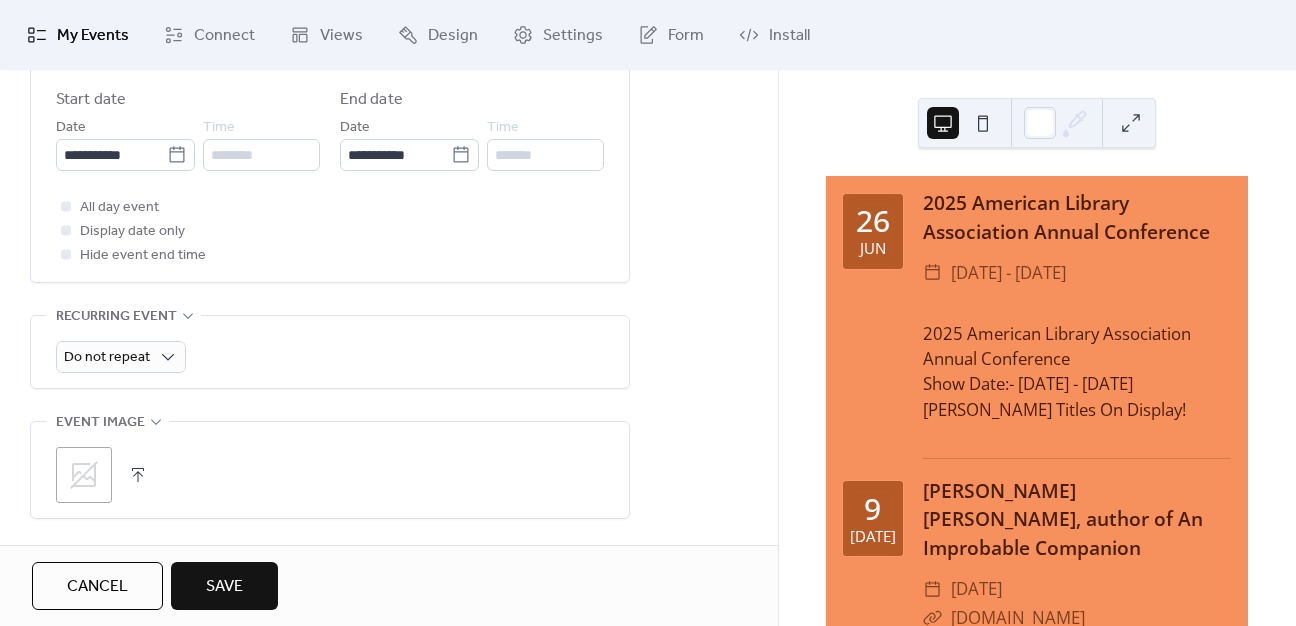 click on "Save" at bounding box center (224, 587) 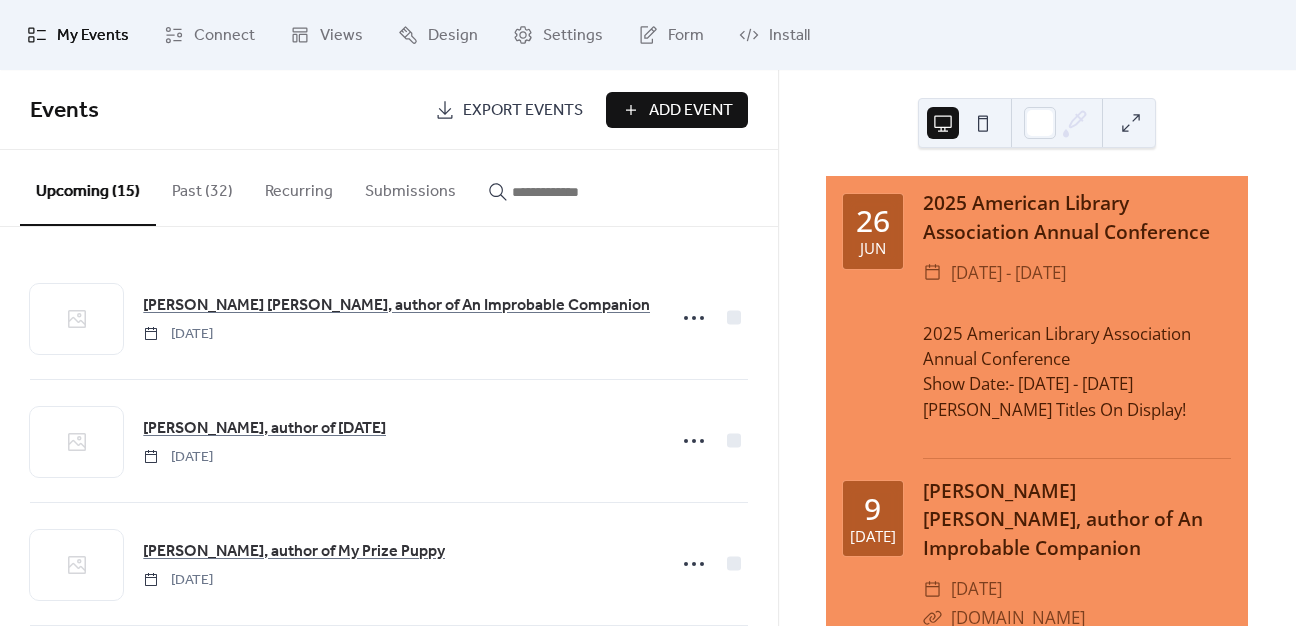 click on "Events Export Events Add Event" at bounding box center [389, 110] 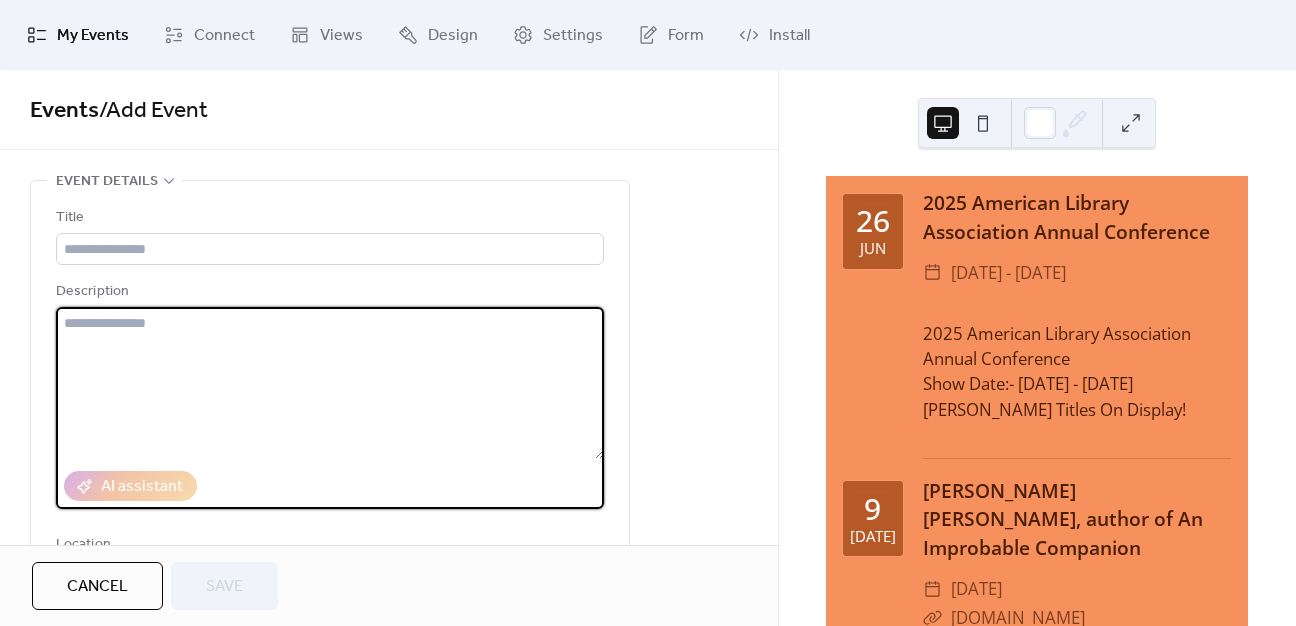 click at bounding box center [330, 383] 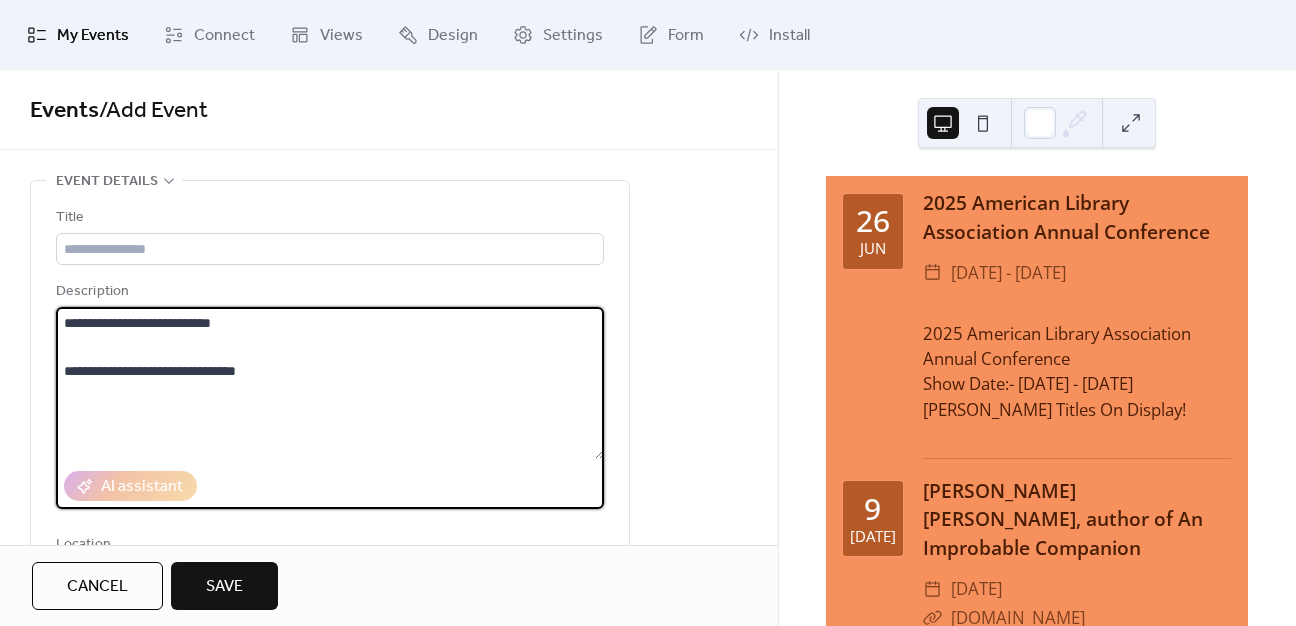 click on "**********" at bounding box center [330, 383] 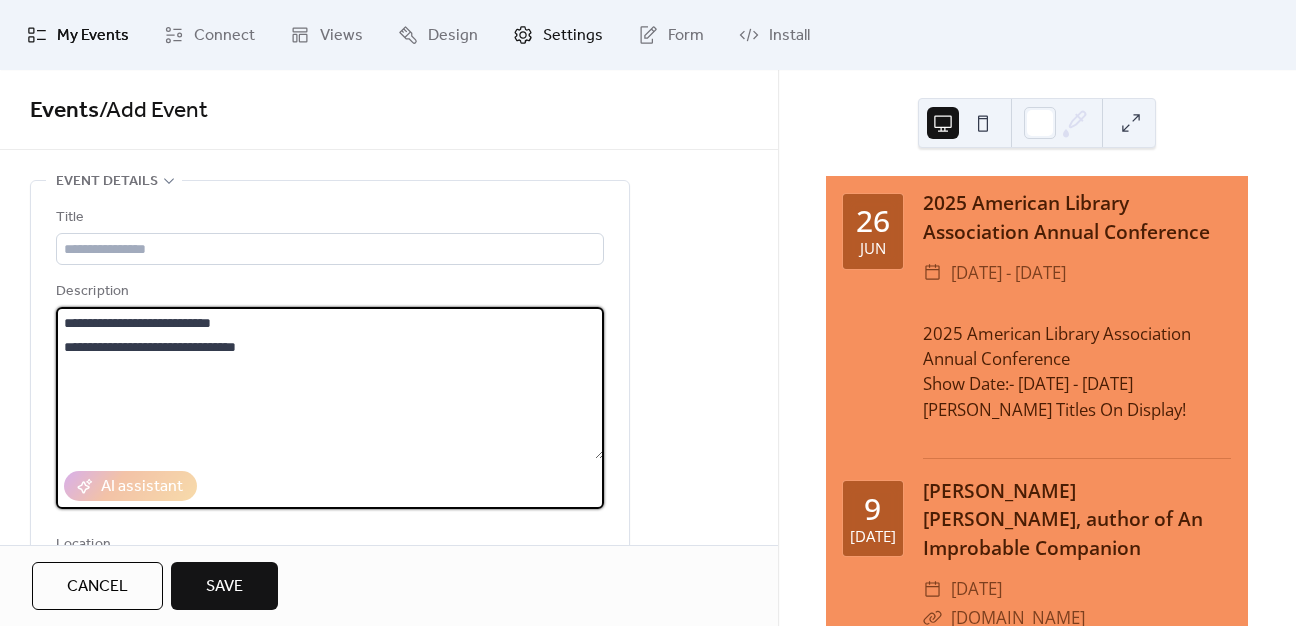 type on "**********" 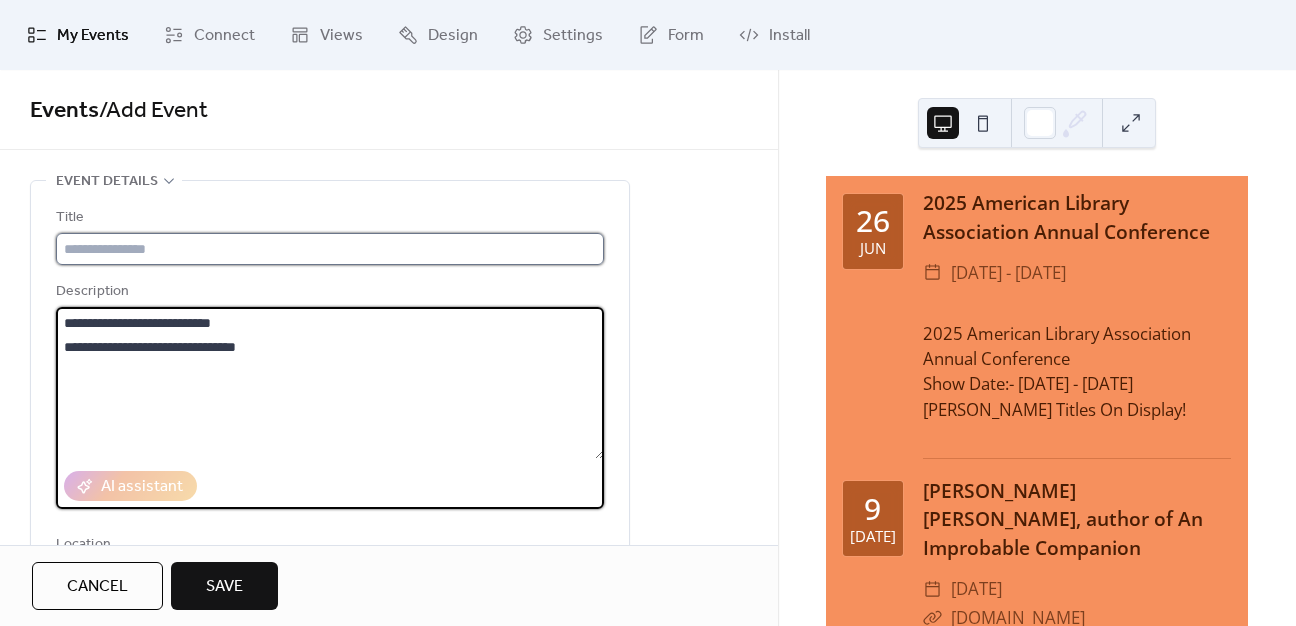 click at bounding box center [330, 249] 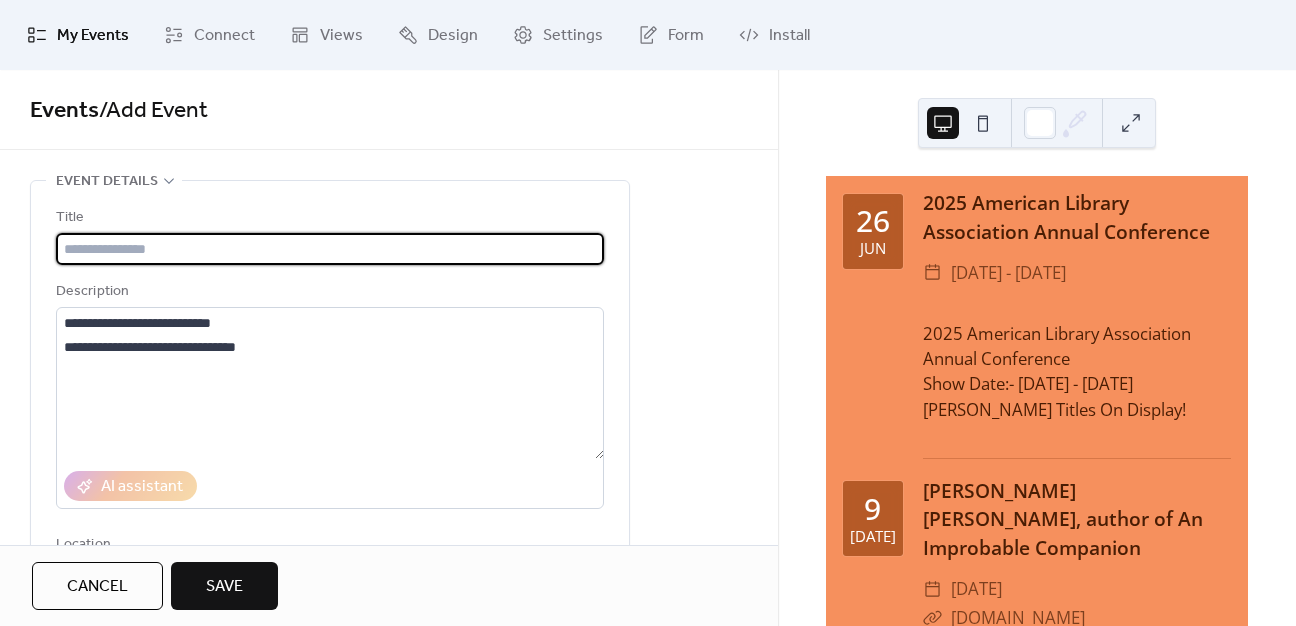 paste on "**********" 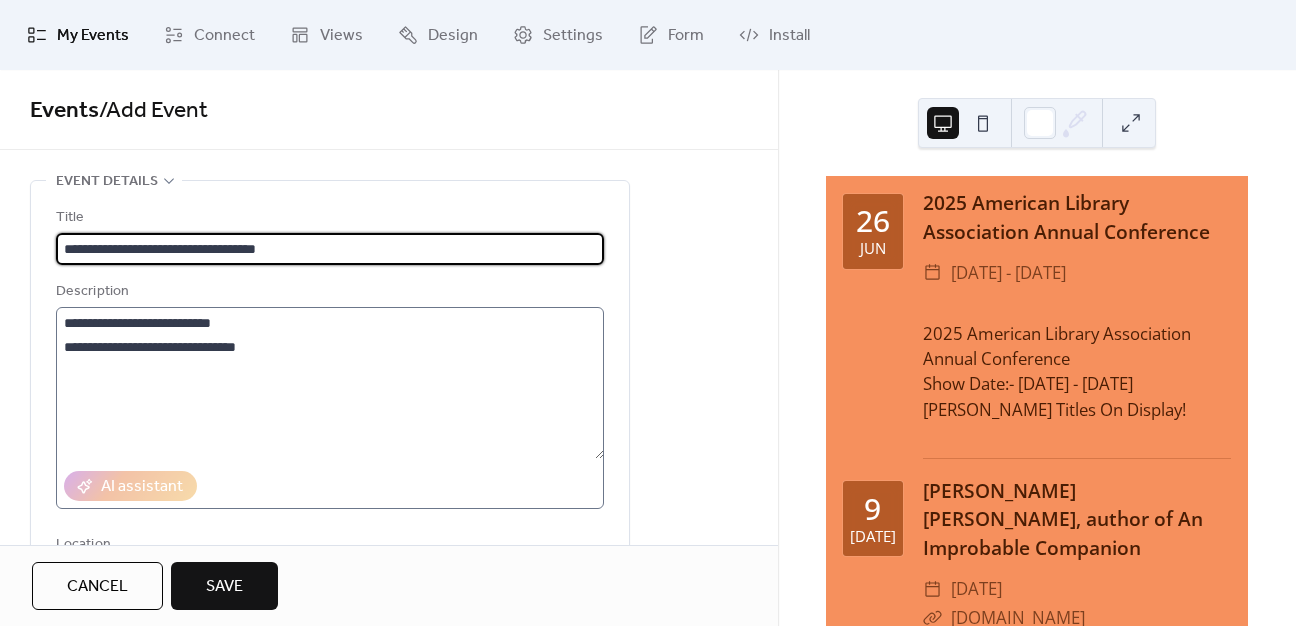 type on "**********" 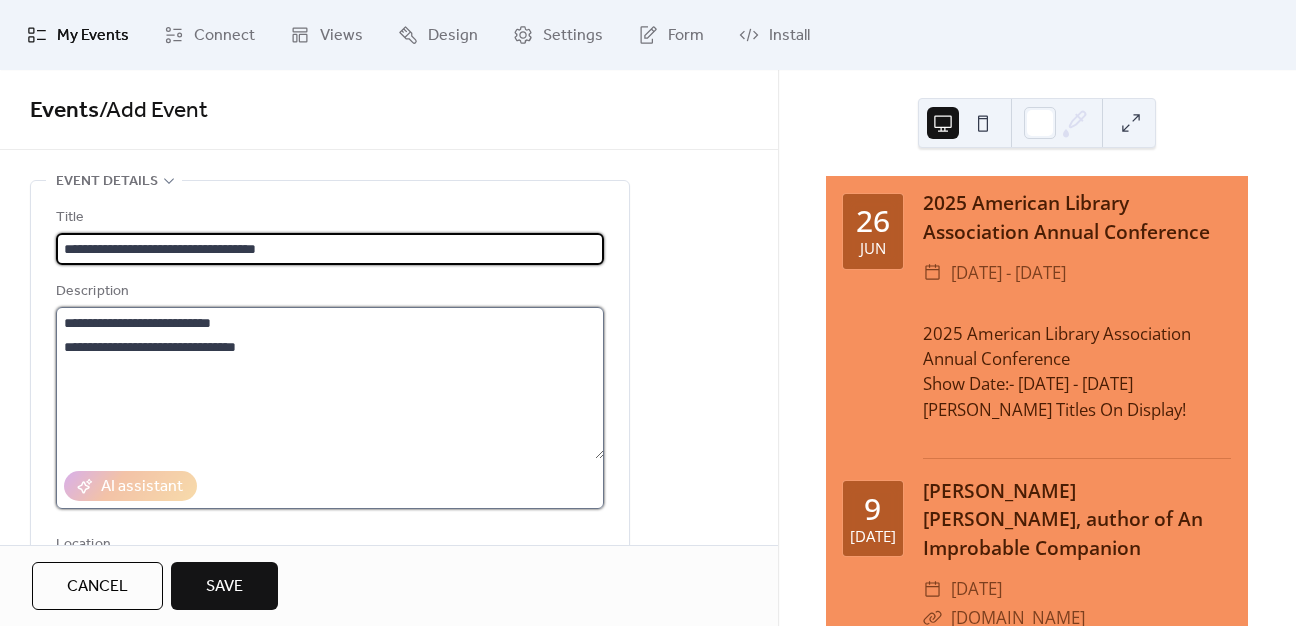 click on "**********" at bounding box center [330, 383] 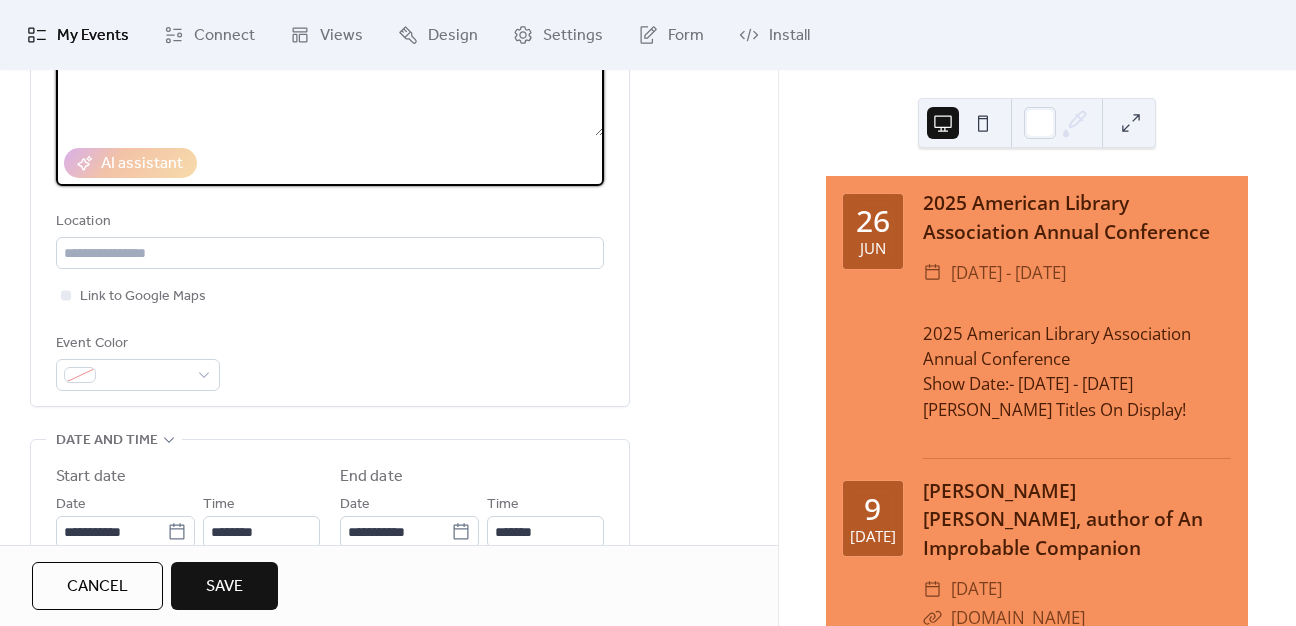 scroll, scrollTop: 500, scrollLeft: 0, axis: vertical 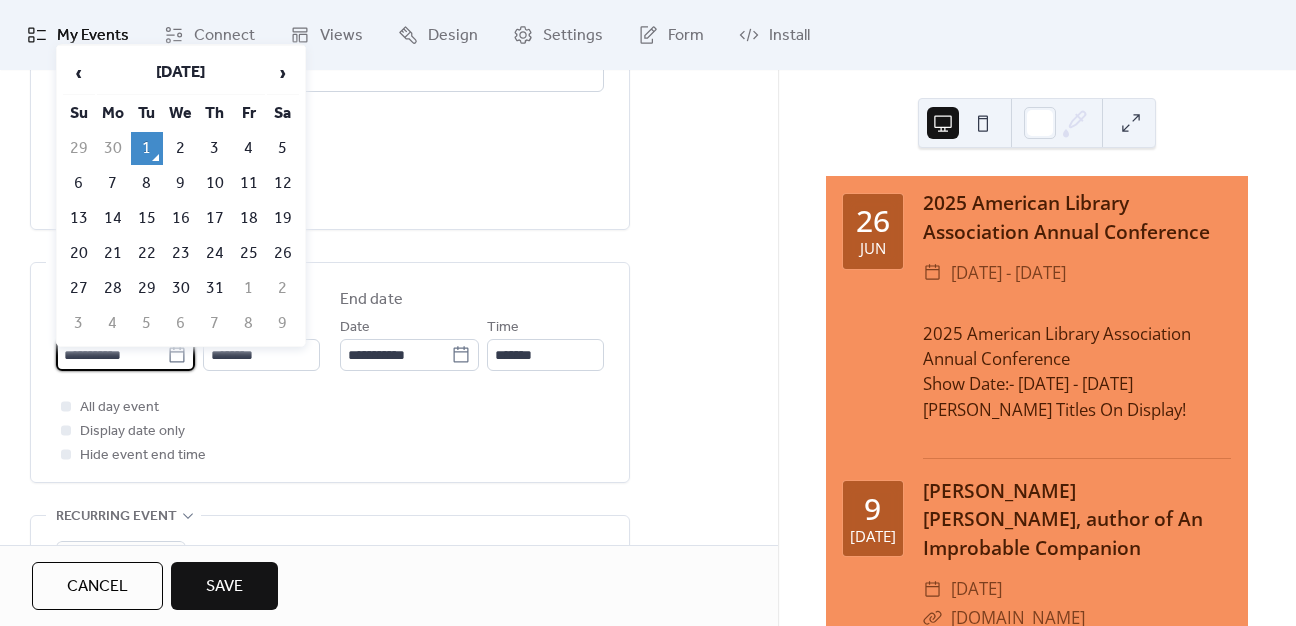 drag, startPoint x: 144, startPoint y: 362, endPoint x: 166, endPoint y: 362, distance: 22 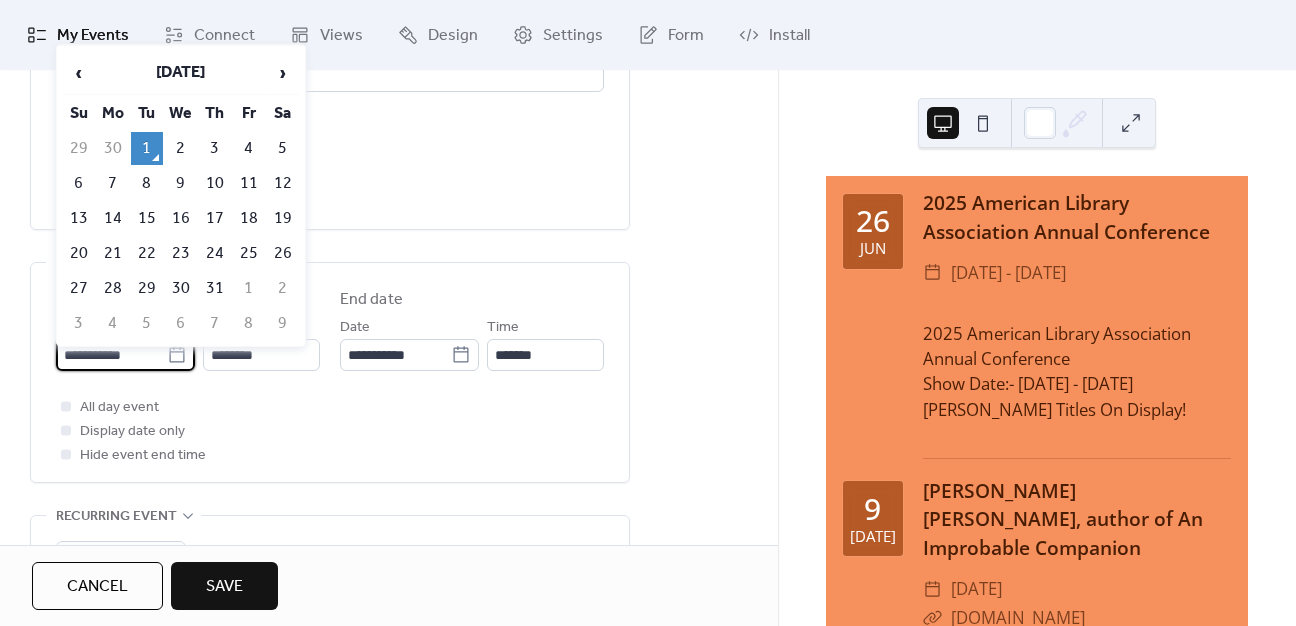 click on "**********" at bounding box center (111, 355) 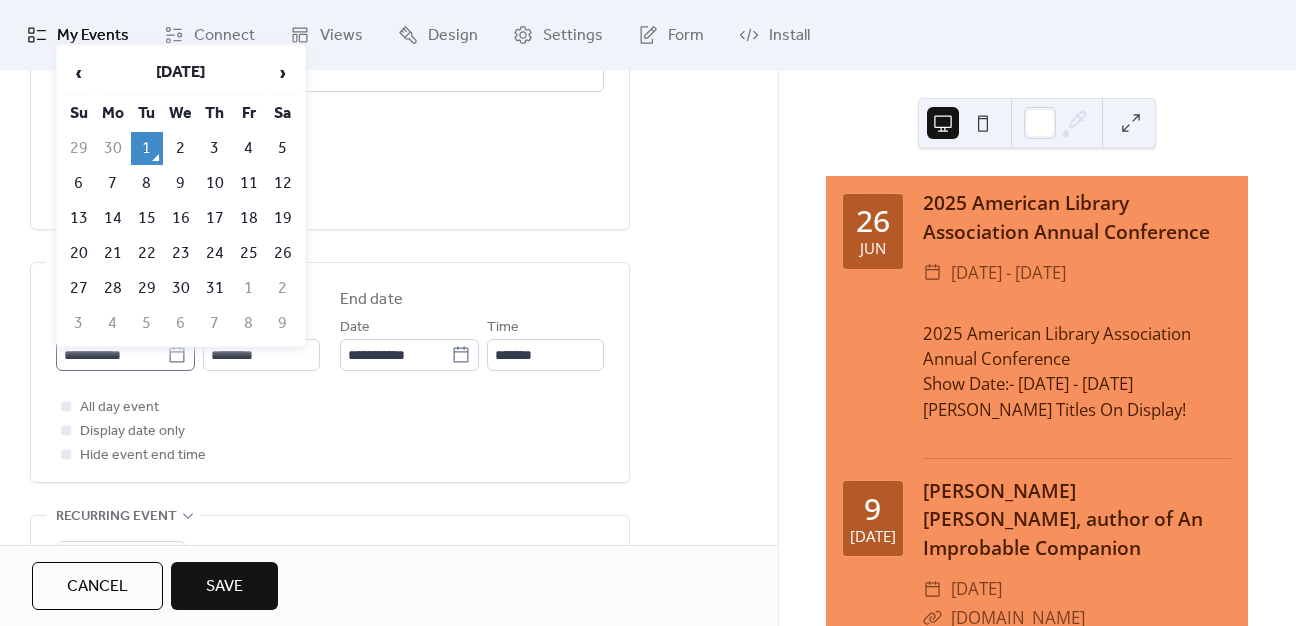 drag, startPoint x: 172, startPoint y: 361, endPoint x: 179, endPoint y: 340, distance: 22.135944 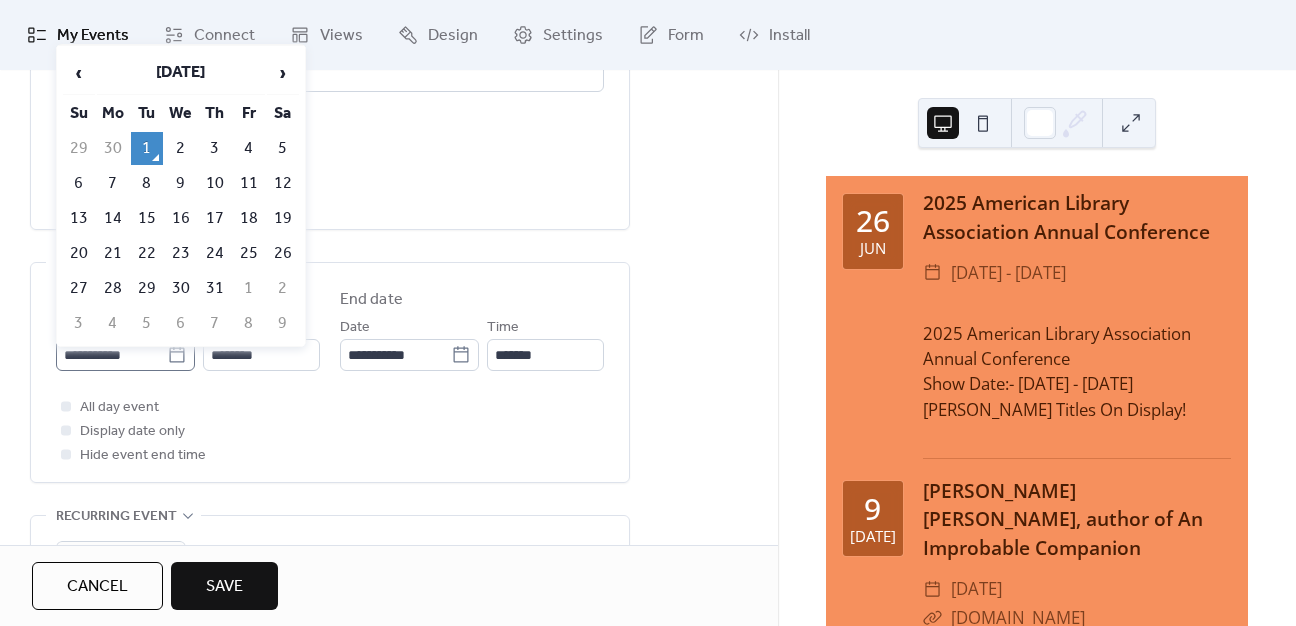 click 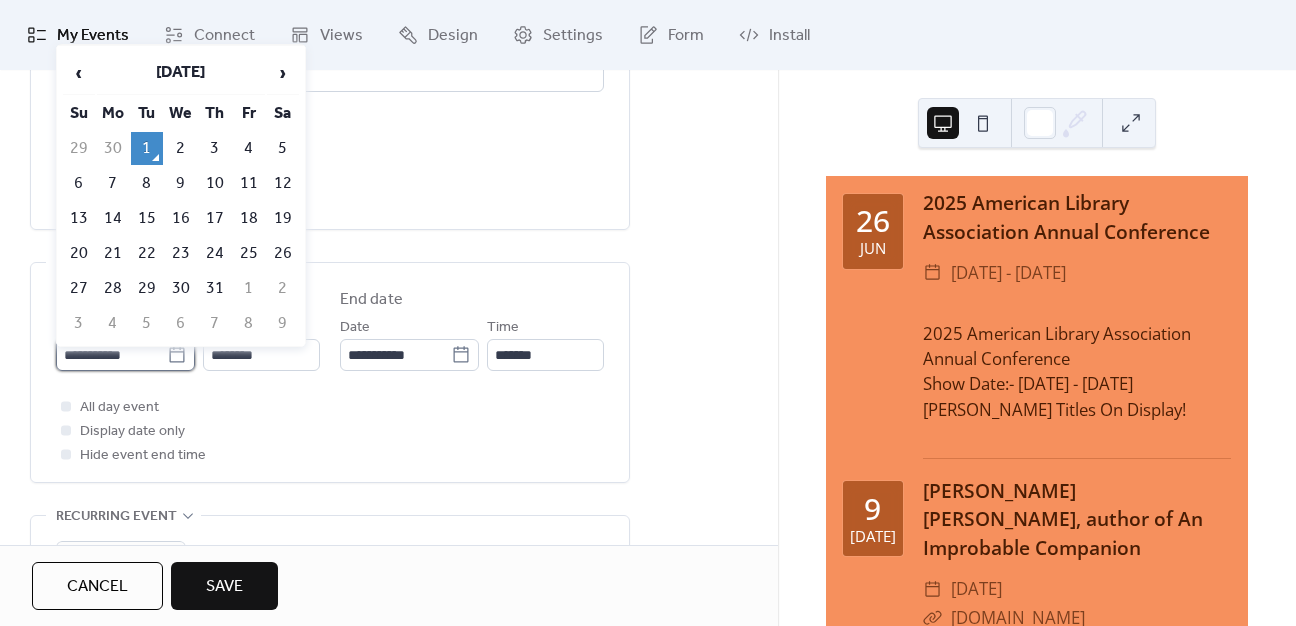 click on "**********" at bounding box center [111, 355] 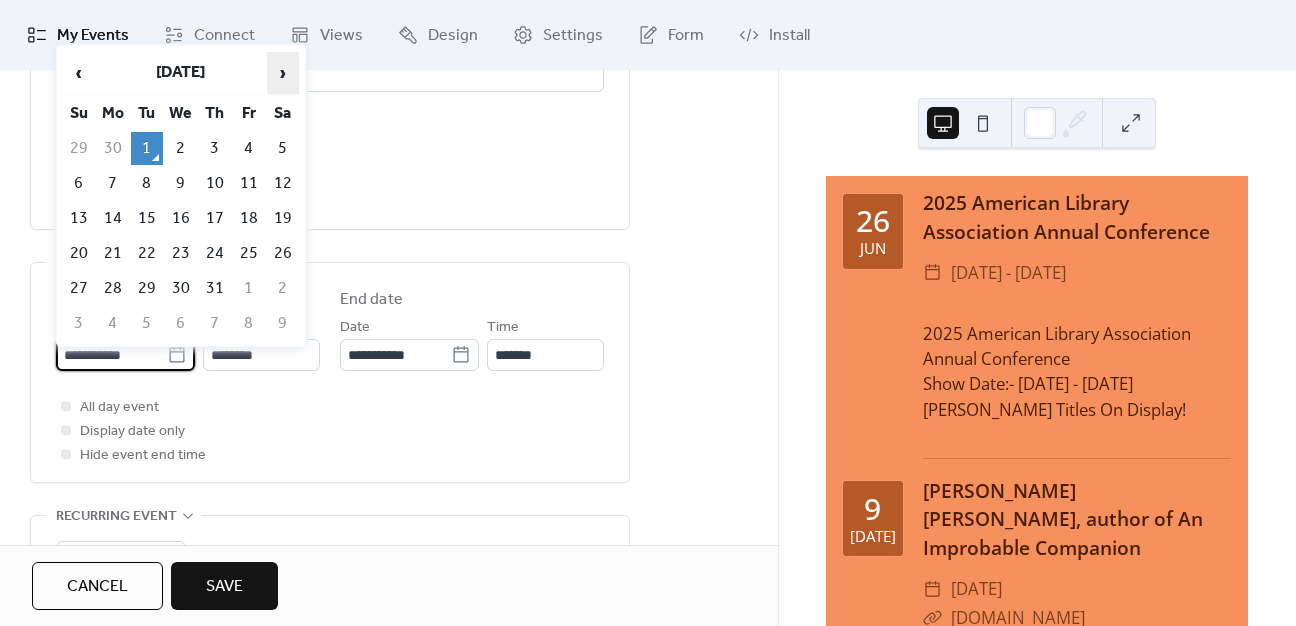 click on "›" at bounding box center (283, 73) 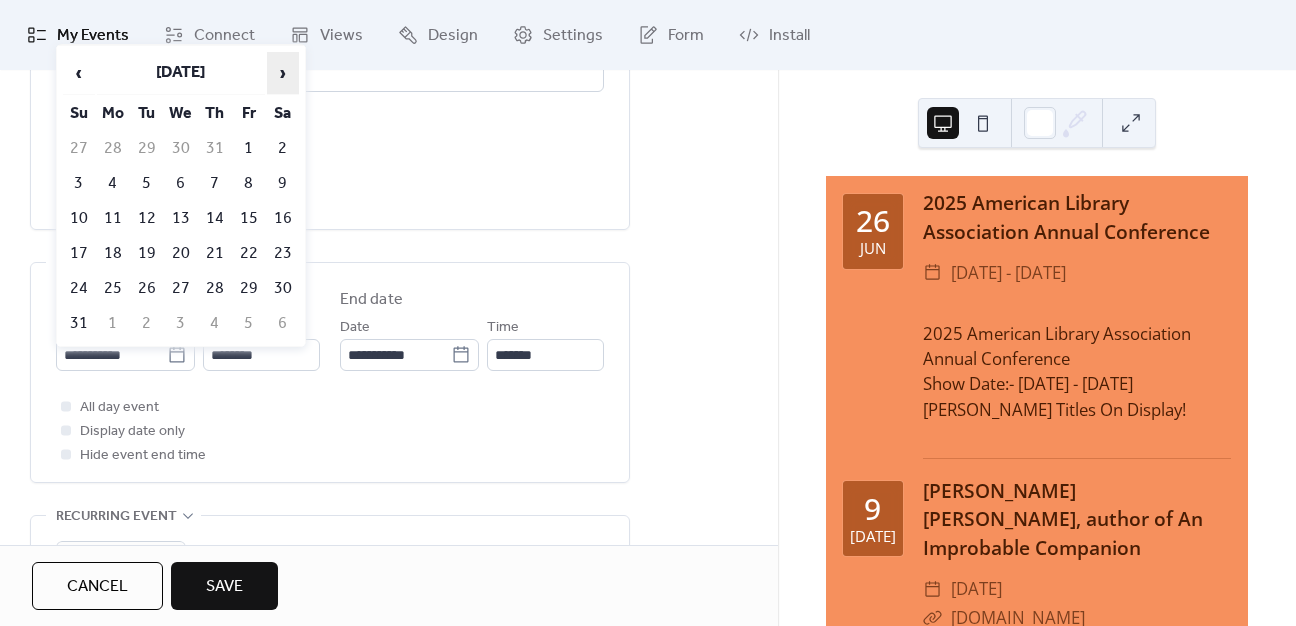 click on "›" at bounding box center [283, 73] 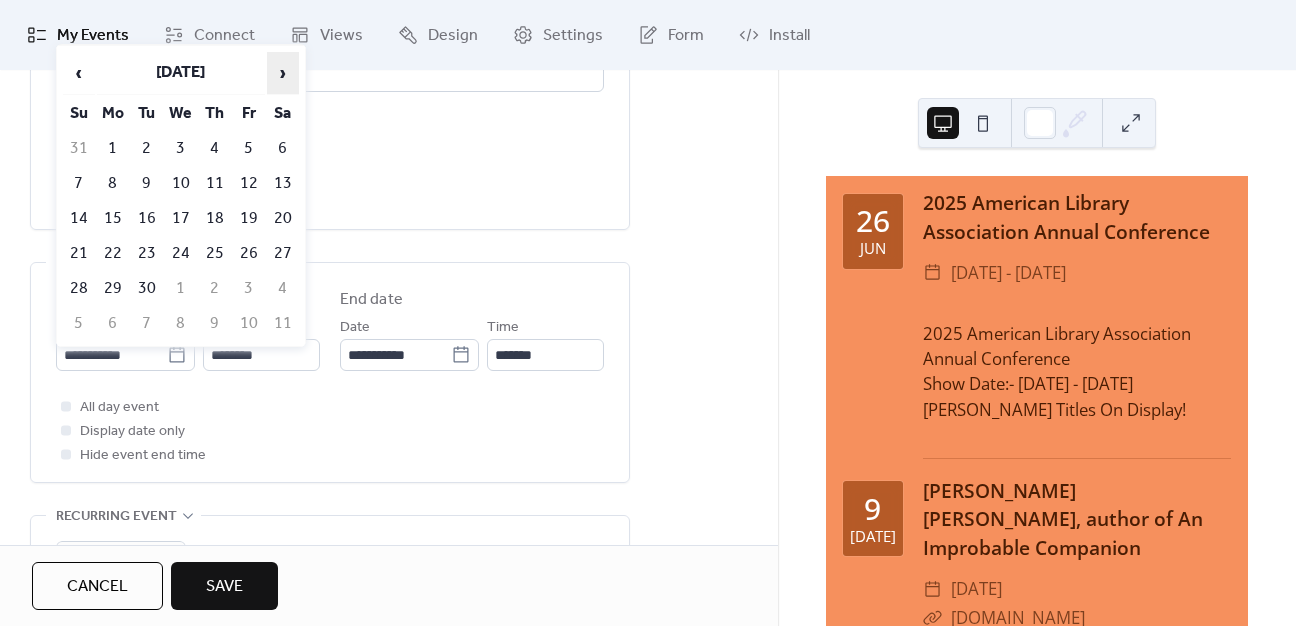 click on "›" at bounding box center [283, 73] 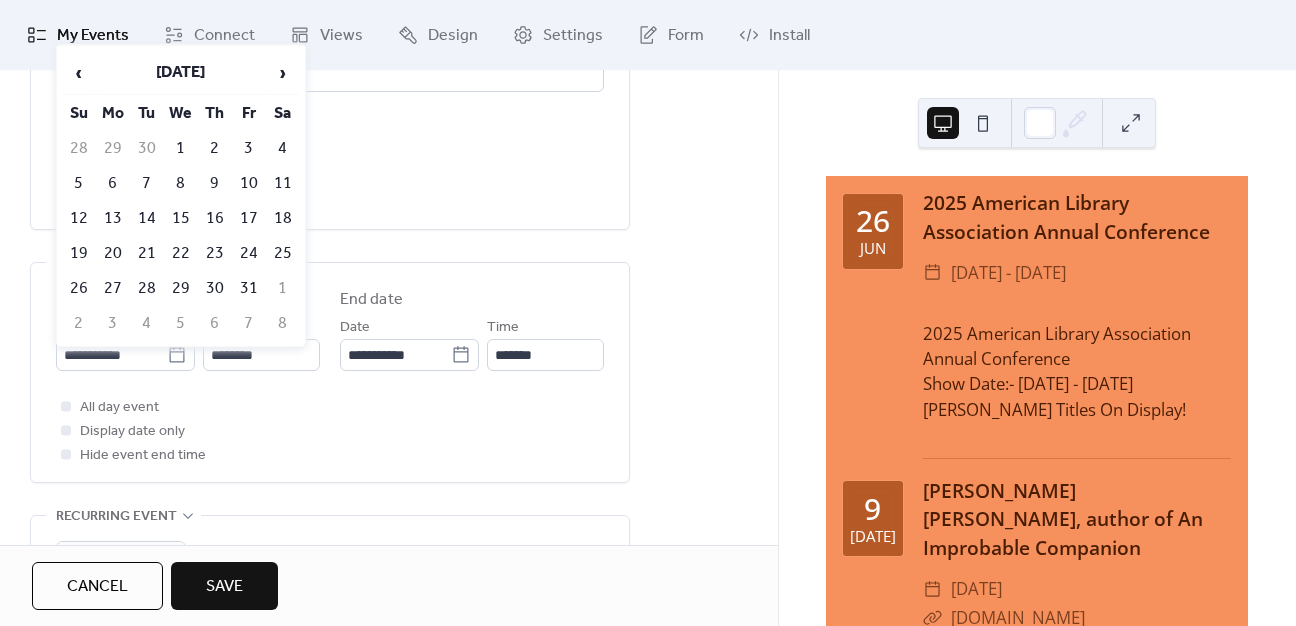 click on "15" at bounding box center [181, 218] 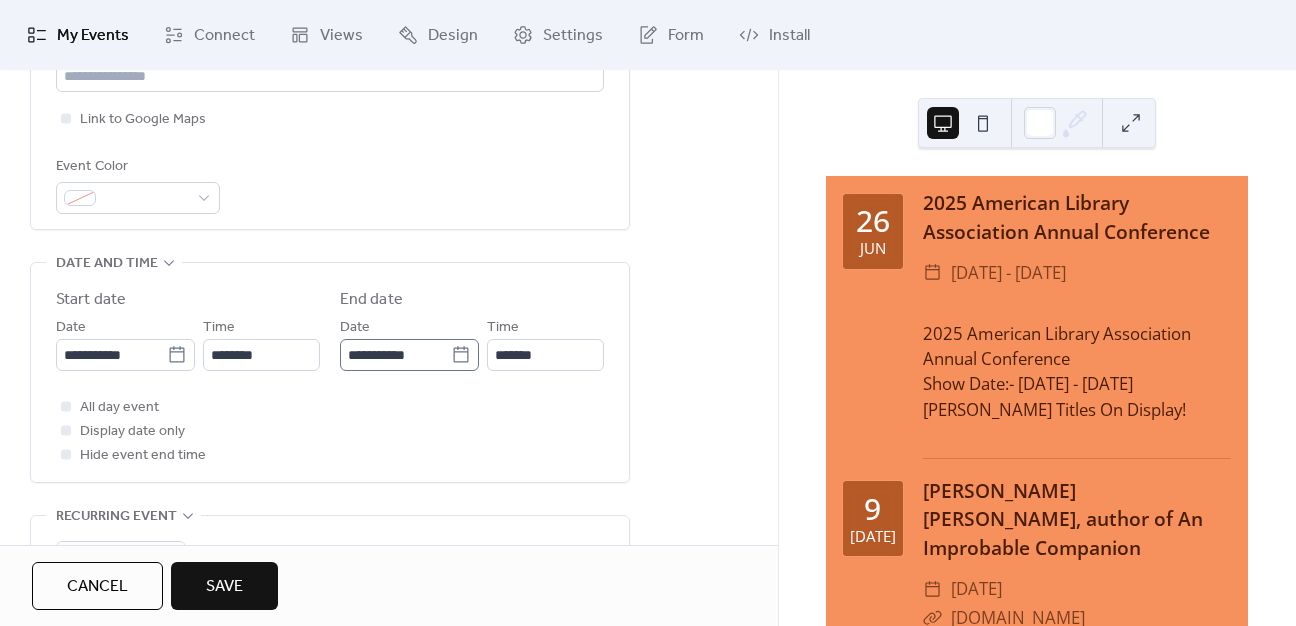 click 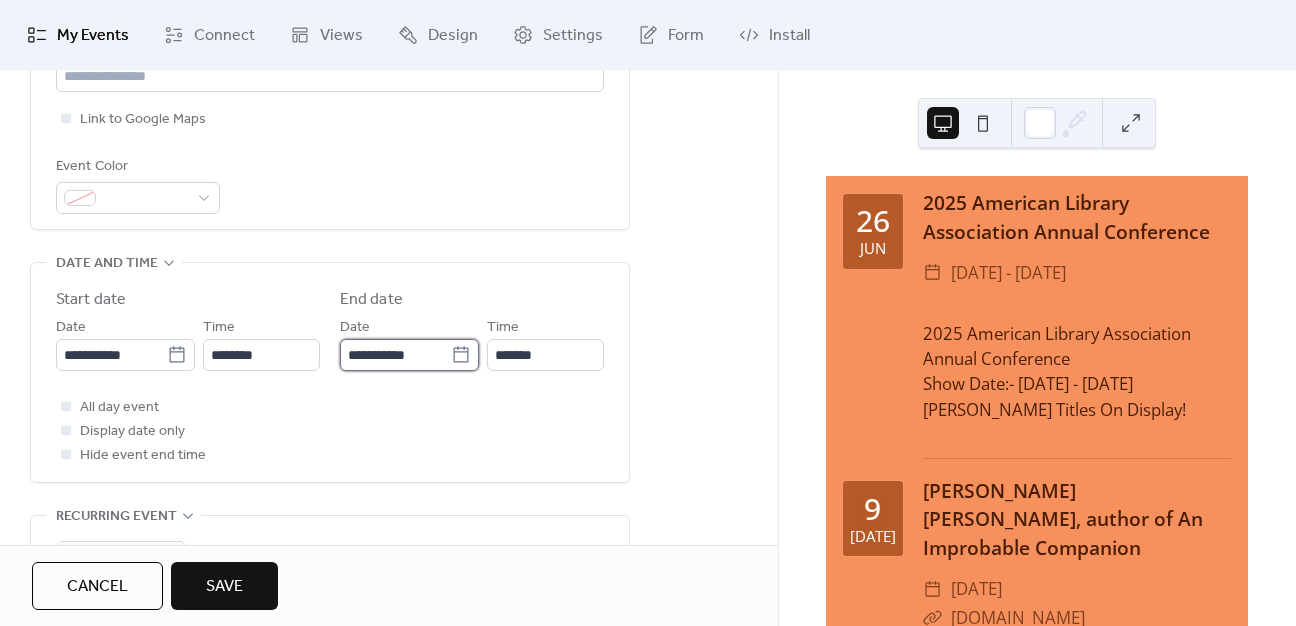 click on "**********" at bounding box center [395, 355] 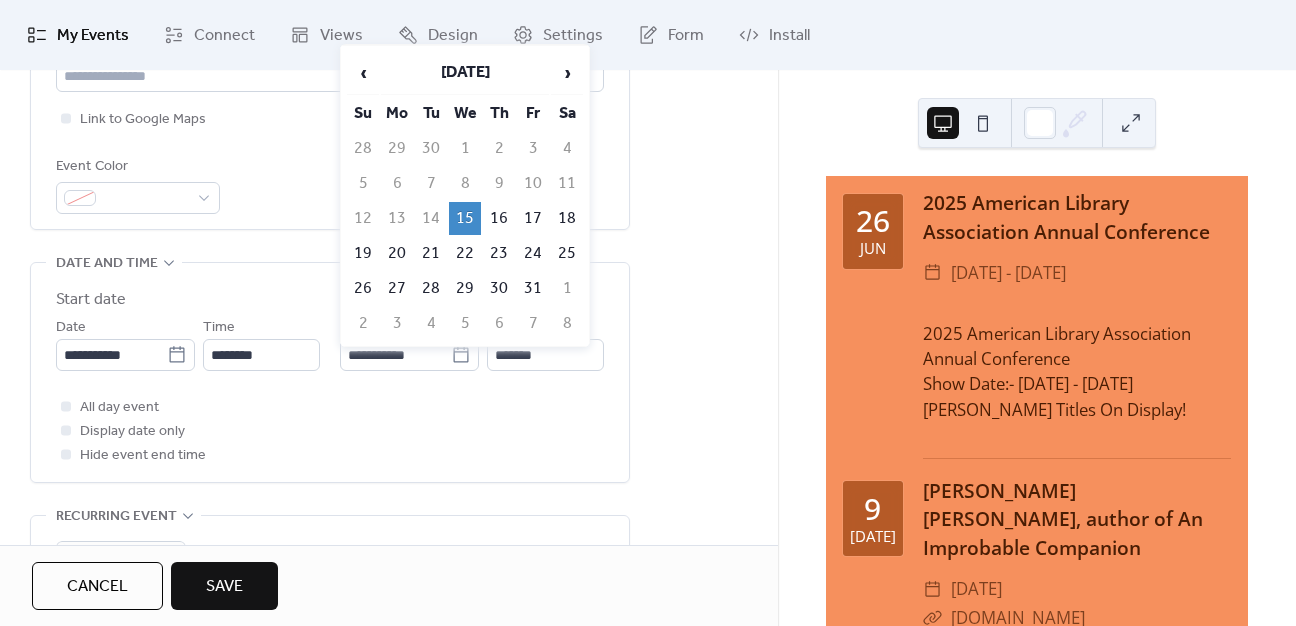 click on "19" at bounding box center [363, 253] 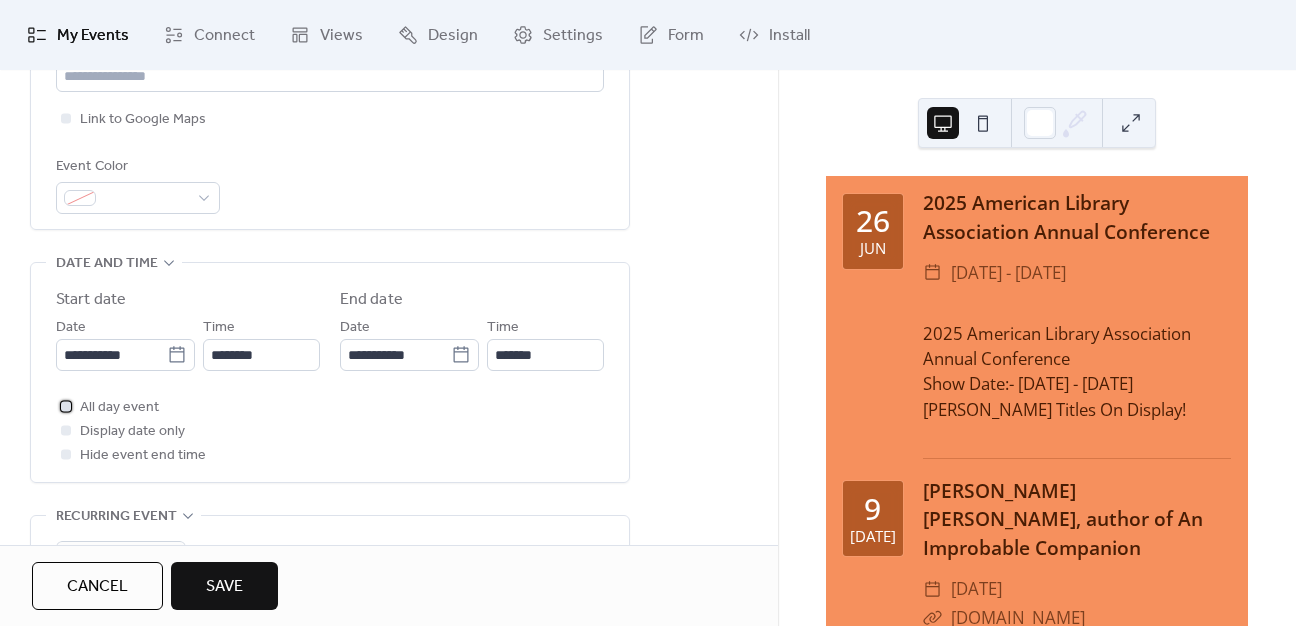 click at bounding box center (66, 406) 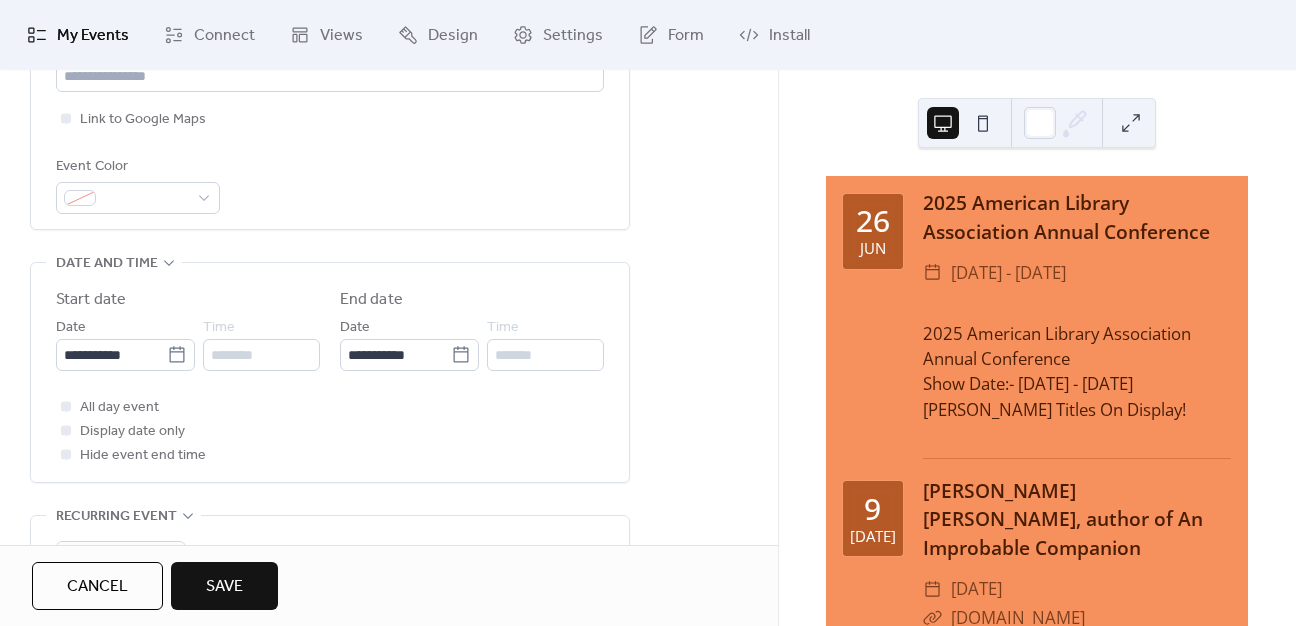 click at bounding box center [66, 430] 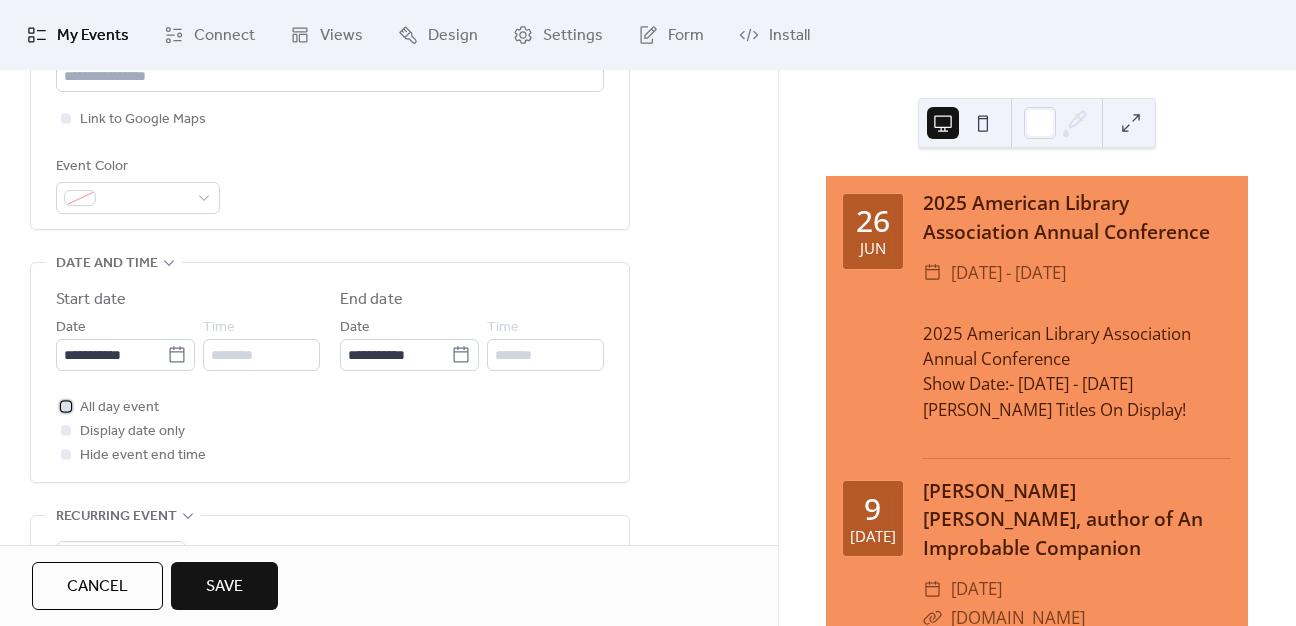 click at bounding box center [66, 406] 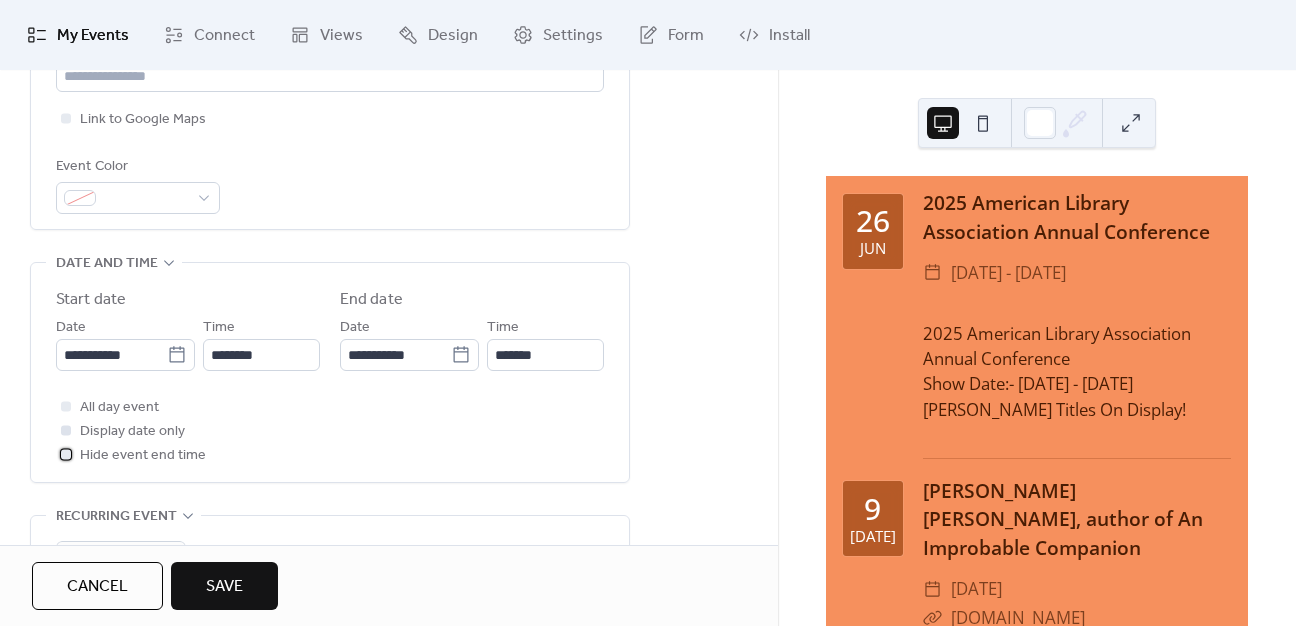 click on "All day event Display date only Hide event end time" at bounding box center [330, 431] 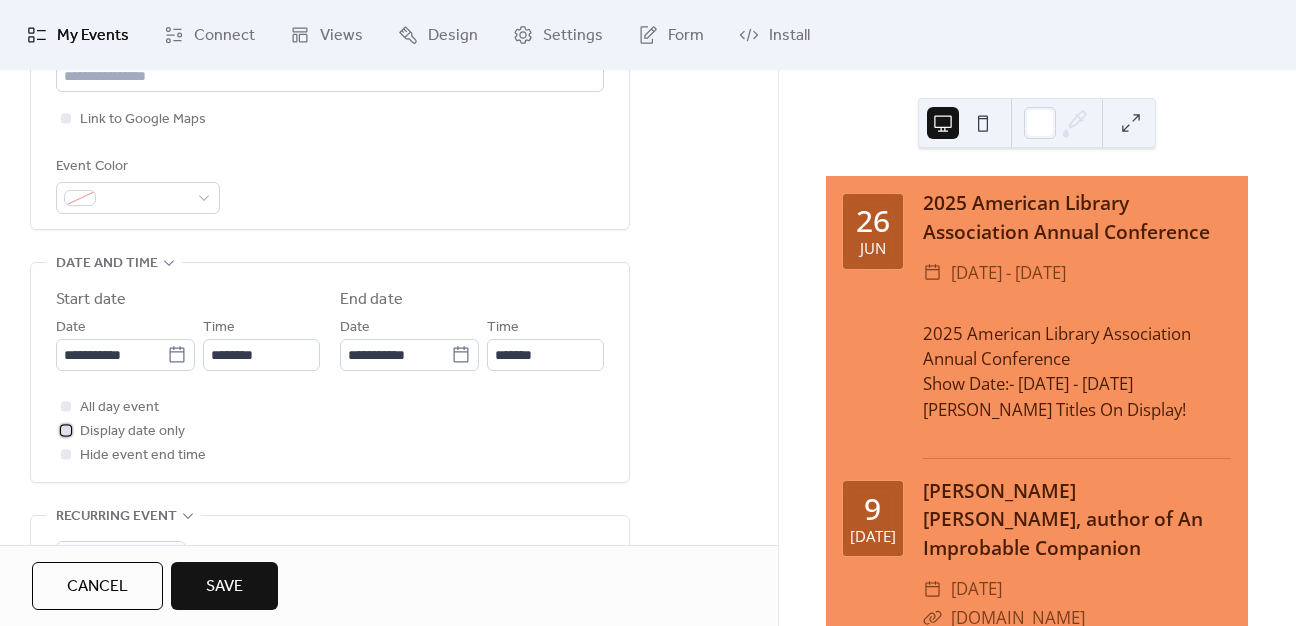 click at bounding box center (66, 430) 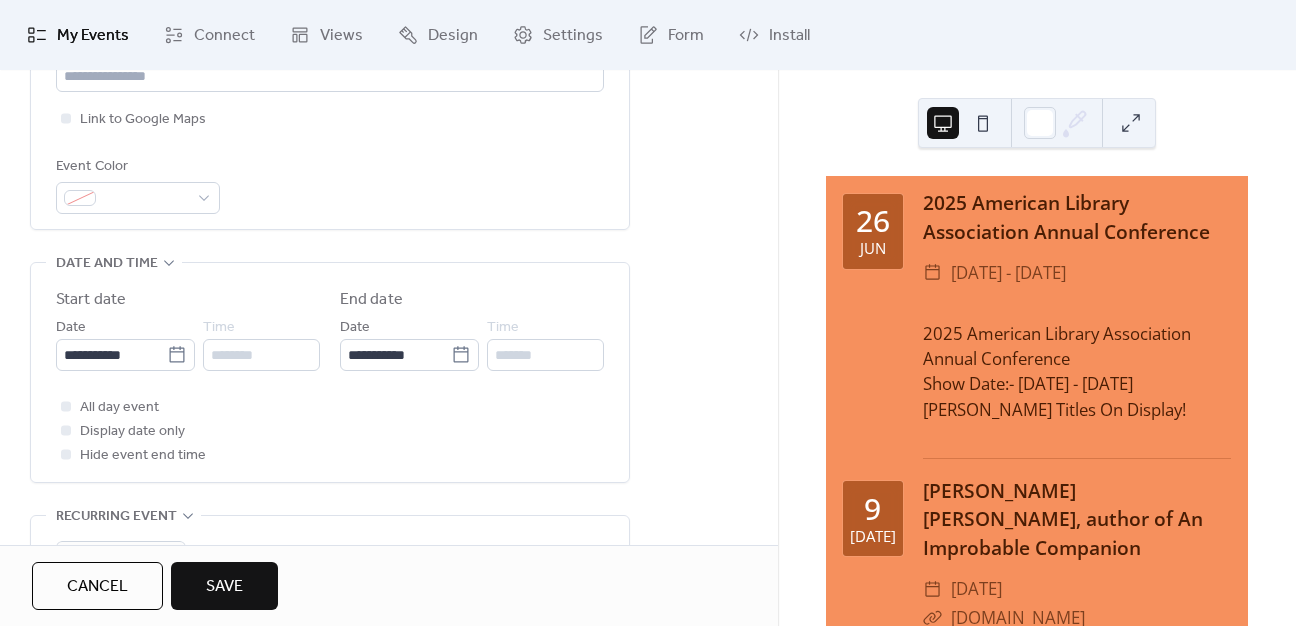 click on "Save" at bounding box center [224, 587] 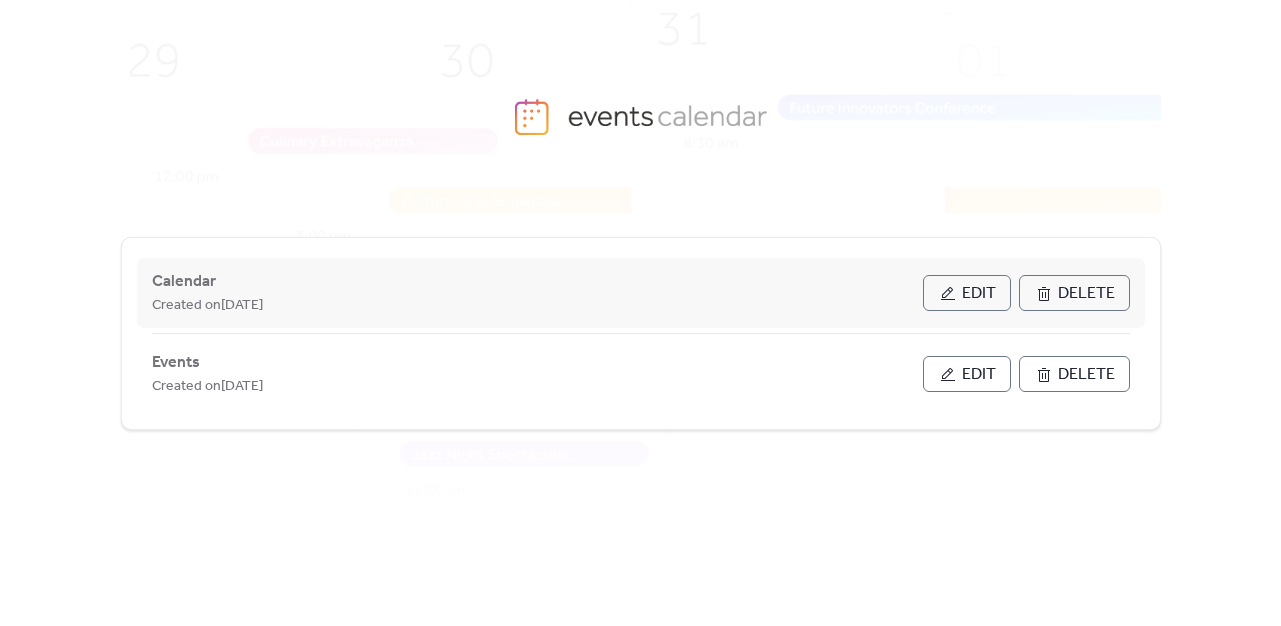 click on "Edit" at bounding box center [979, 294] 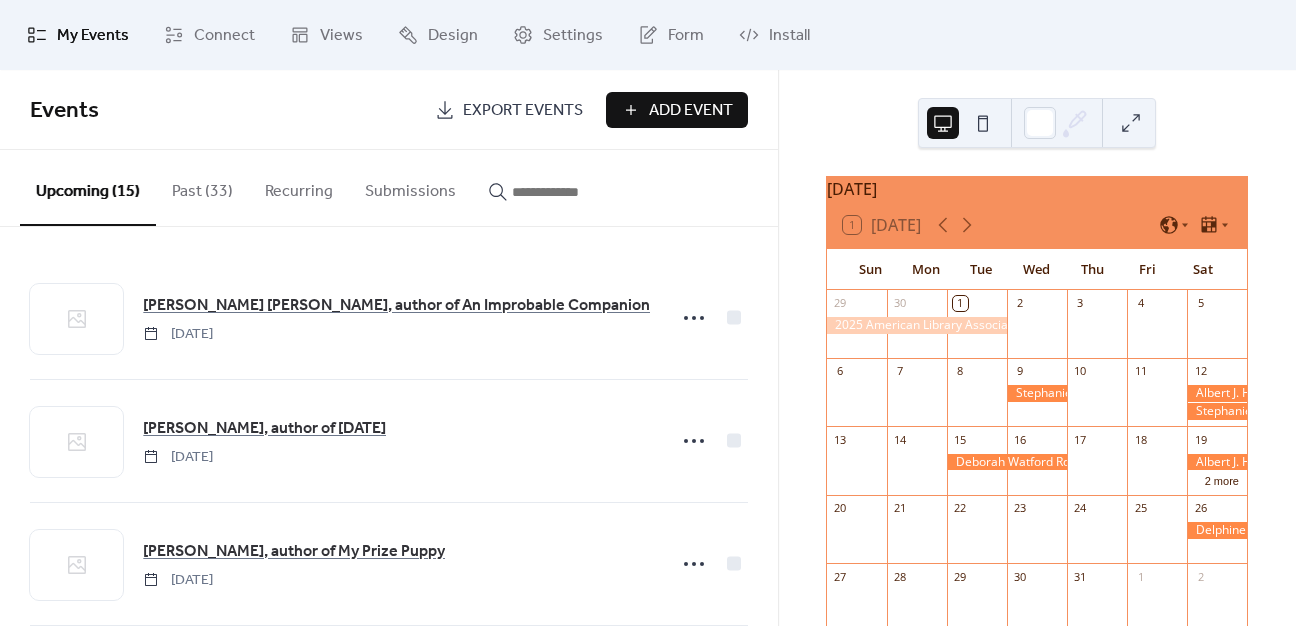 click on "Add Event" at bounding box center [691, 111] 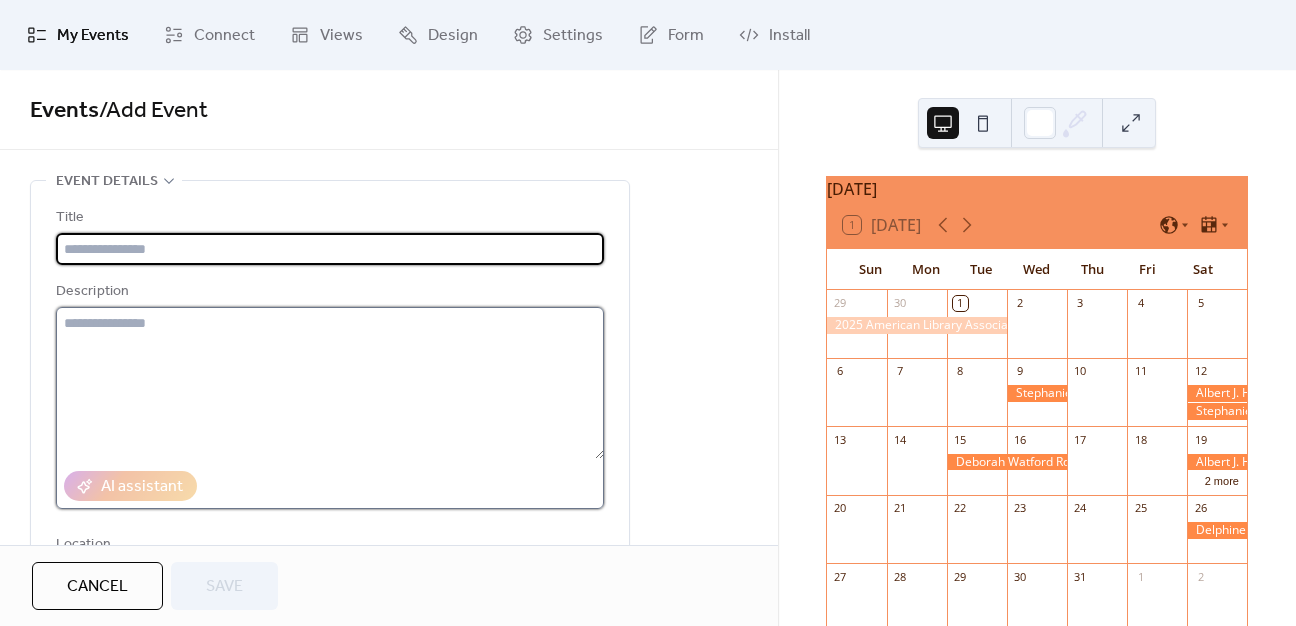 click at bounding box center (330, 383) 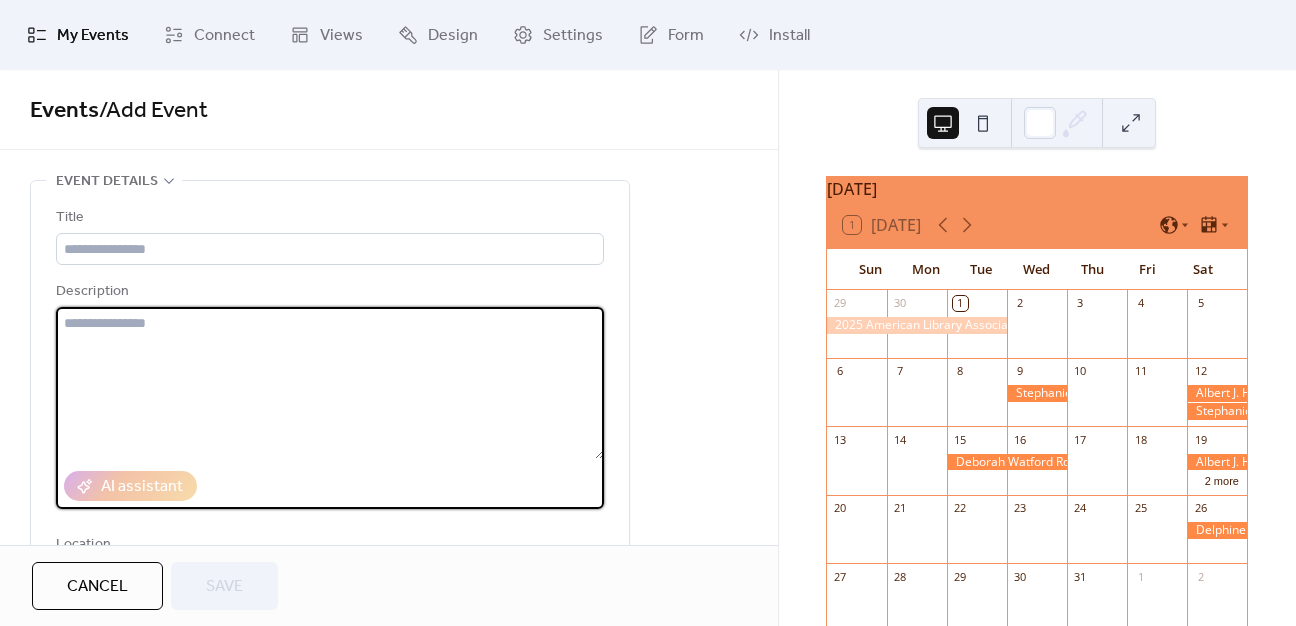 paste on "**********" 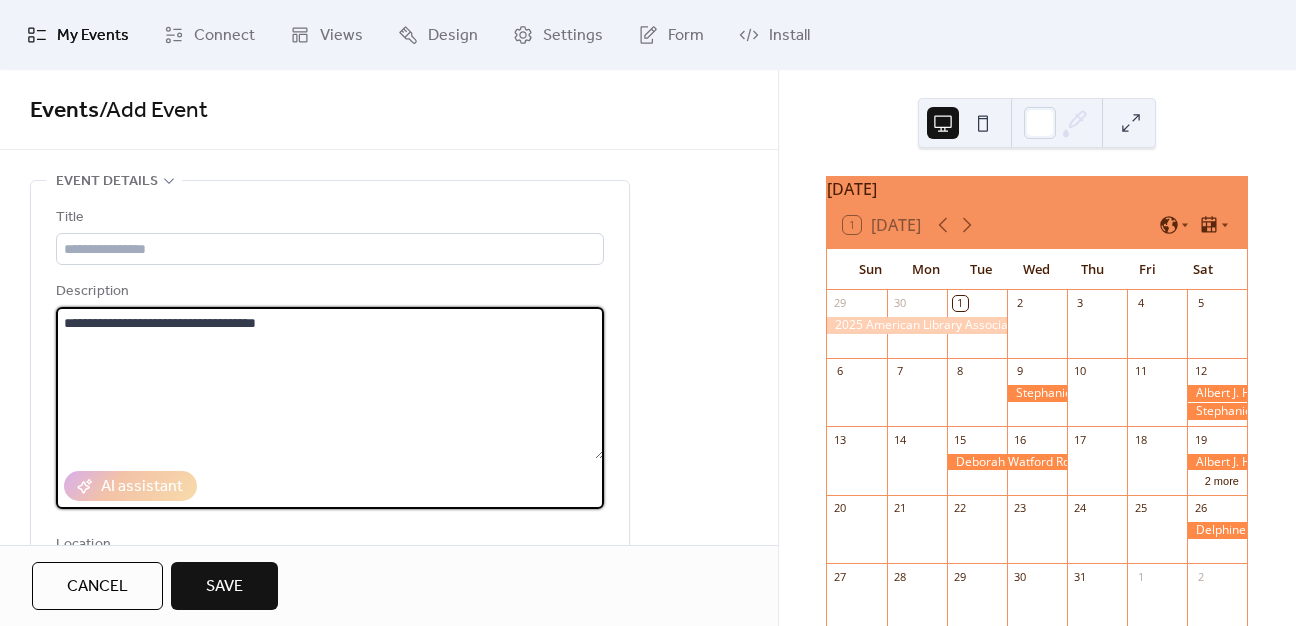 type 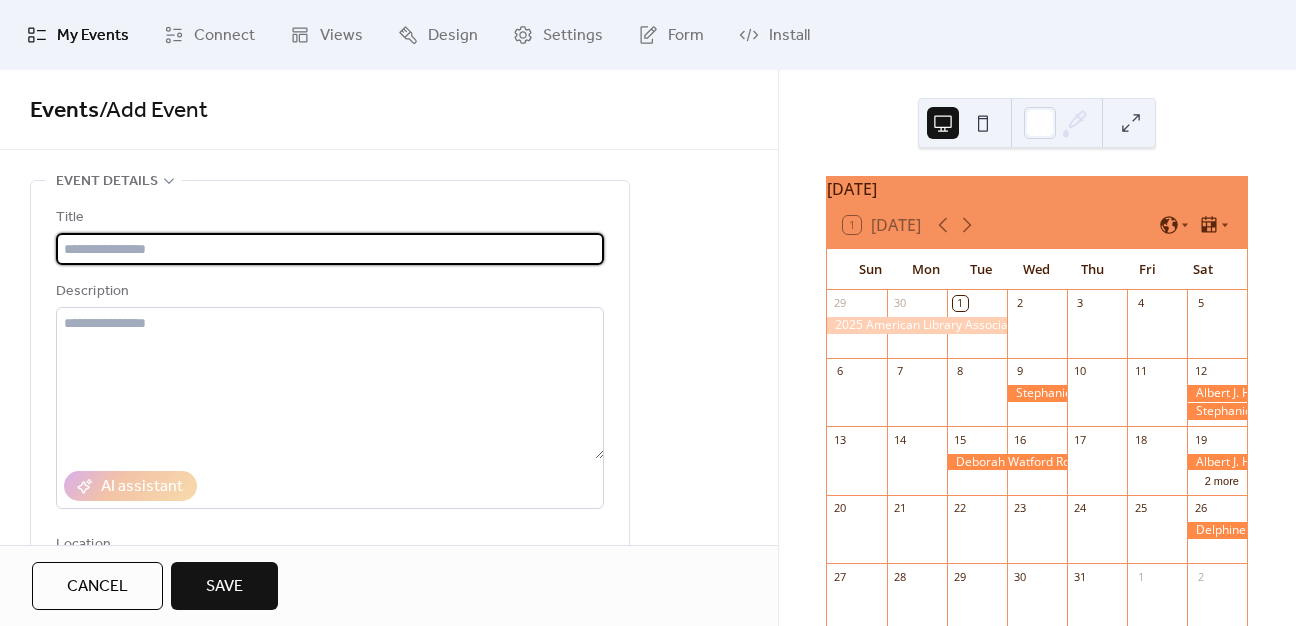 paste on "**********" 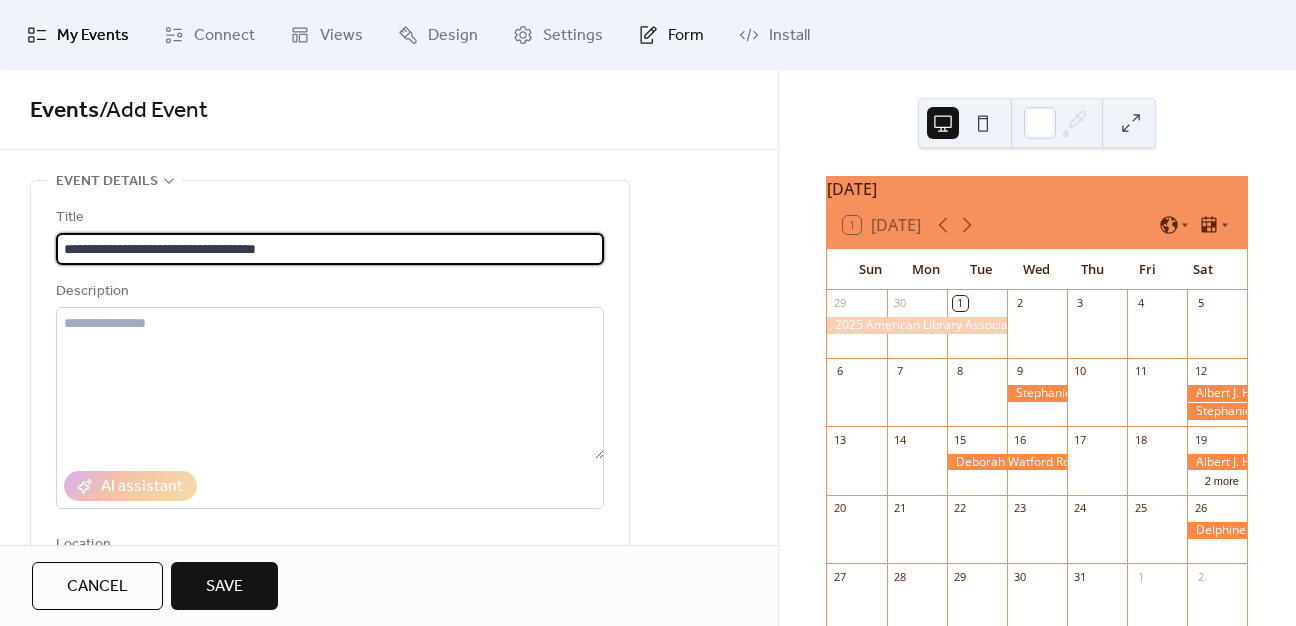 type on "**********" 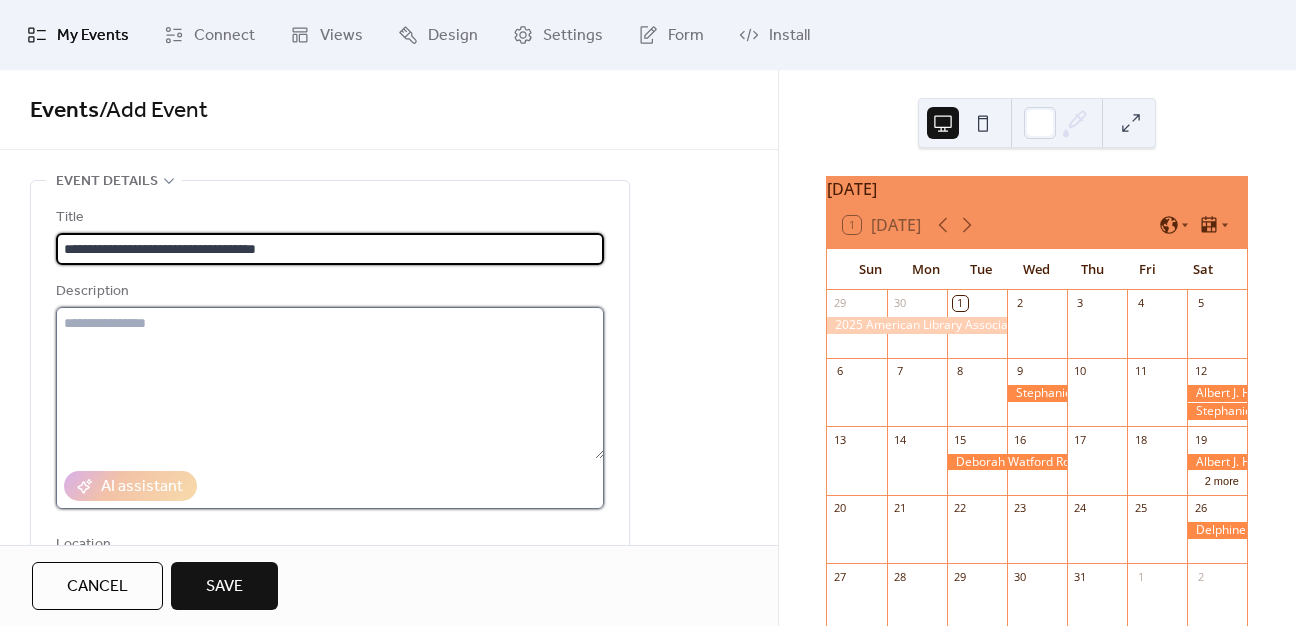 click at bounding box center (330, 383) 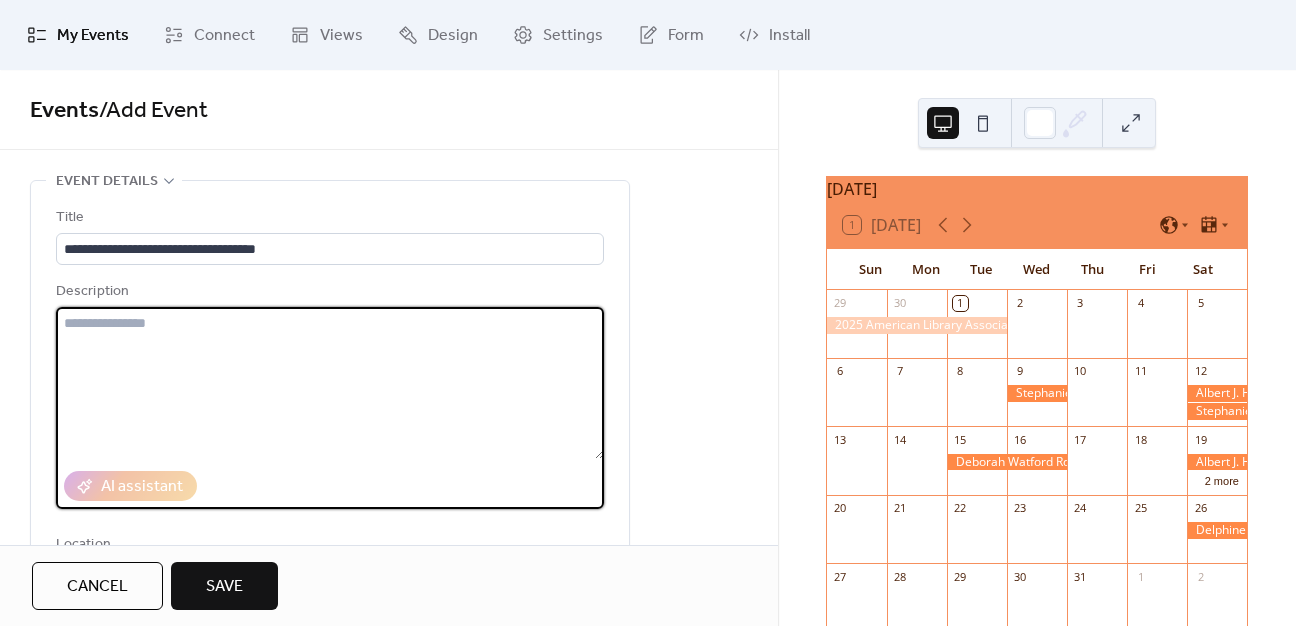 paste on "**********" 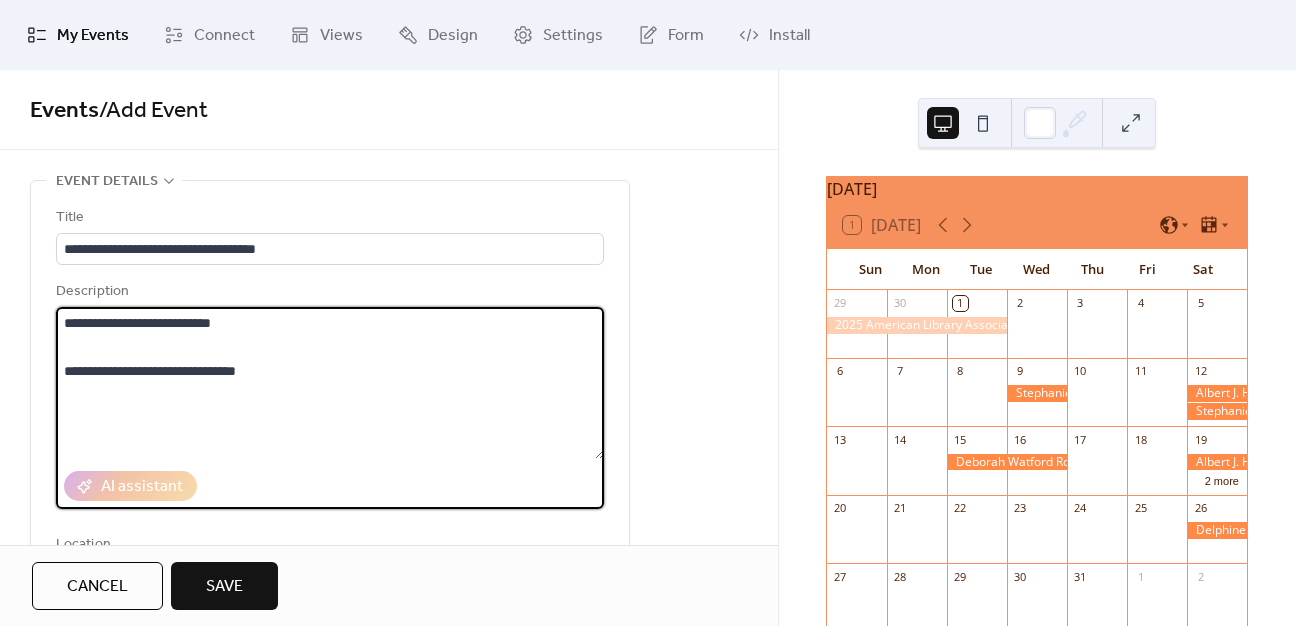 click on "**********" at bounding box center (330, 383) 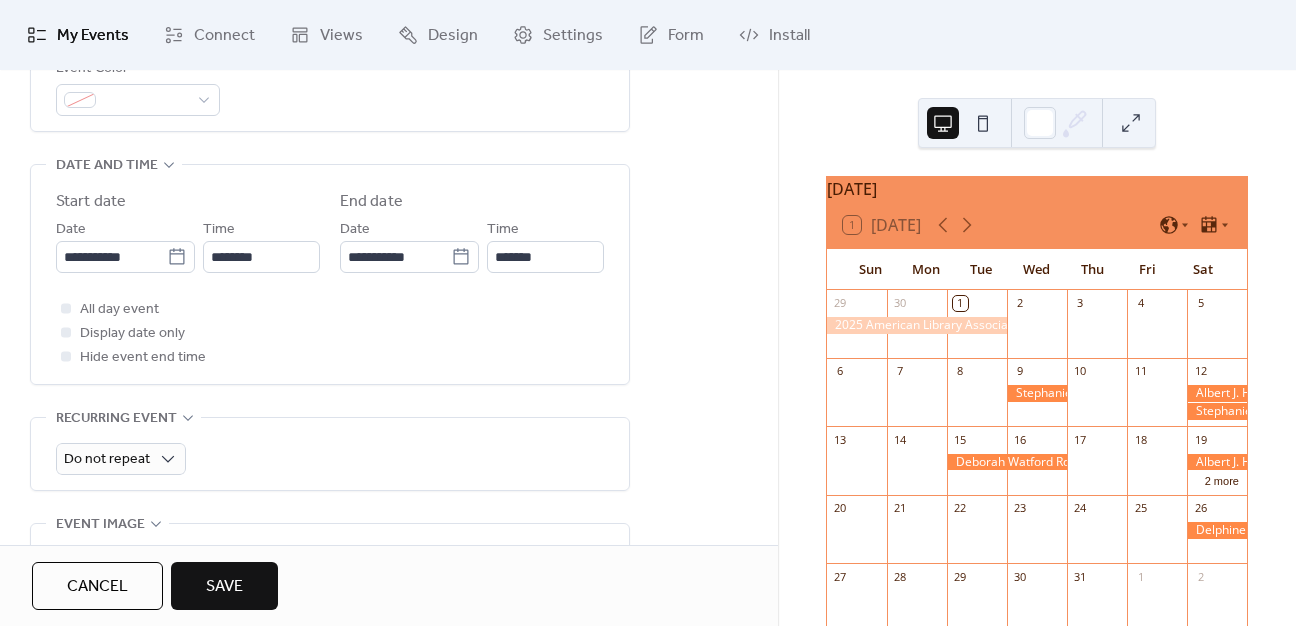scroll, scrollTop: 600, scrollLeft: 0, axis: vertical 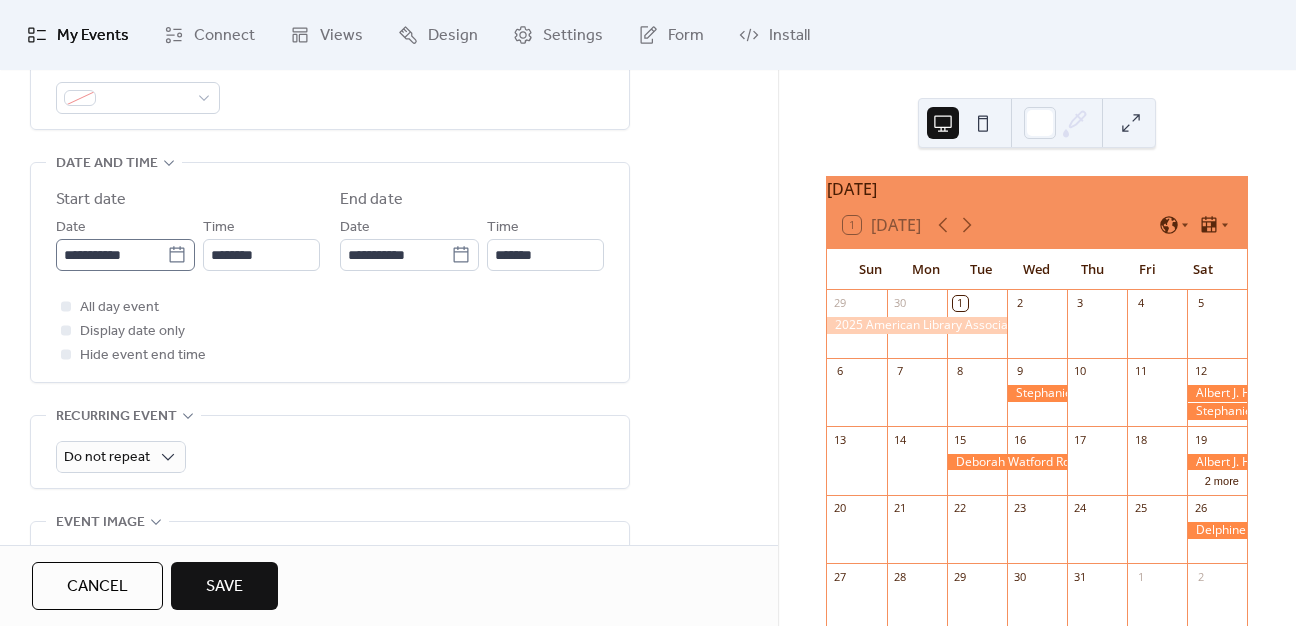 type on "**********" 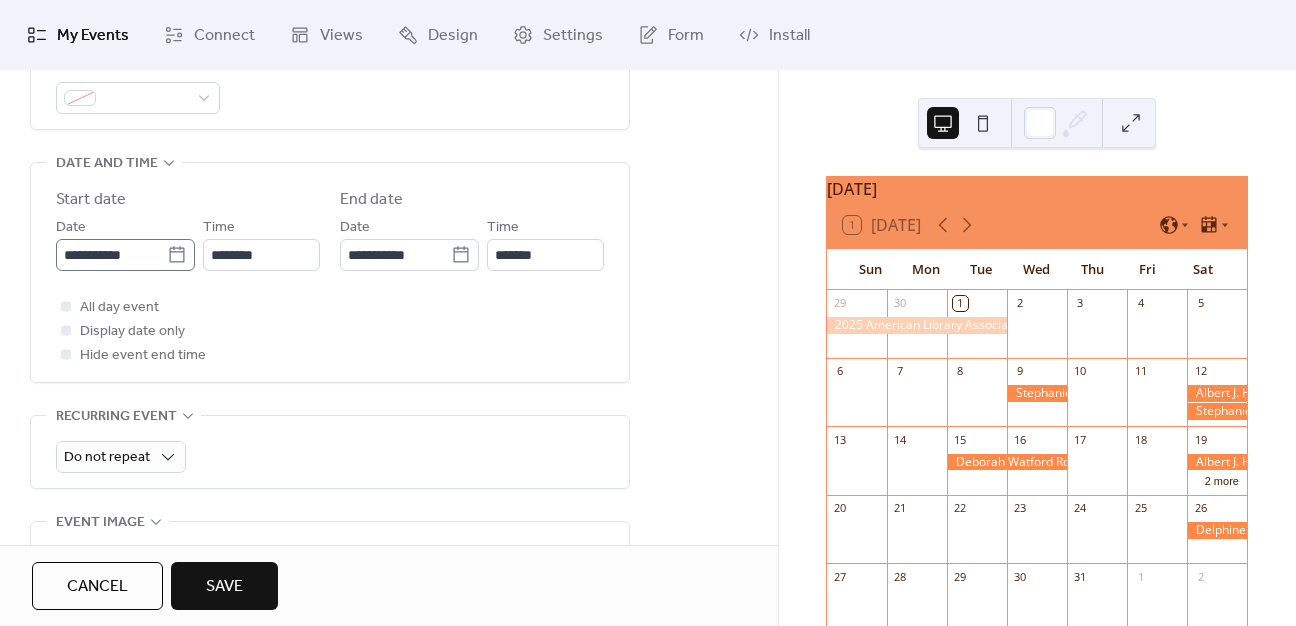 click 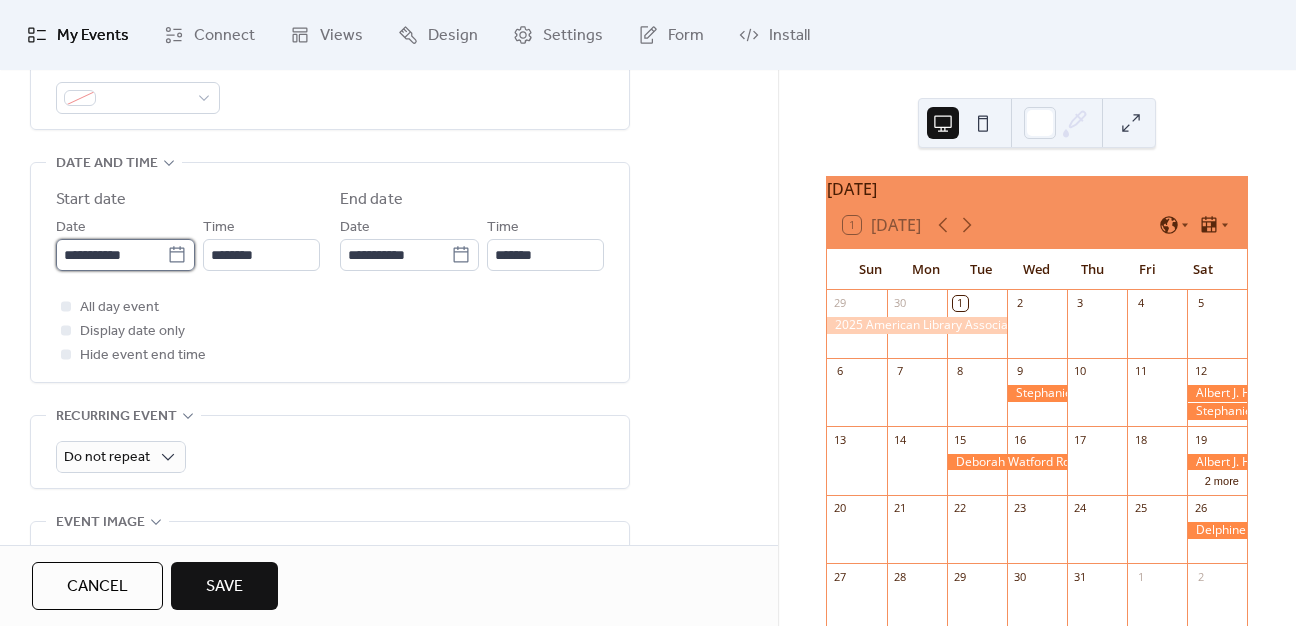 click on "**********" at bounding box center (111, 255) 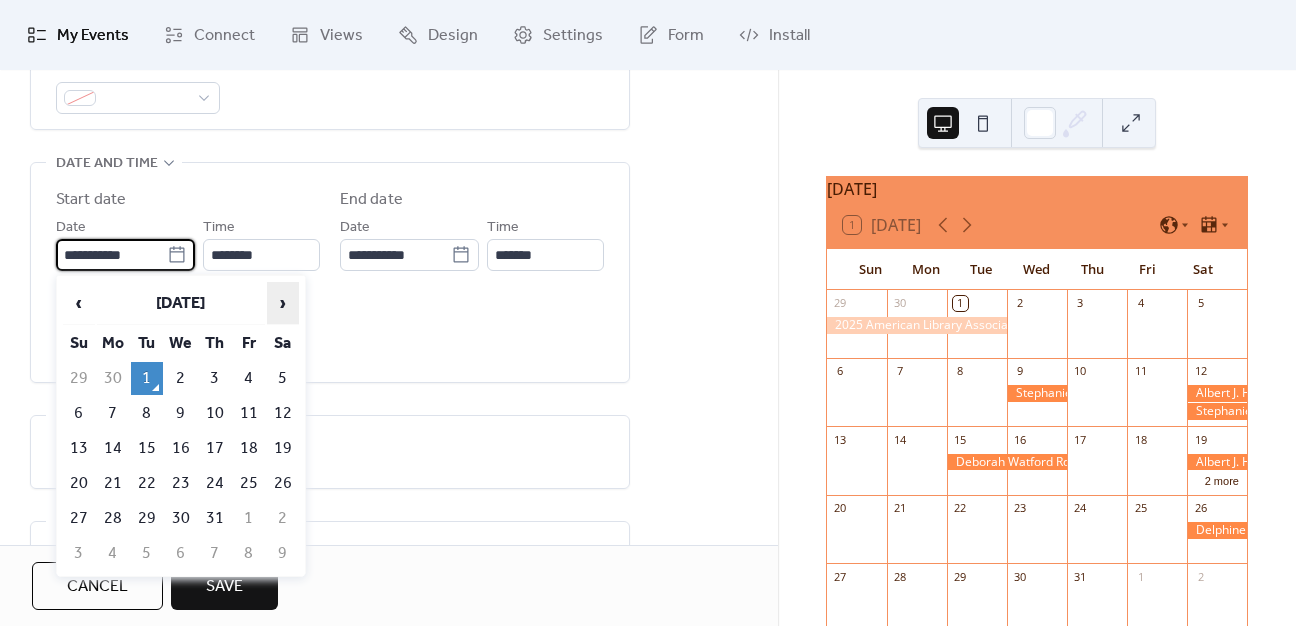 click on "›" at bounding box center (283, 303) 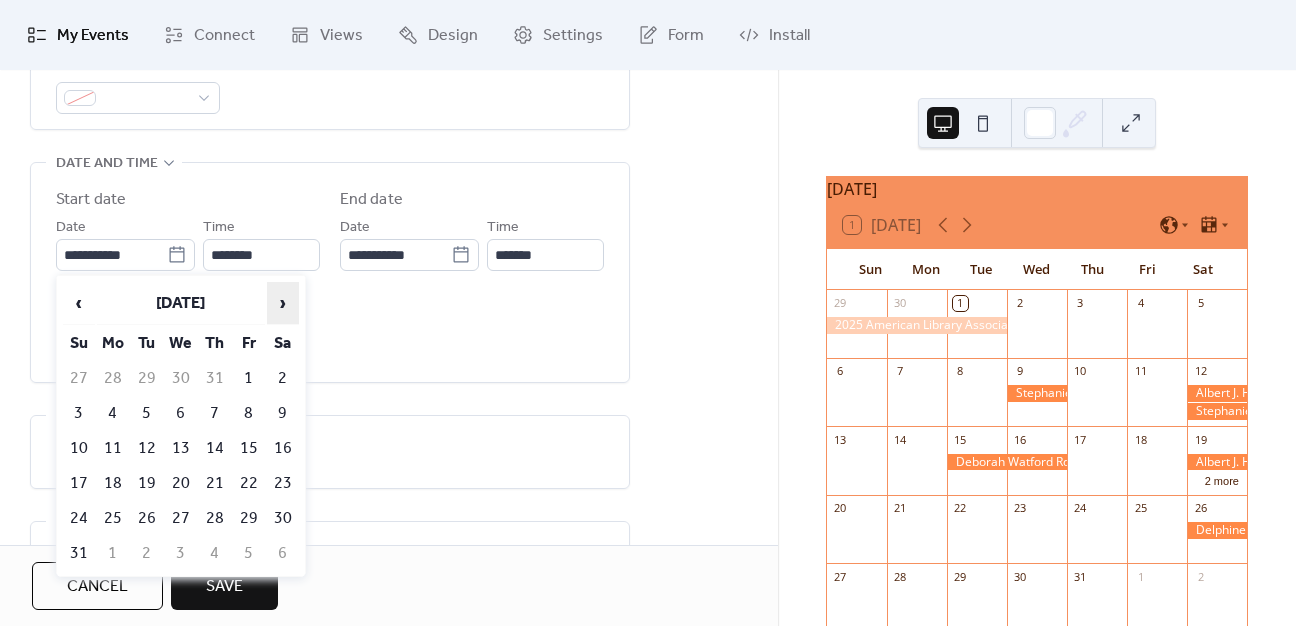 click on "›" at bounding box center (283, 303) 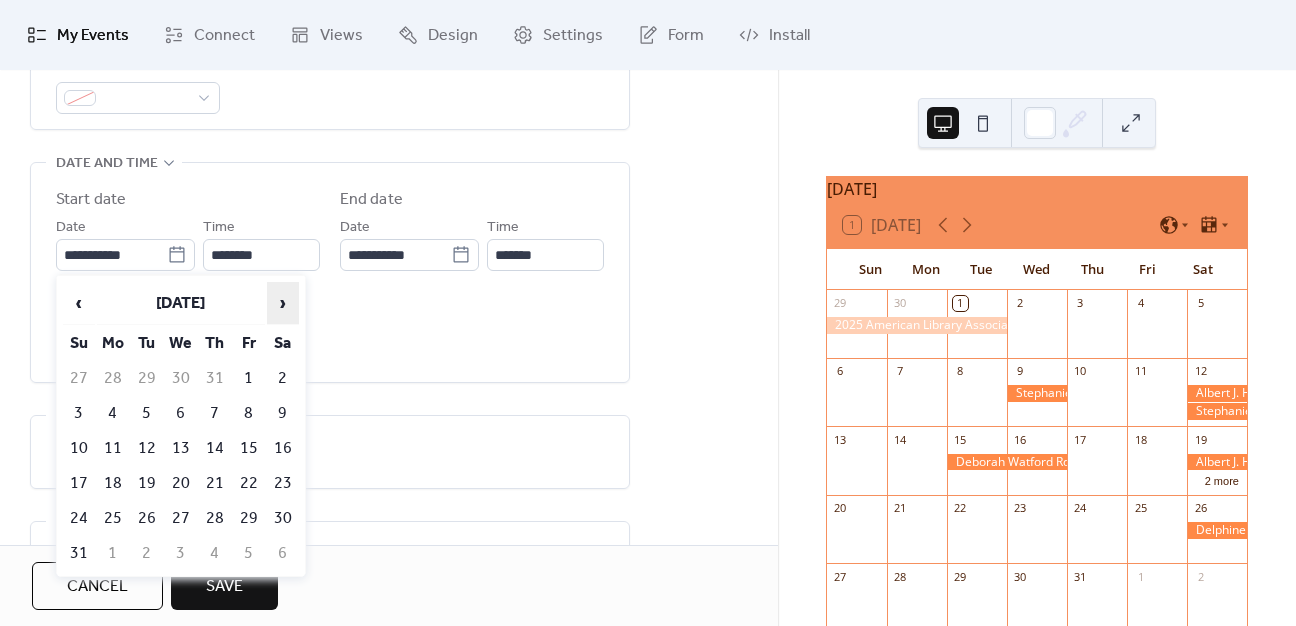 click on "›" at bounding box center [283, 303] 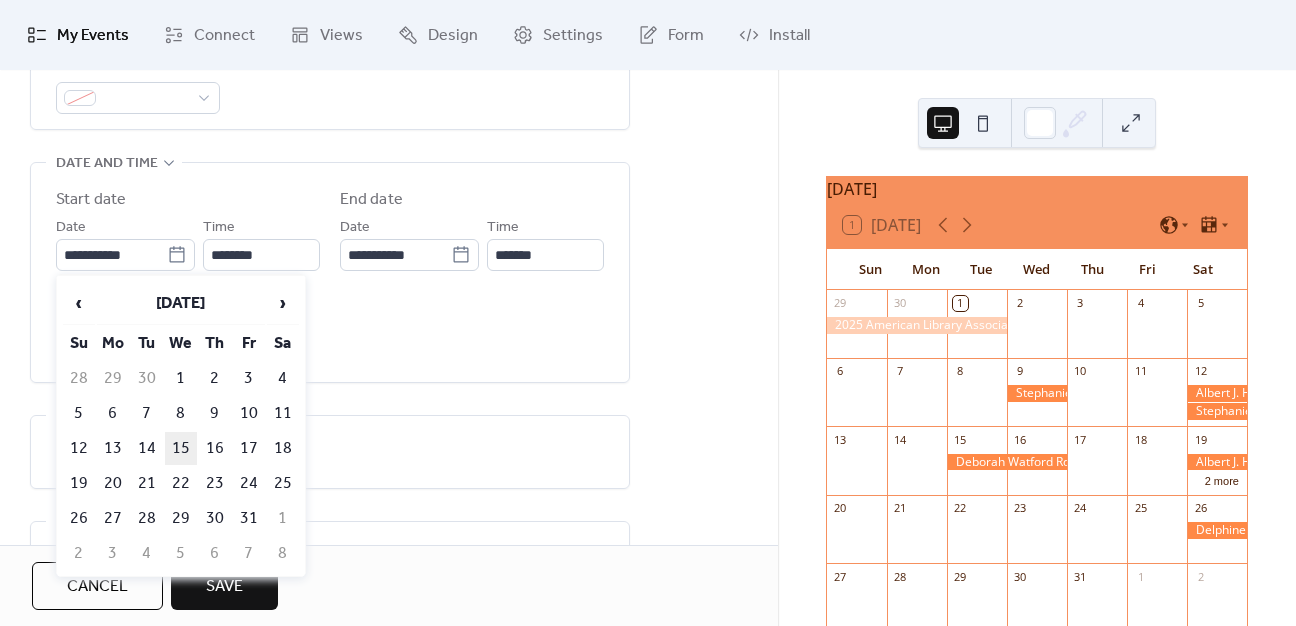 click on "15" at bounding box center (181, 448) 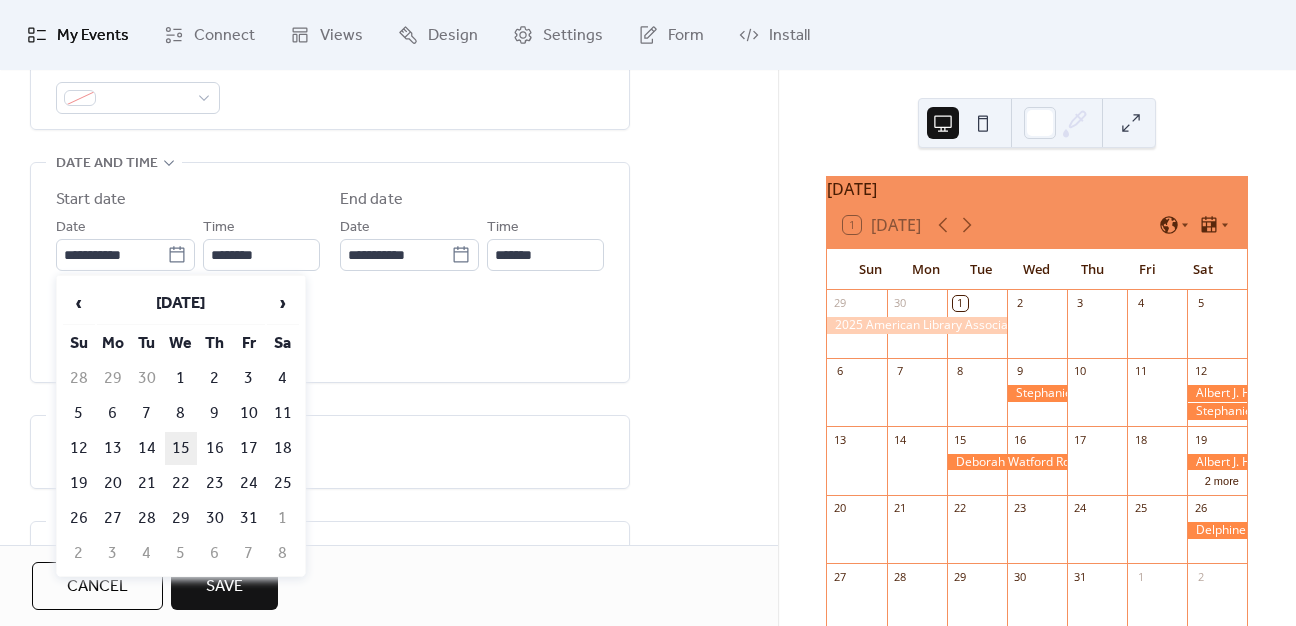 type on "**********" 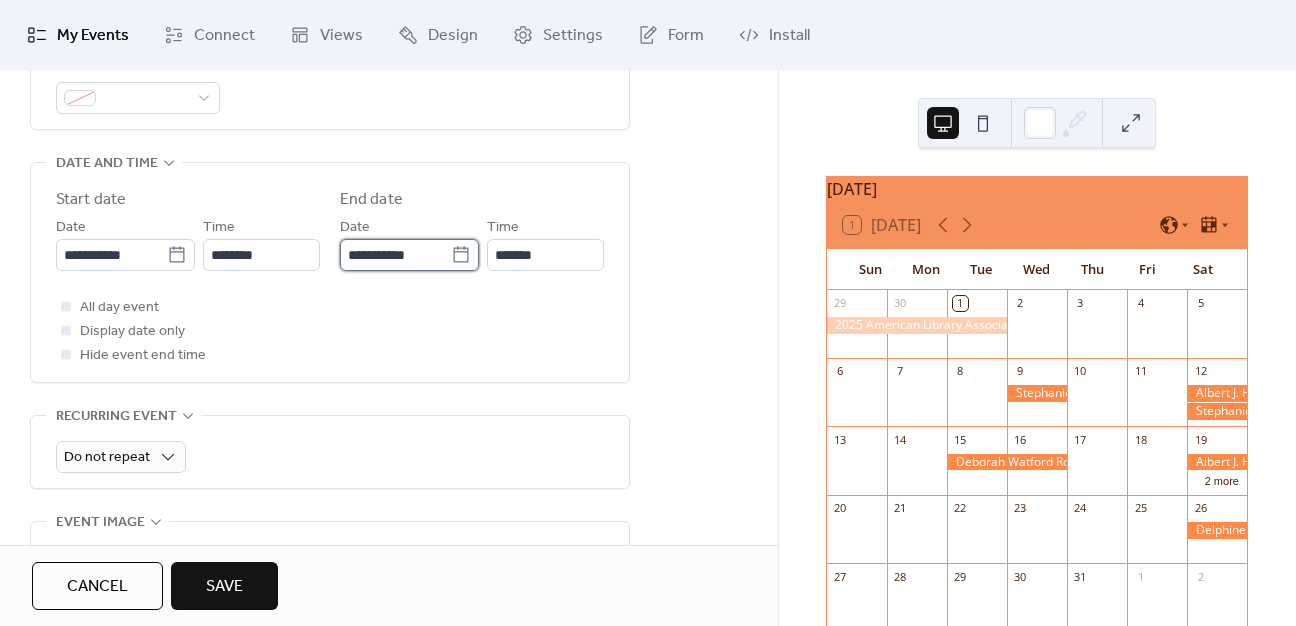 click on "**********" at bounding box center (395, 255) 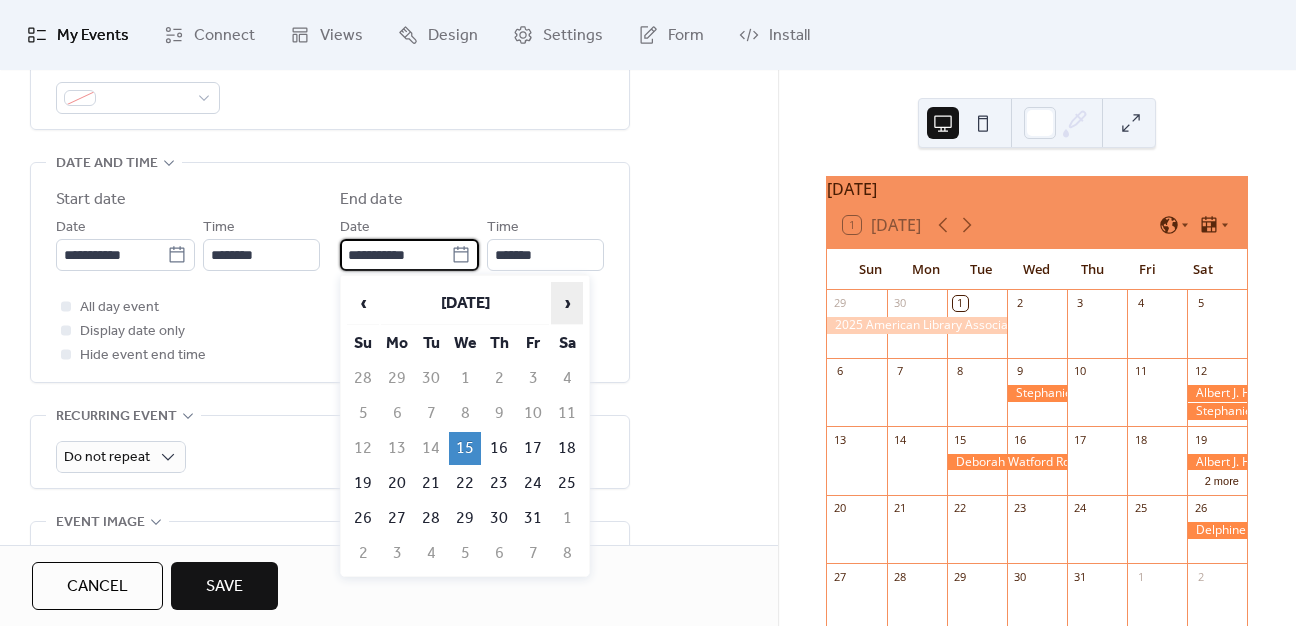 click on "›" at bounding box center [567, 303] 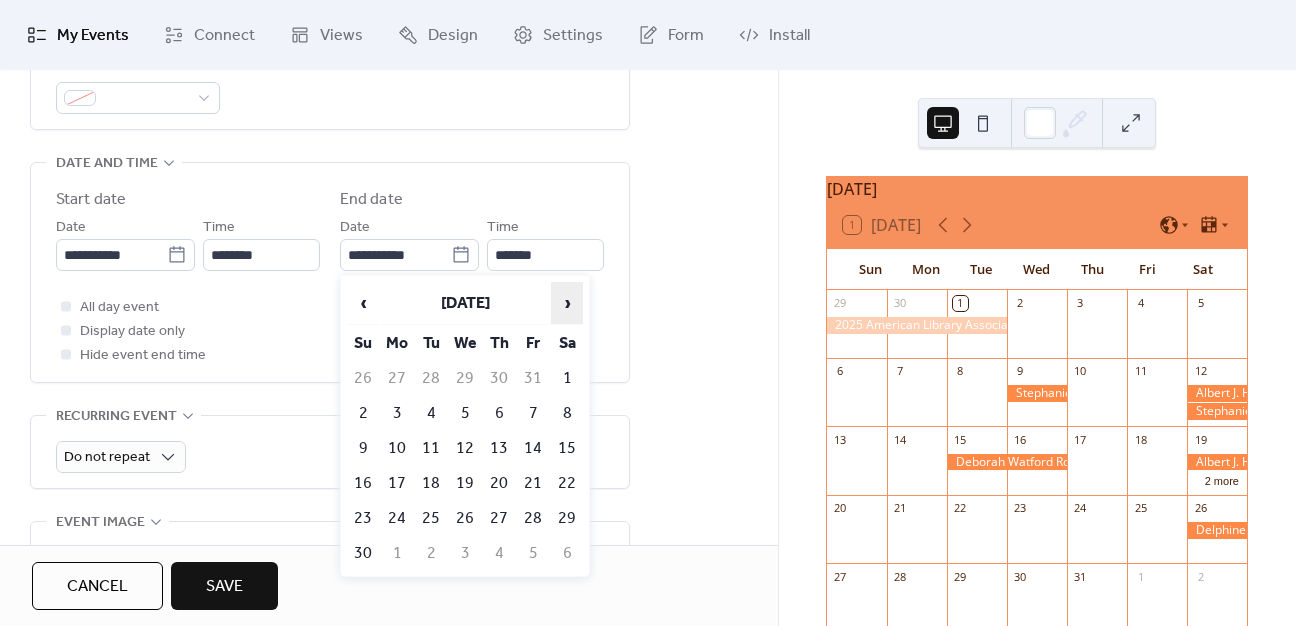 click on "›" at bounding box center (567, 303) 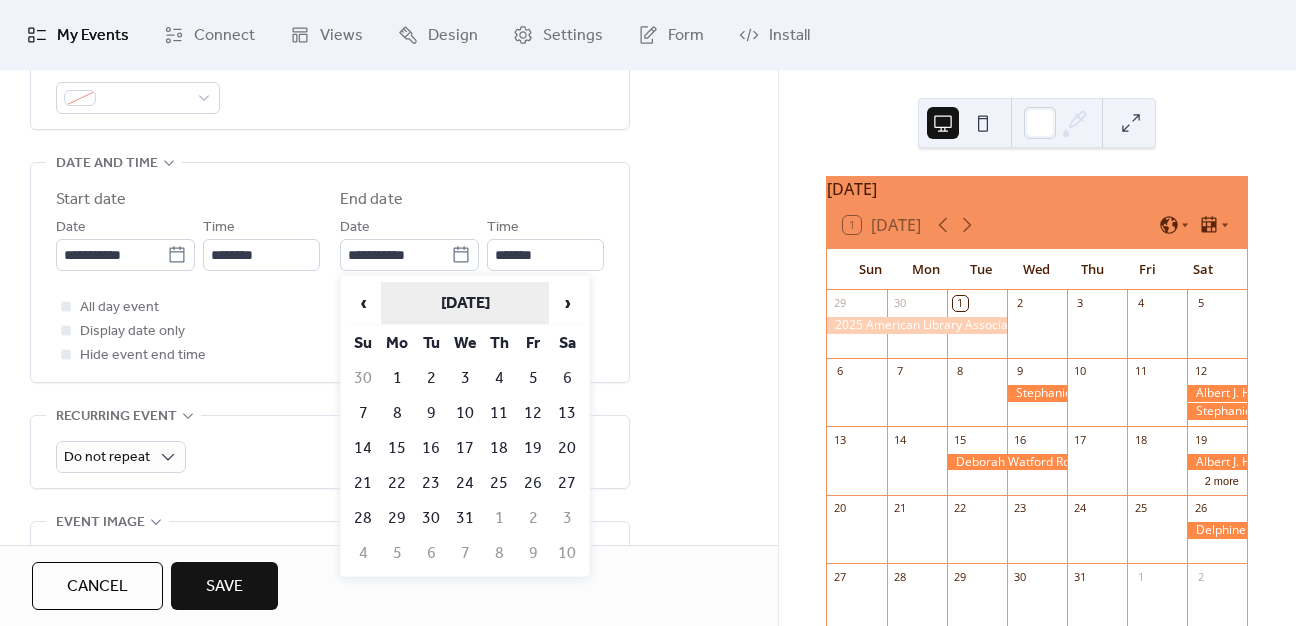 click on "[DATE]" at bounding box center (465, 303) 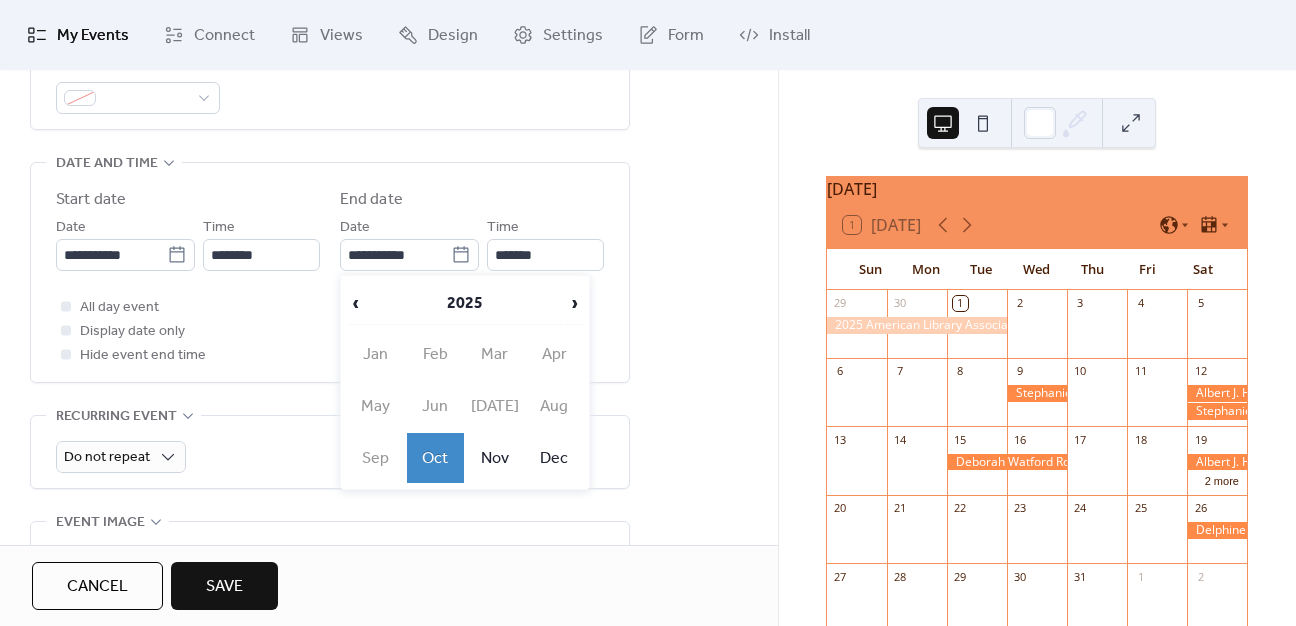 click on "‹ 2025 ›" at bounding box center [465, 303] 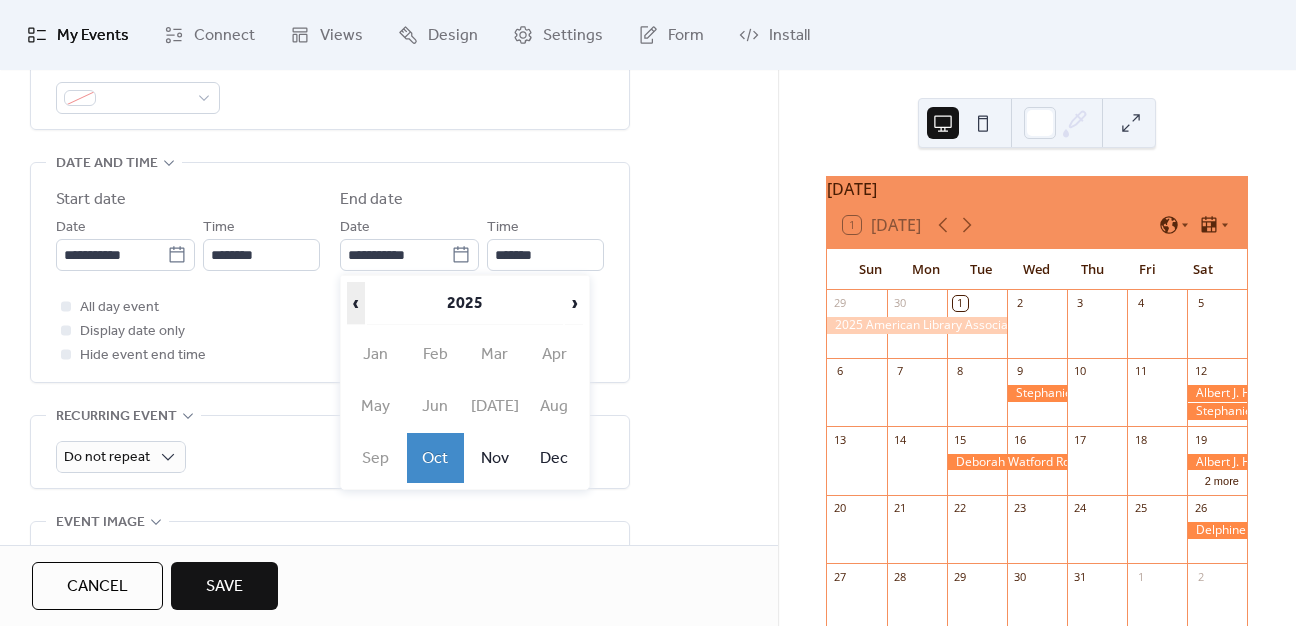 click on "‹" at bounding box center [356, 303] 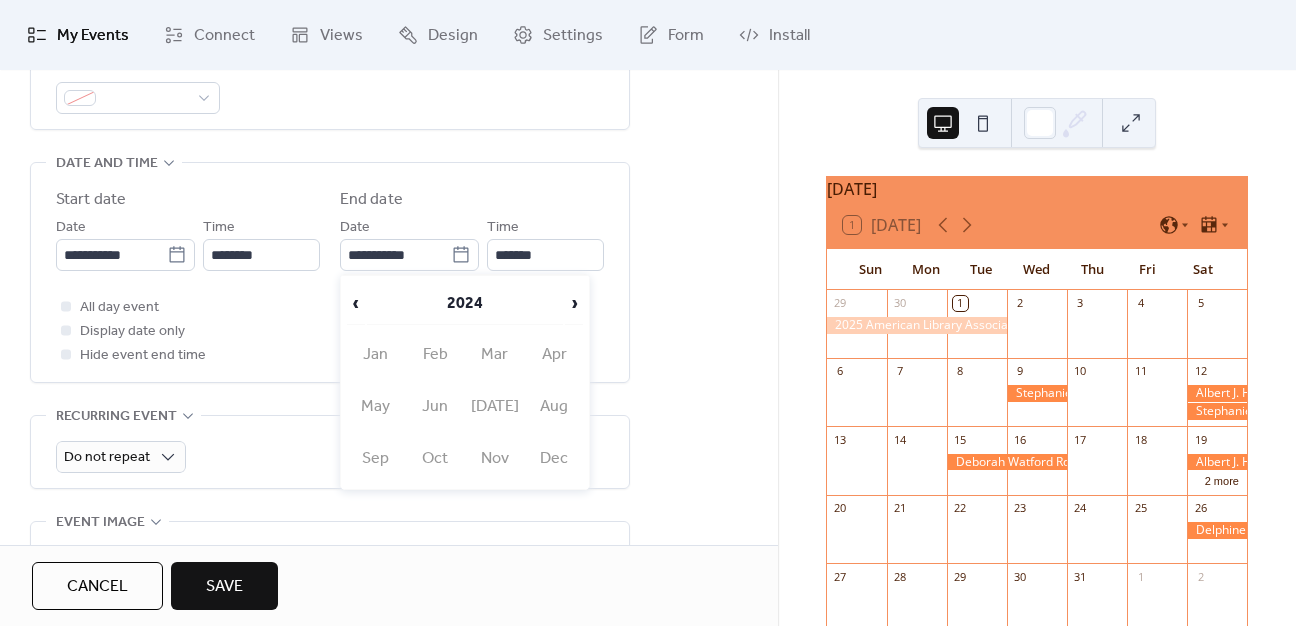 click on "Oct" at bounding box center (436, 458) 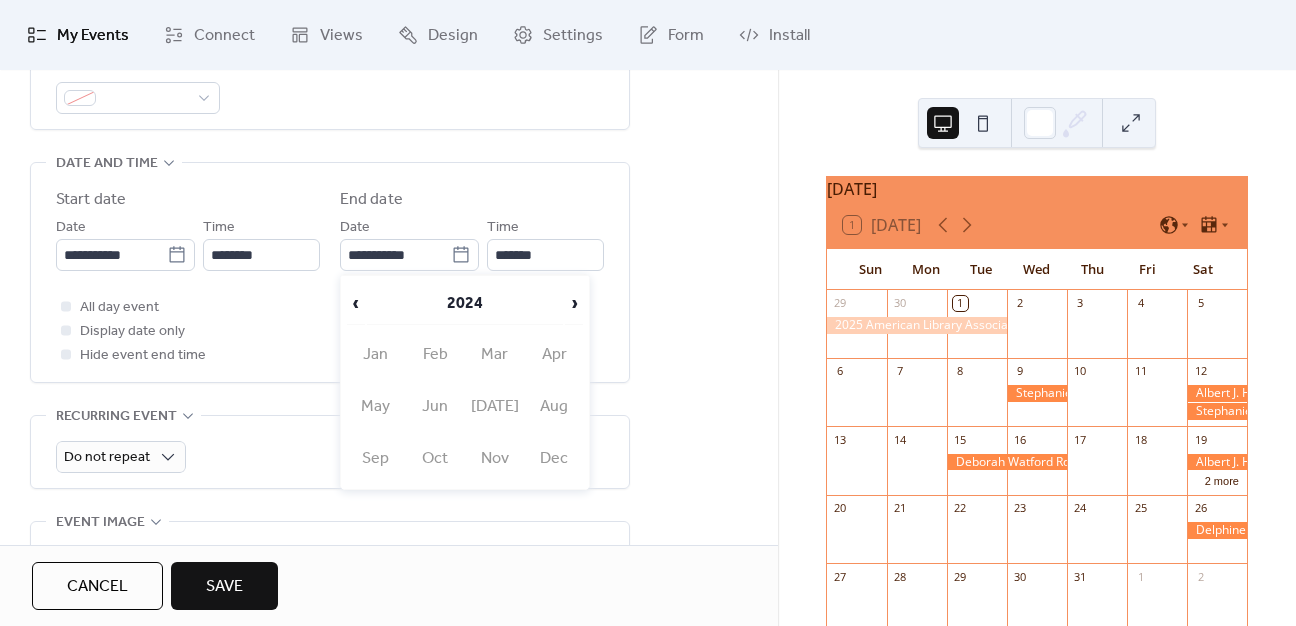 click on "Oct" at bounding box center (436, 458) 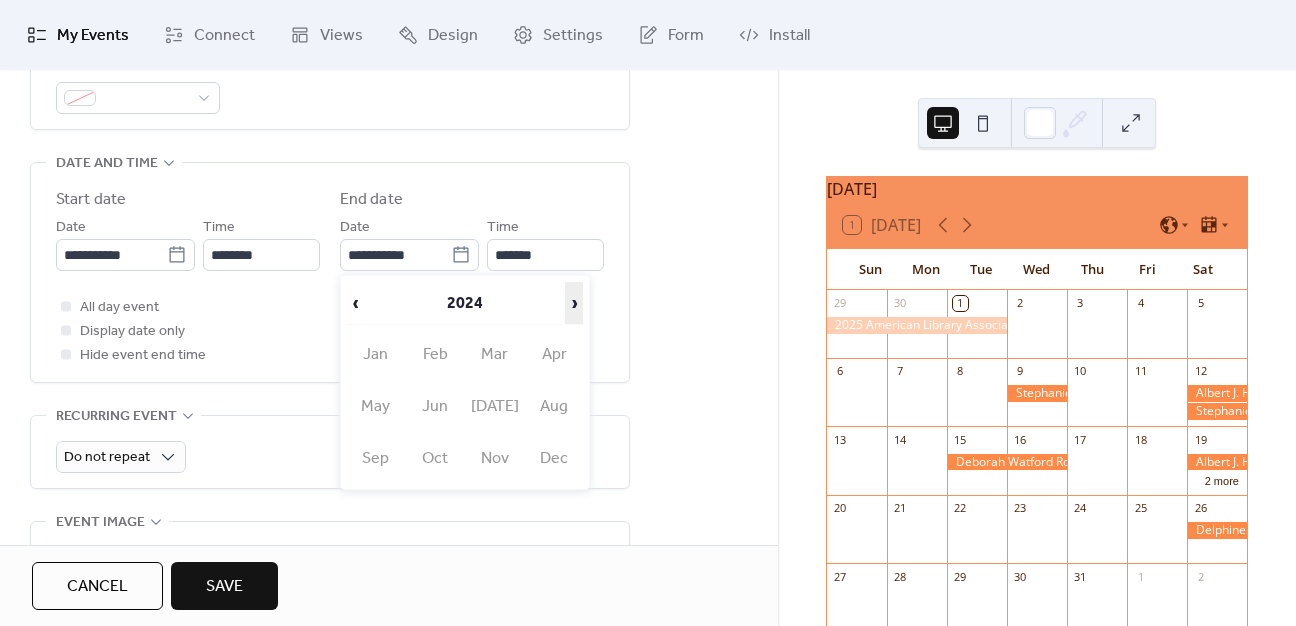 click on "›" at bounding box center (574, 303) 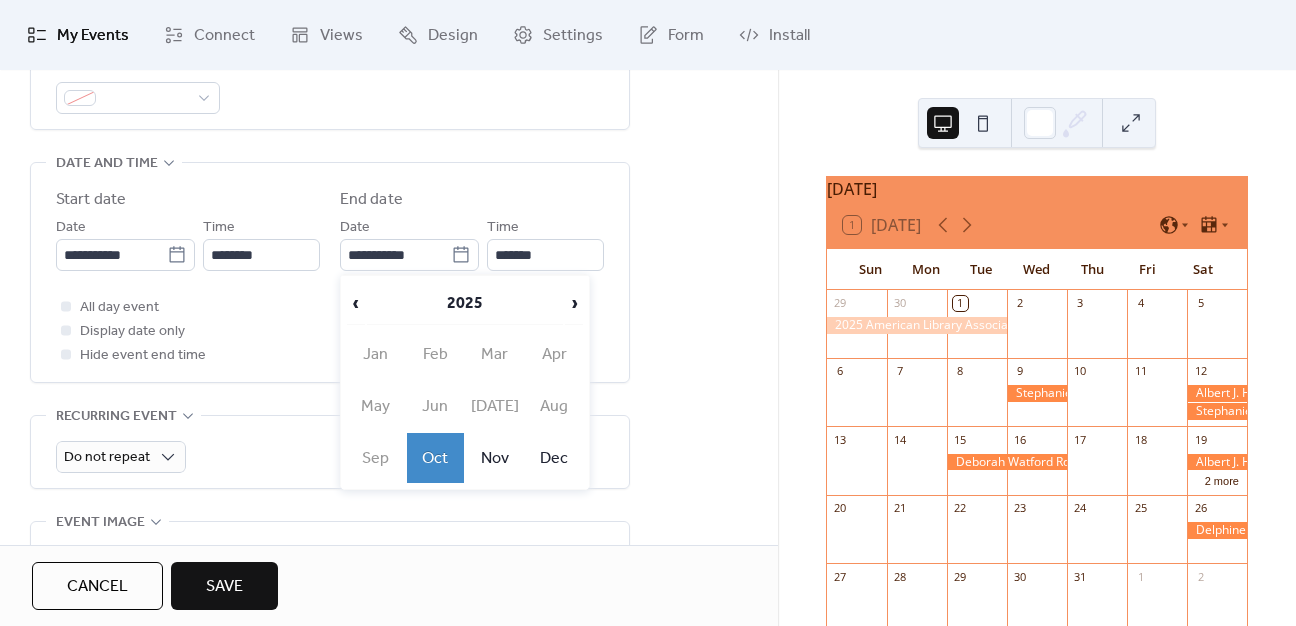 click on "Oct" at bounding box center (436, 458) 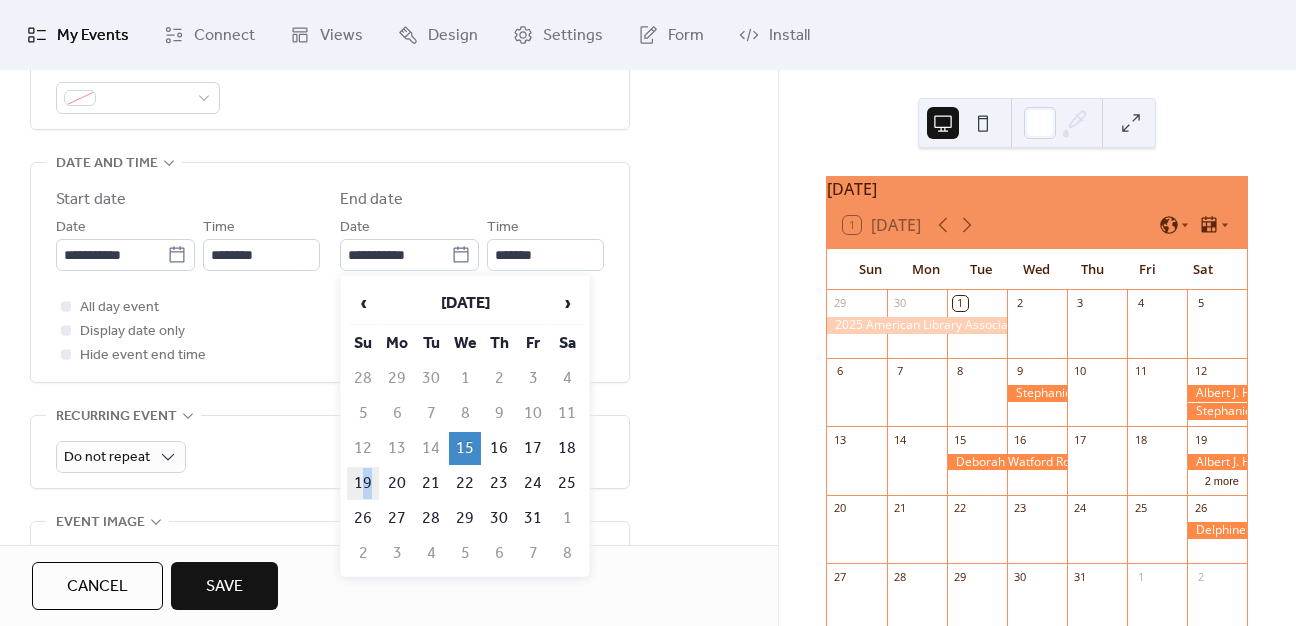 click on "19" at bounding box center [363, 483] 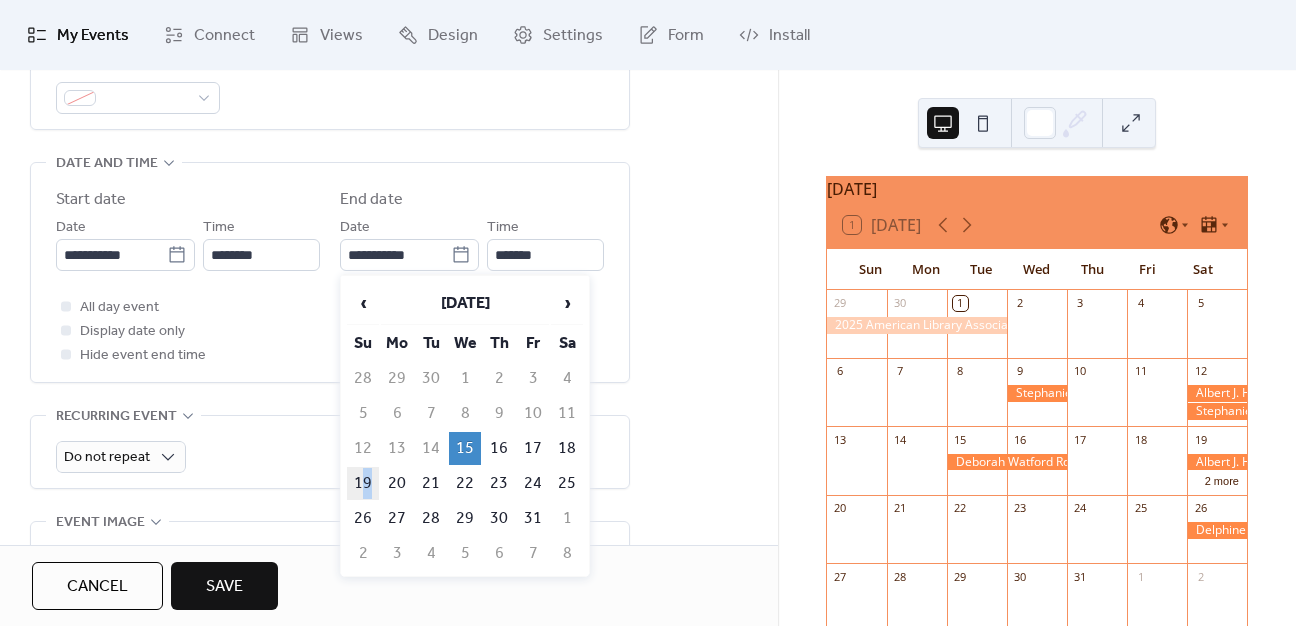 type on "**********" 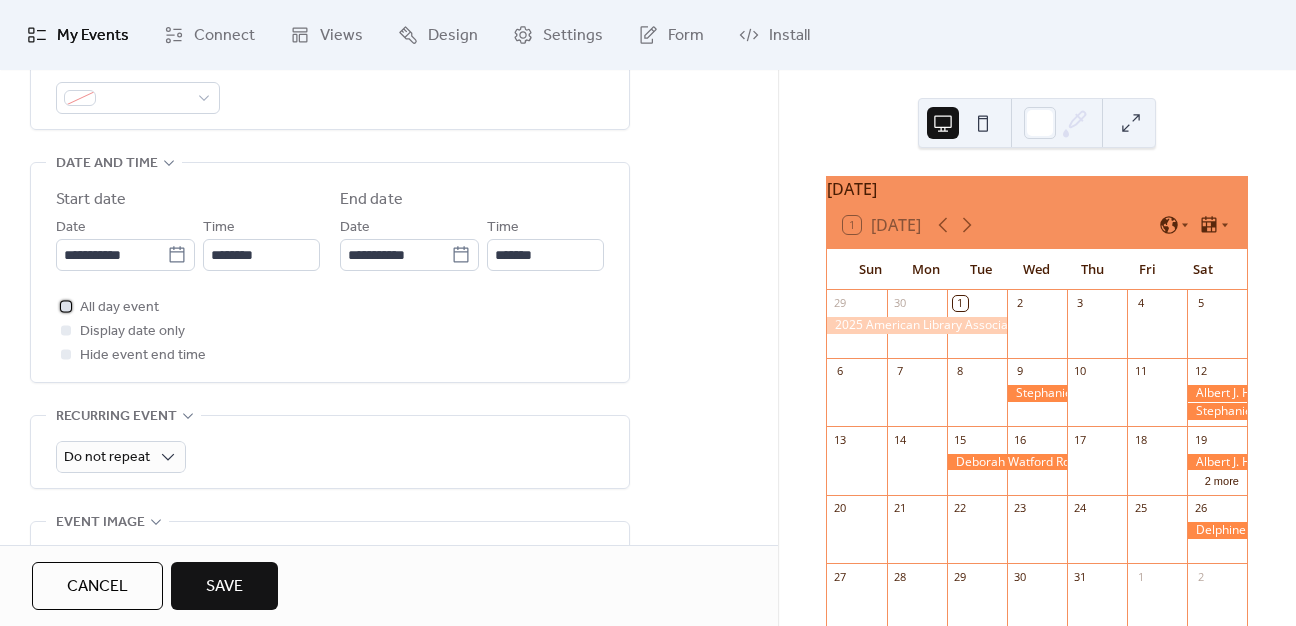 click at bounding box center (66, 306) 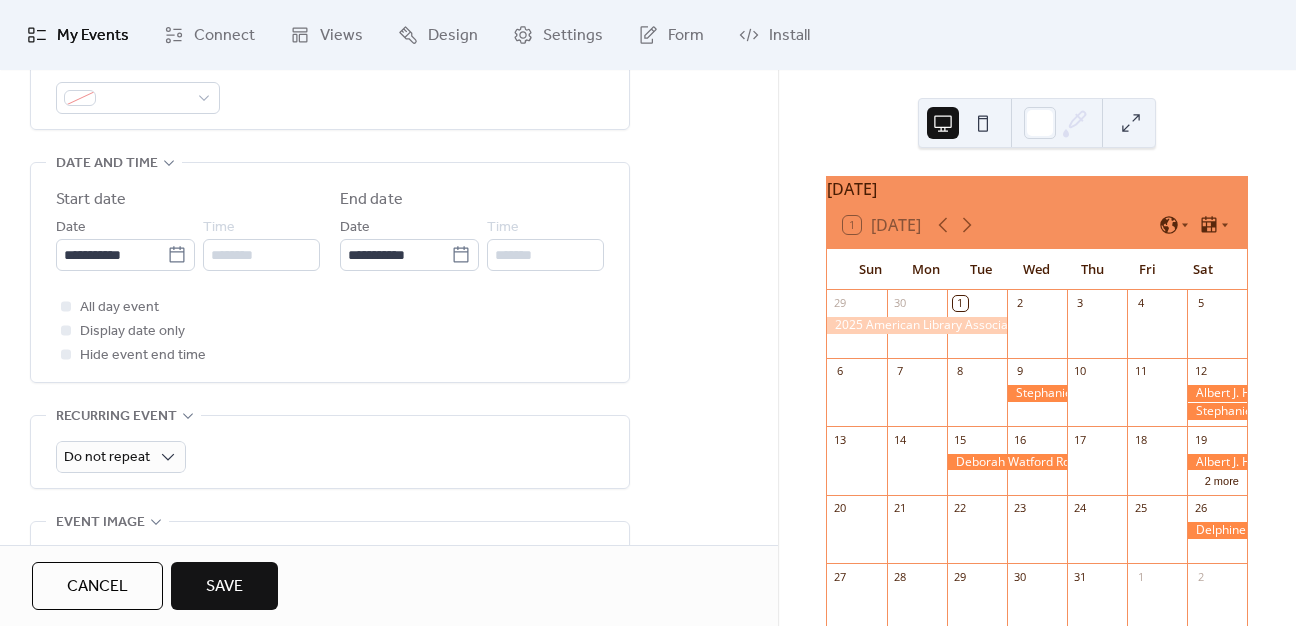 click on "Save" at bounding box center (224, 587) 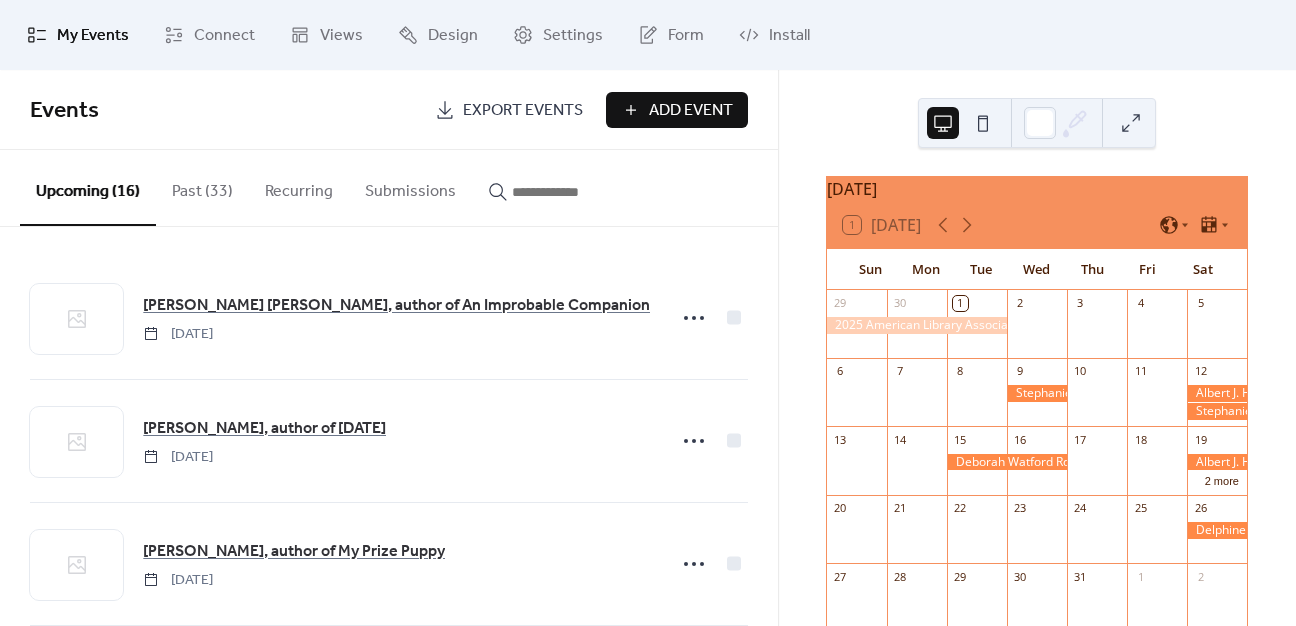 click on "Add Event" at bounding box center (691, 111) 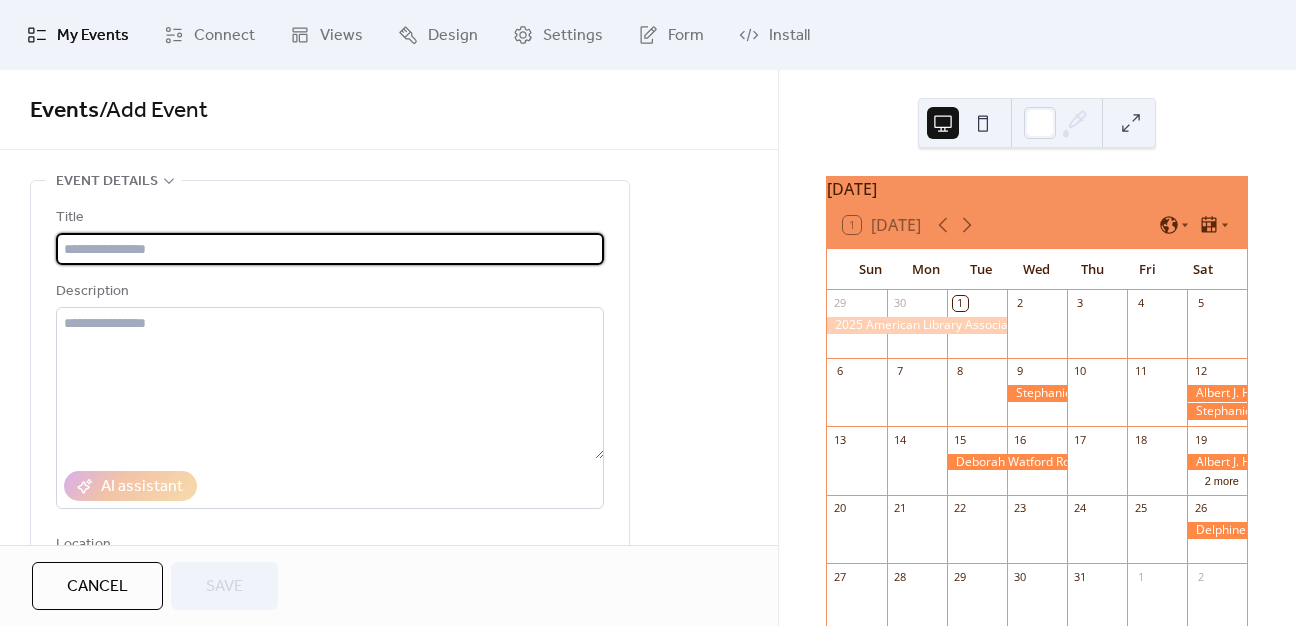 paste on "**********" 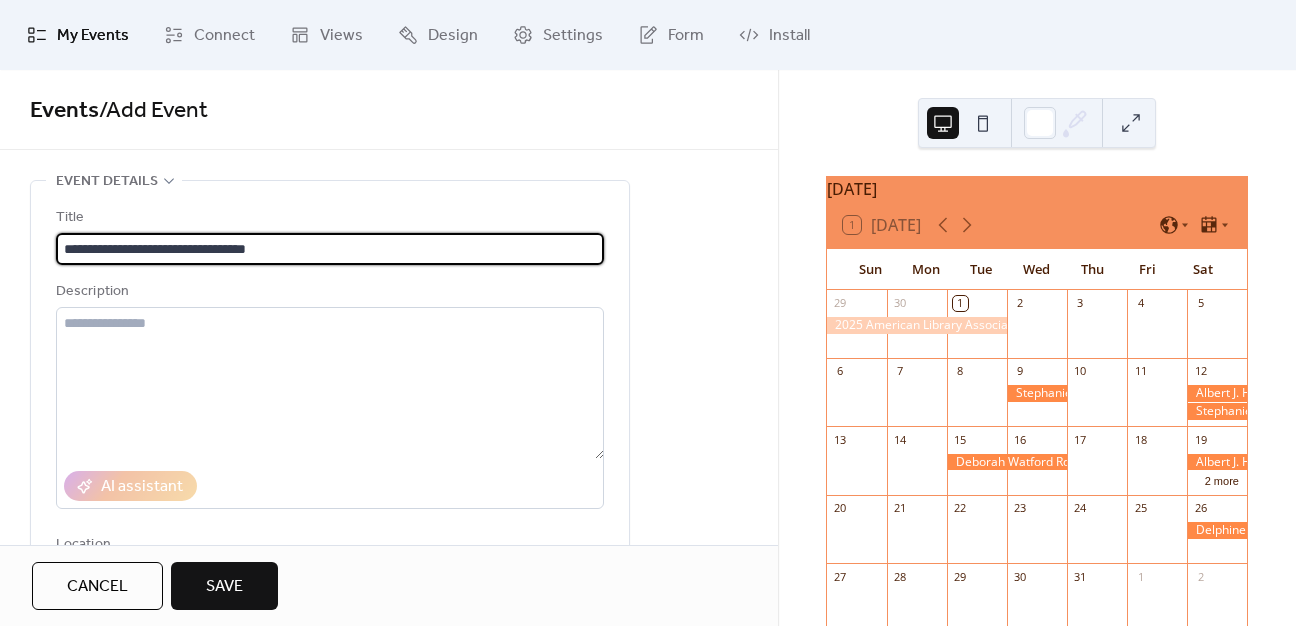 type on "**********" 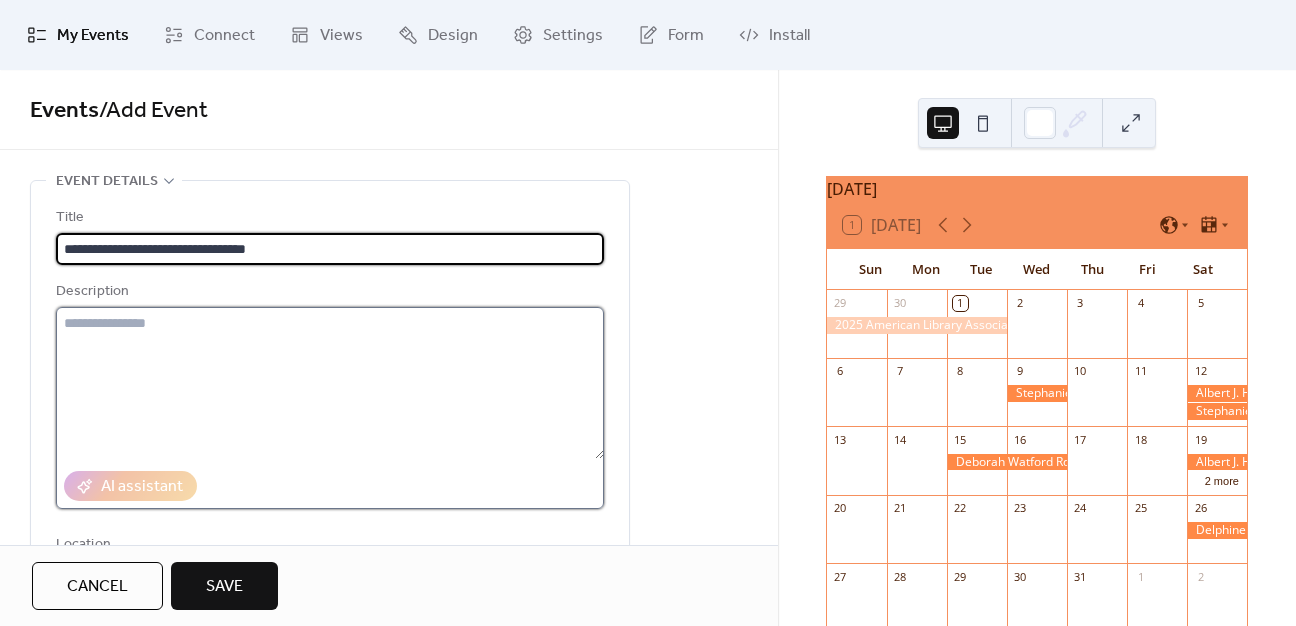 click at bounding box center [330, 383] 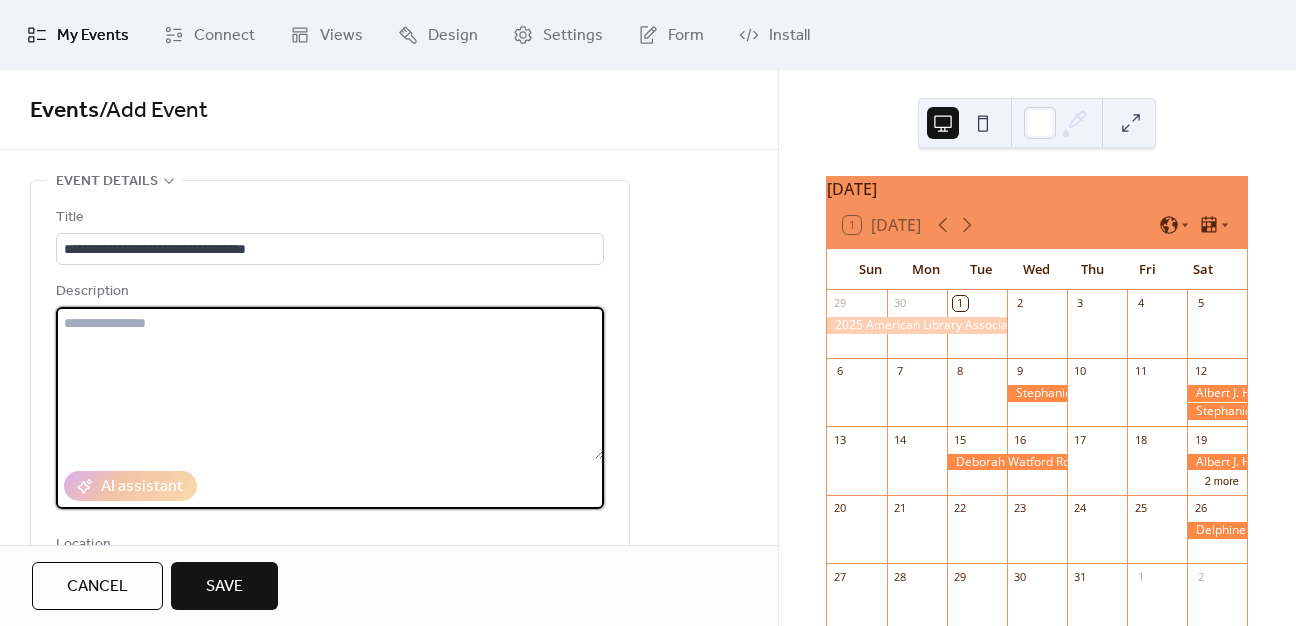 paste on "**********" 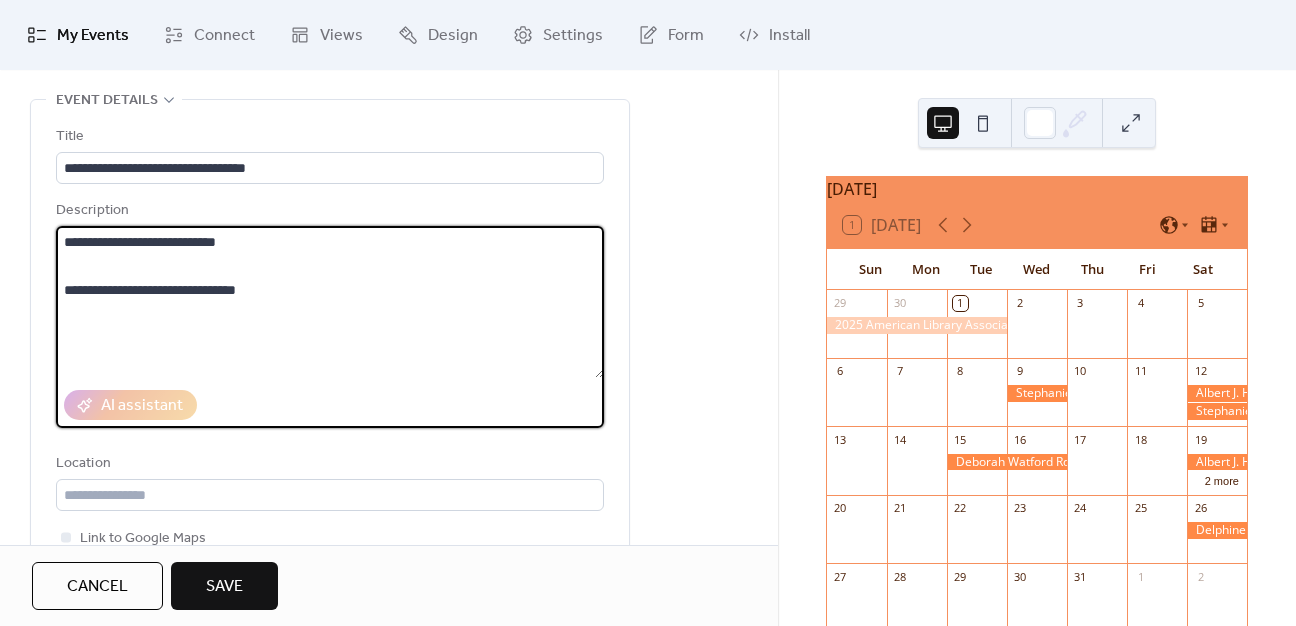 scroll, scrollTop: 200, scrollLeft: 0, axis: vertical 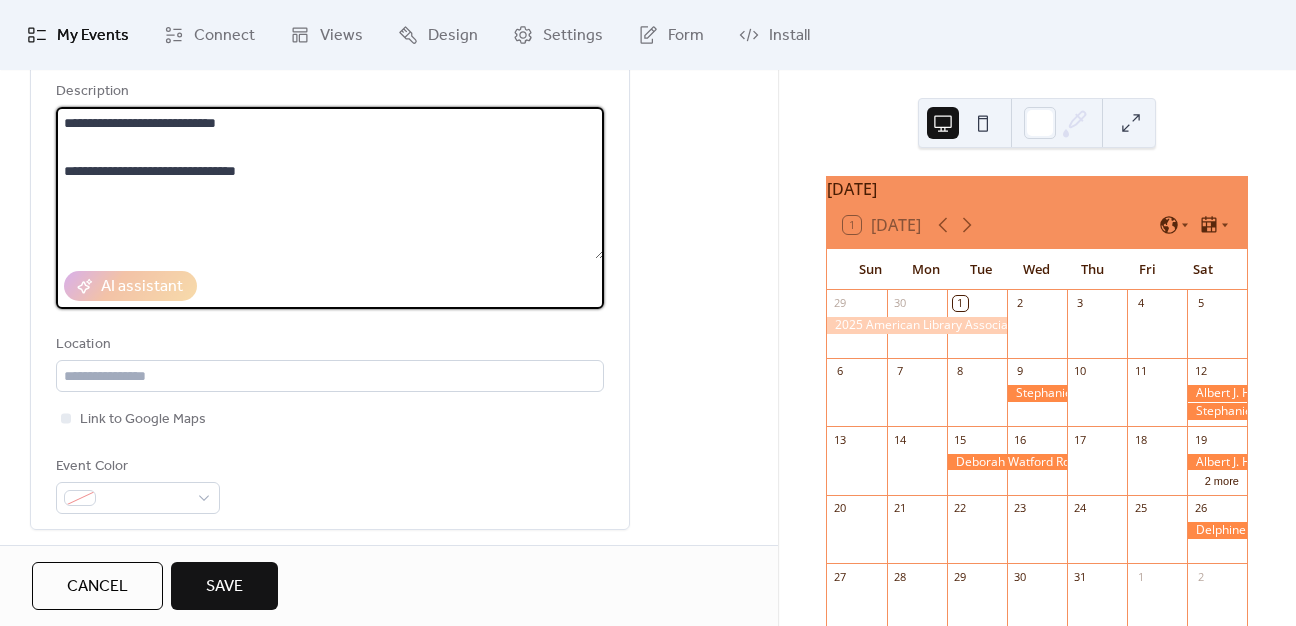 click on "**********" at bounding box center (330, 183) 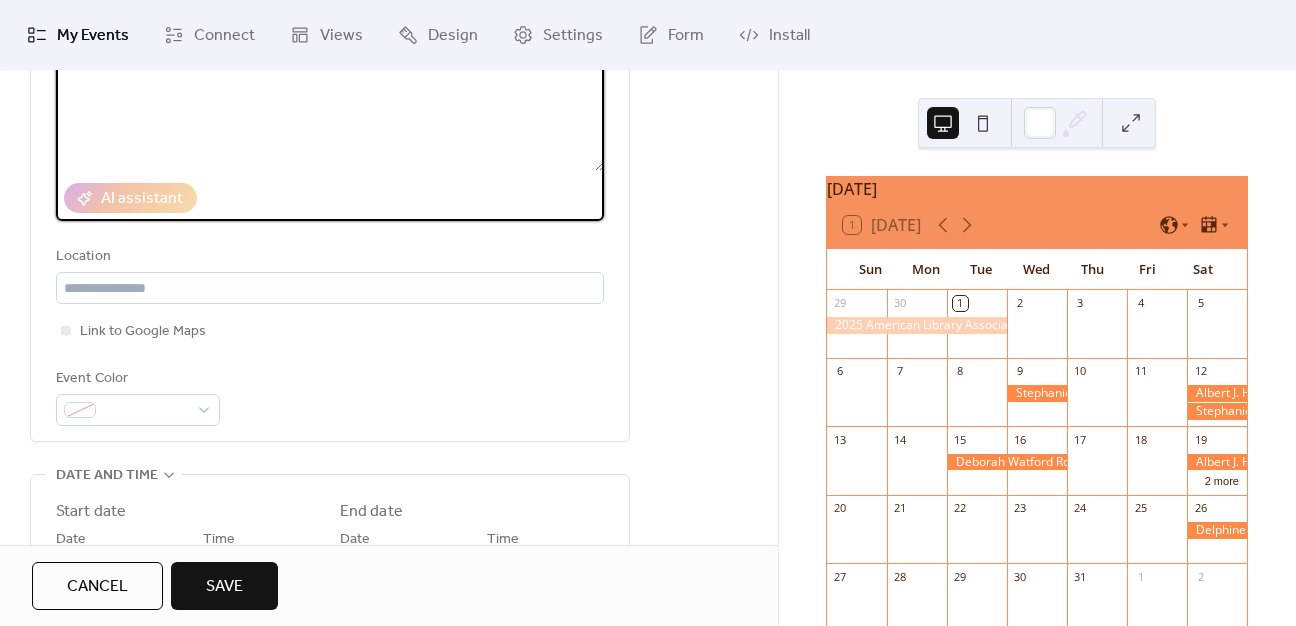 scroll, scrollTop: 700, scrollLeft: 0, axis: vertical 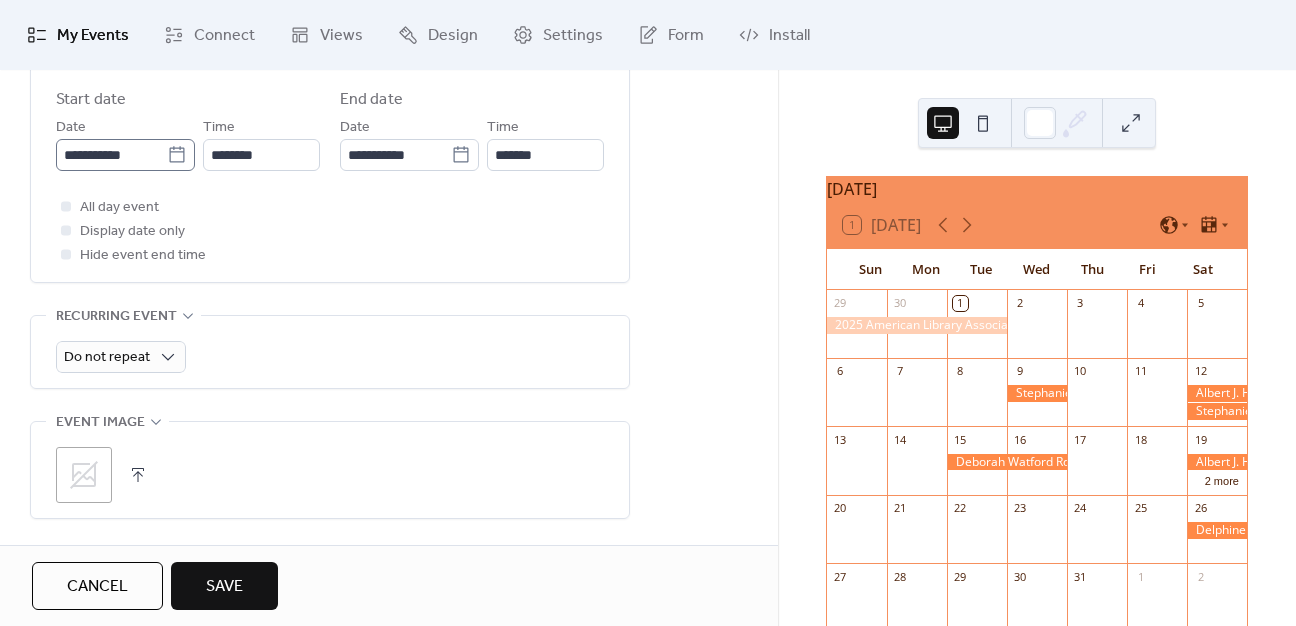 type on "**********" 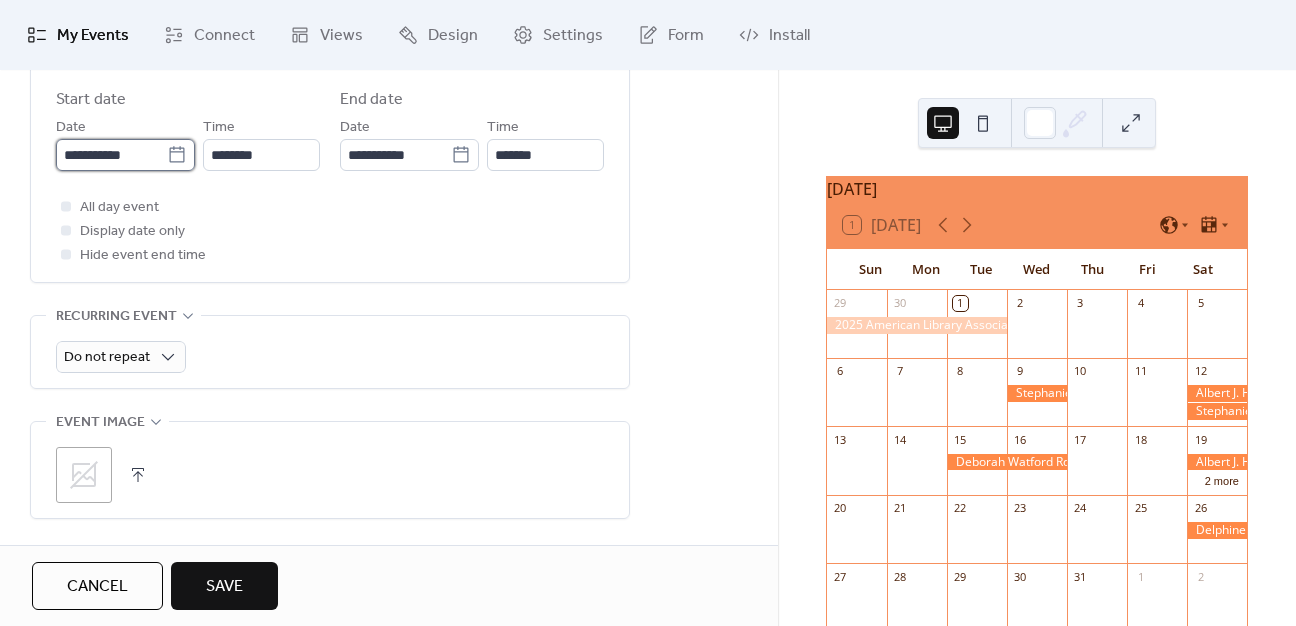 click on "**********" at bounding box center [111, 155] 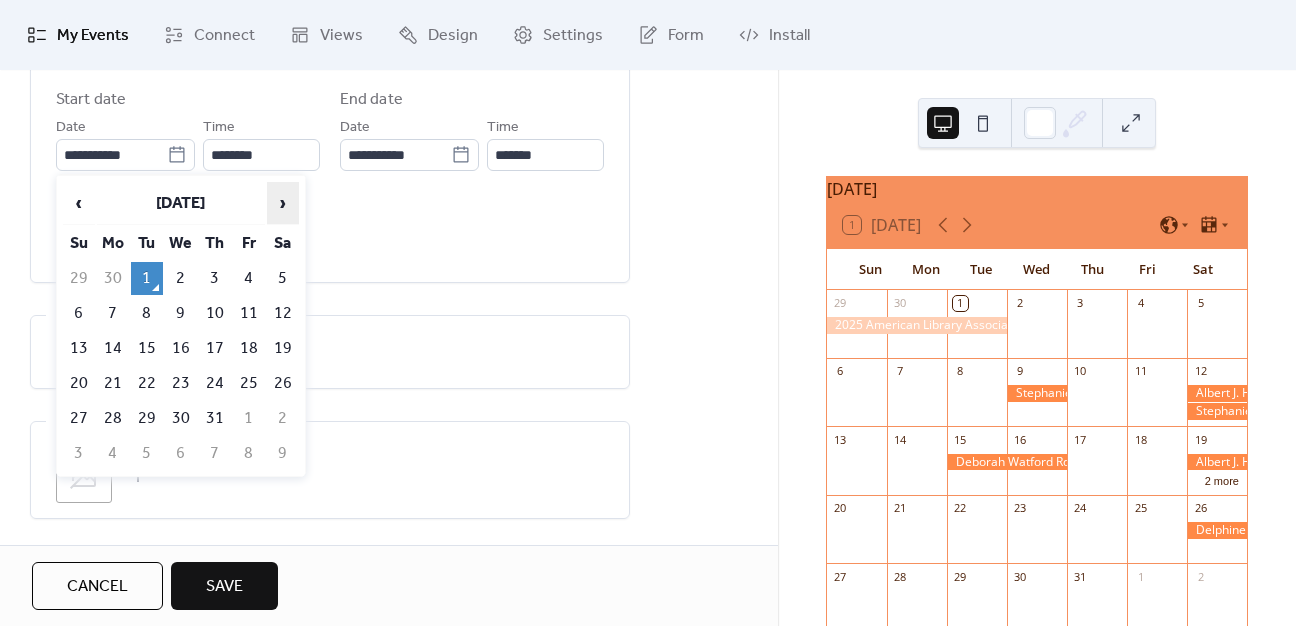 click on "›" at bounding box center (283, 203) 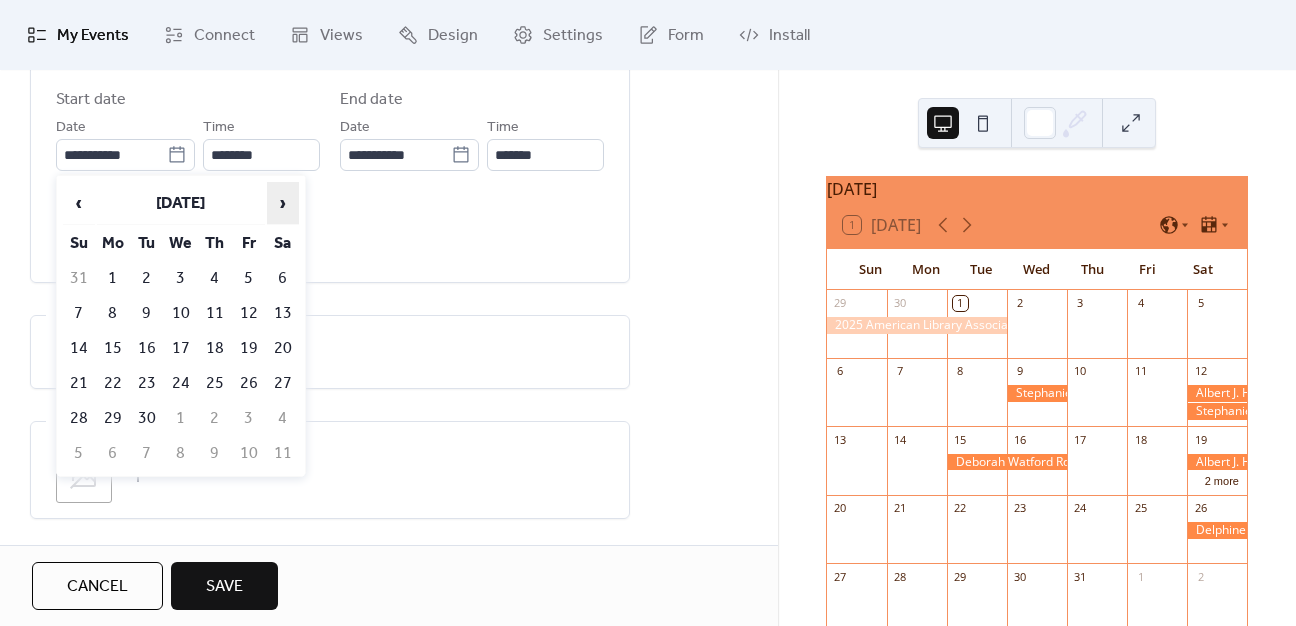 click on "›" at bounding box center [283, 203] 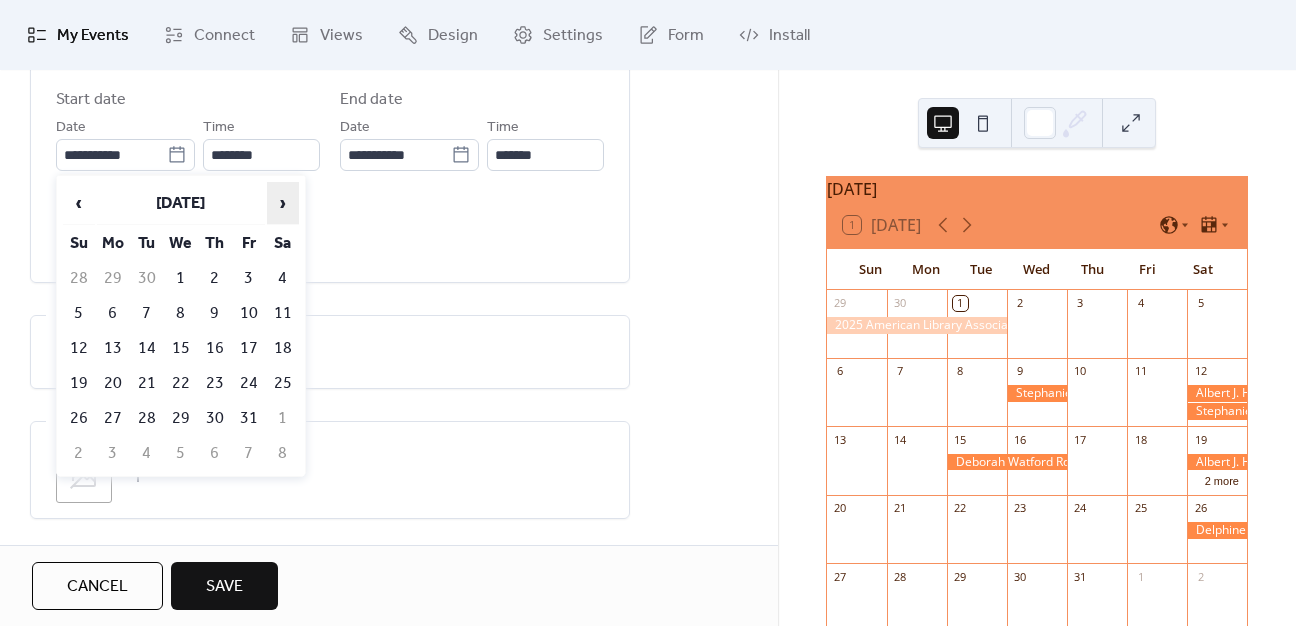 click on "›" at bounding box center [283, 203] 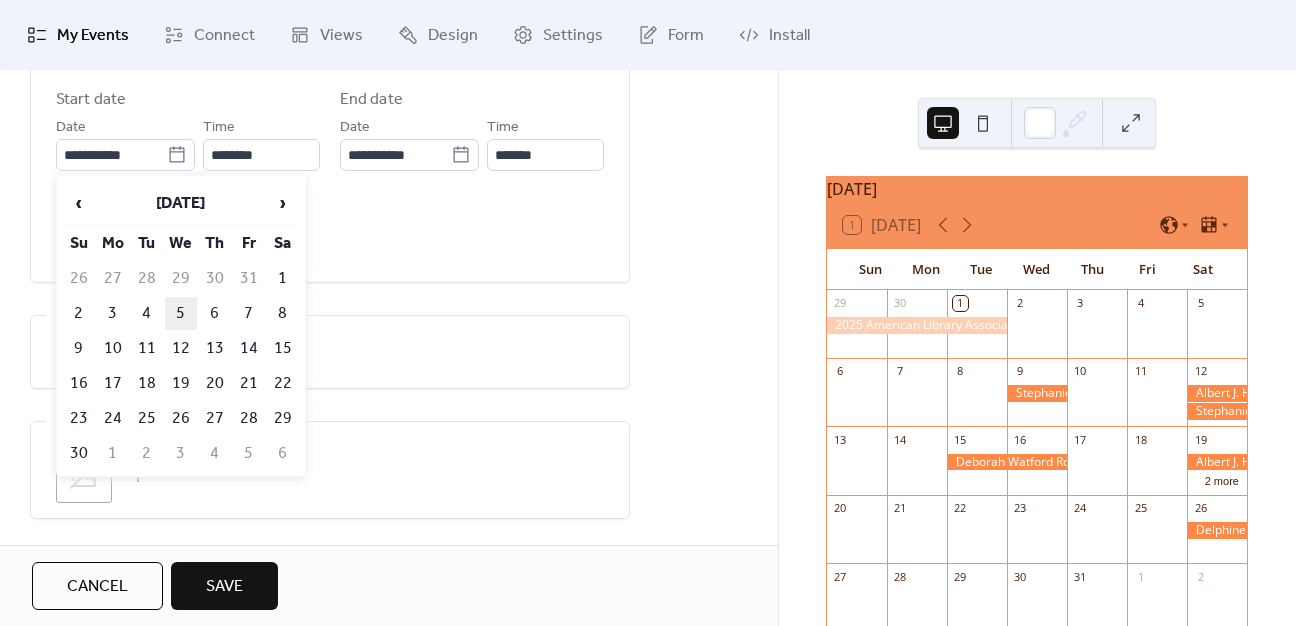 click on "5" at bounding box center [181, 313] 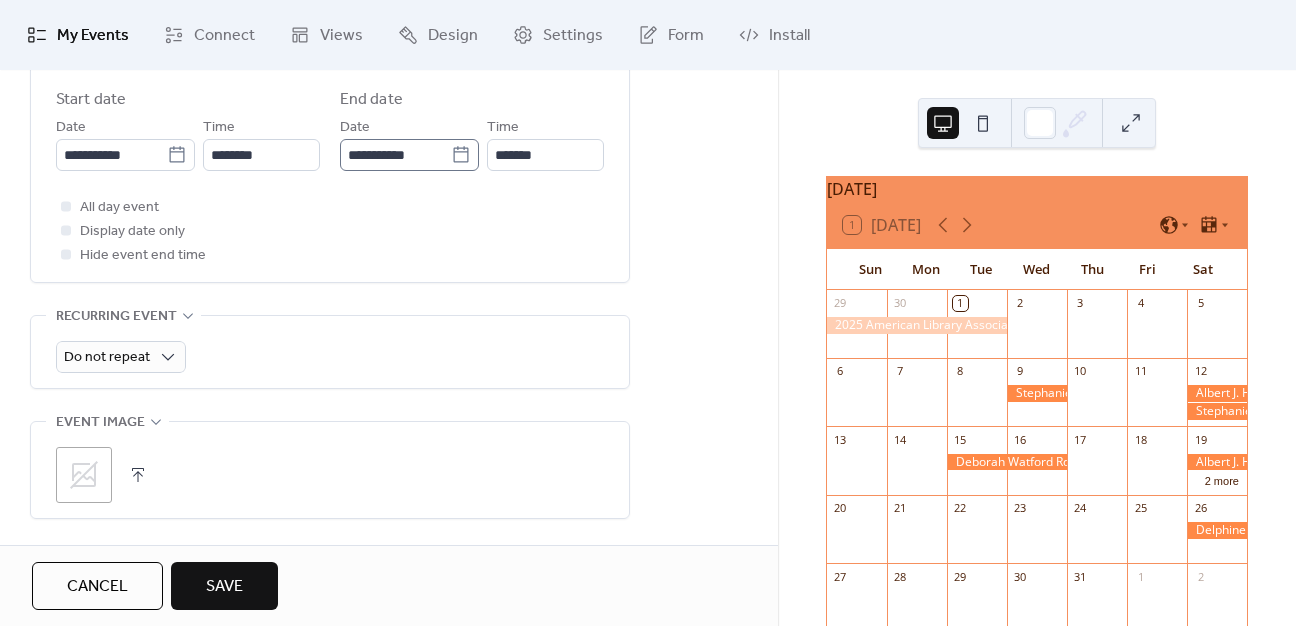 click on "**********" at bounding box center [409, 155] 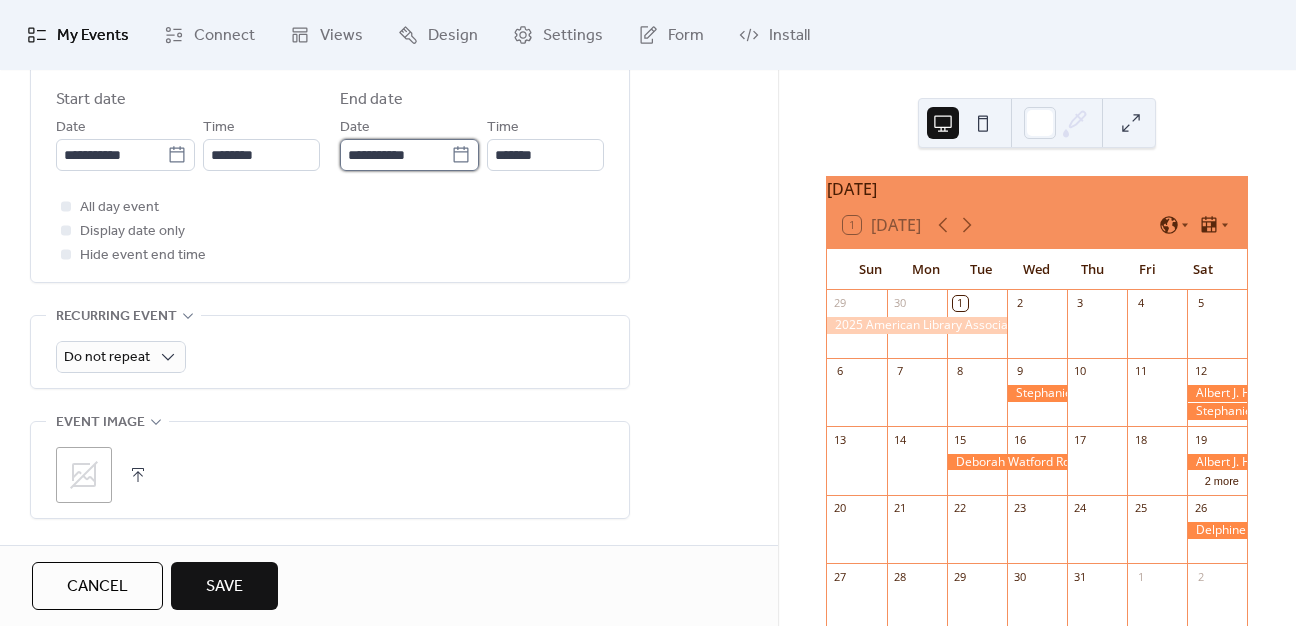 click on "**********" at bounding box center (395, 155) 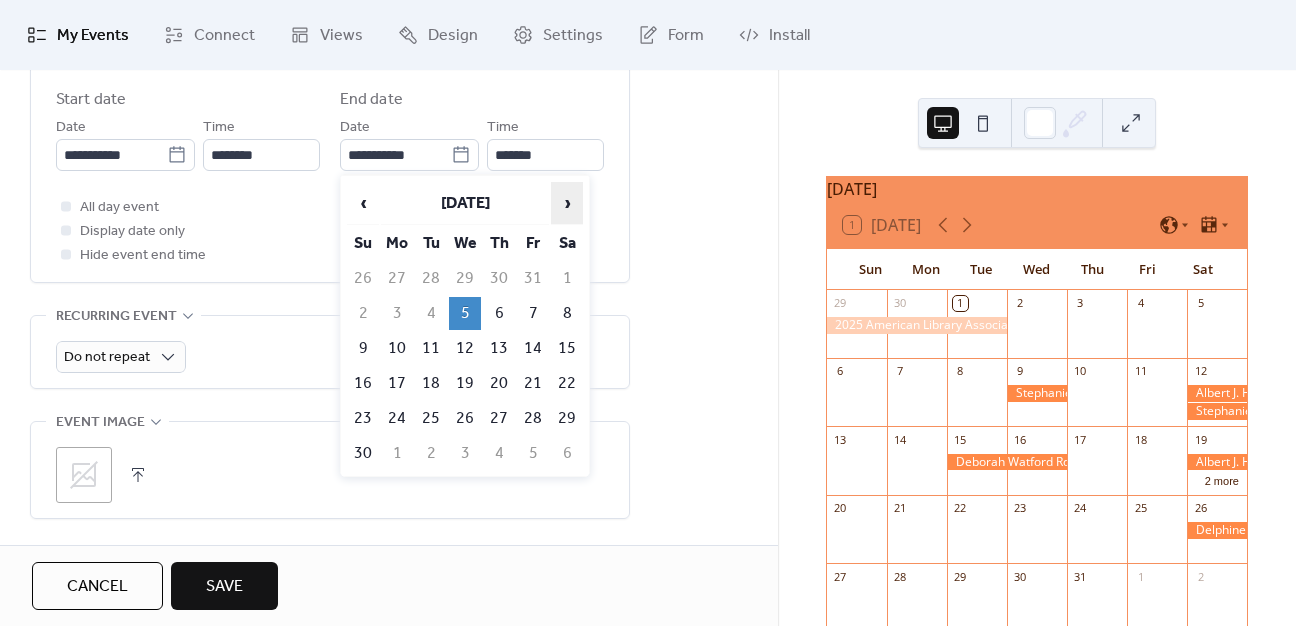 click on "›" at bounding box center (567, 203) 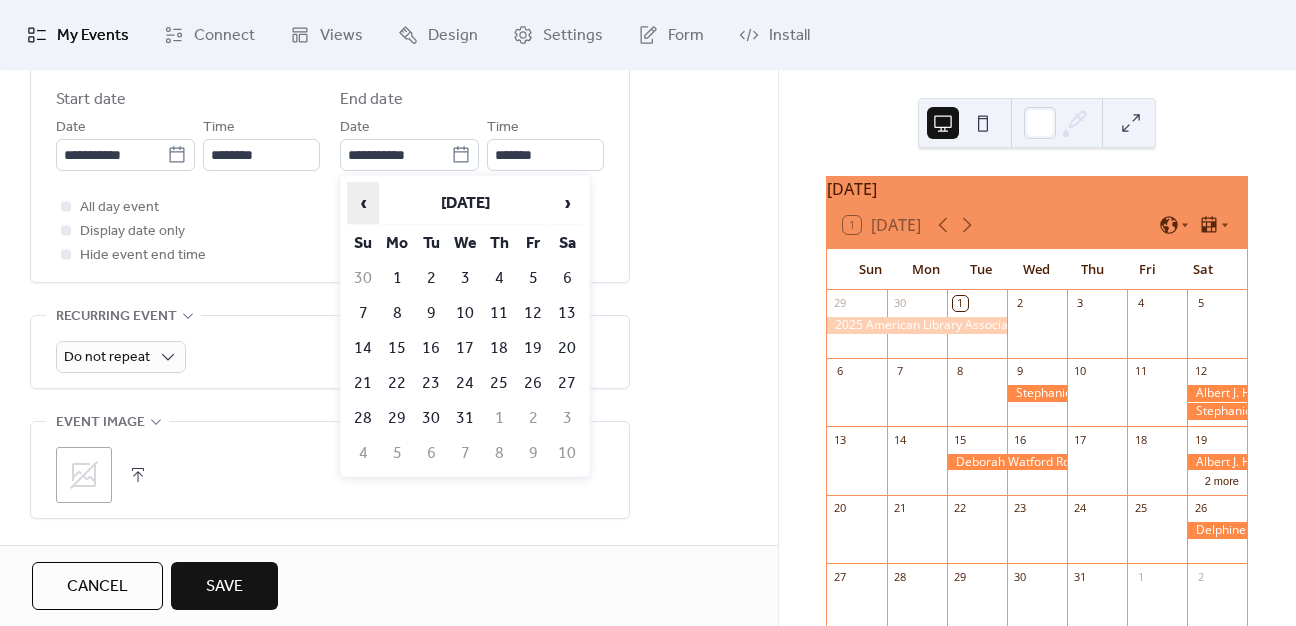 click on "‹" at bounding box center [363, 203] 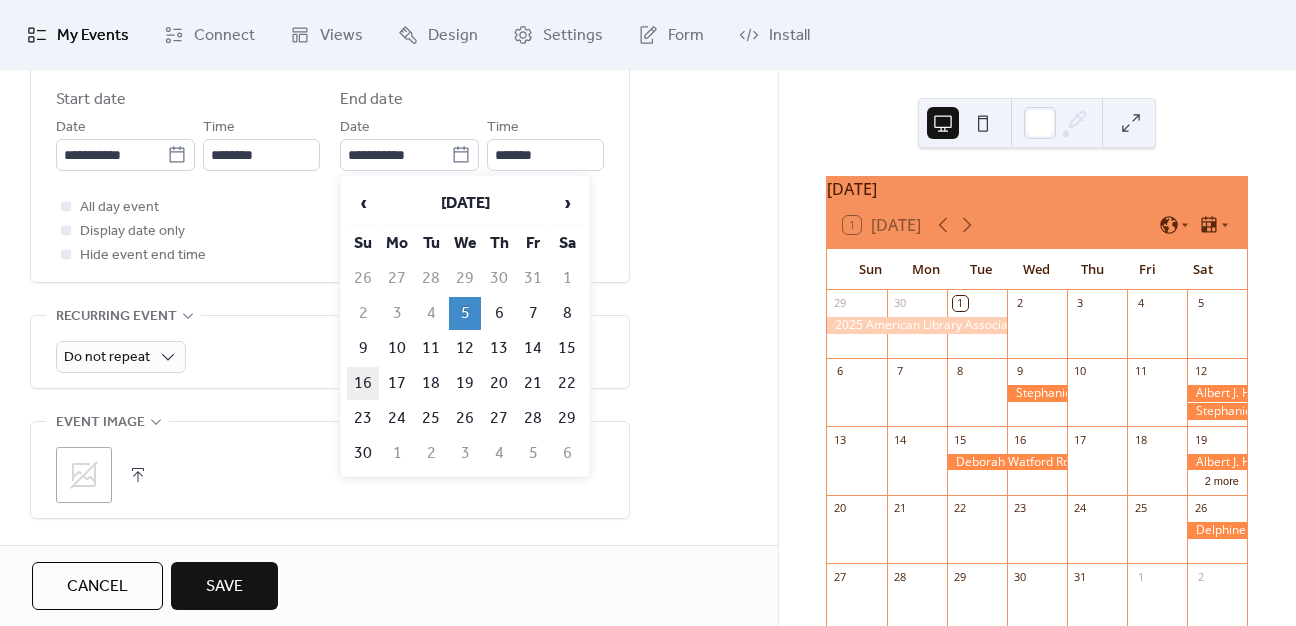 click on "16" at bounding box center (363, 383) 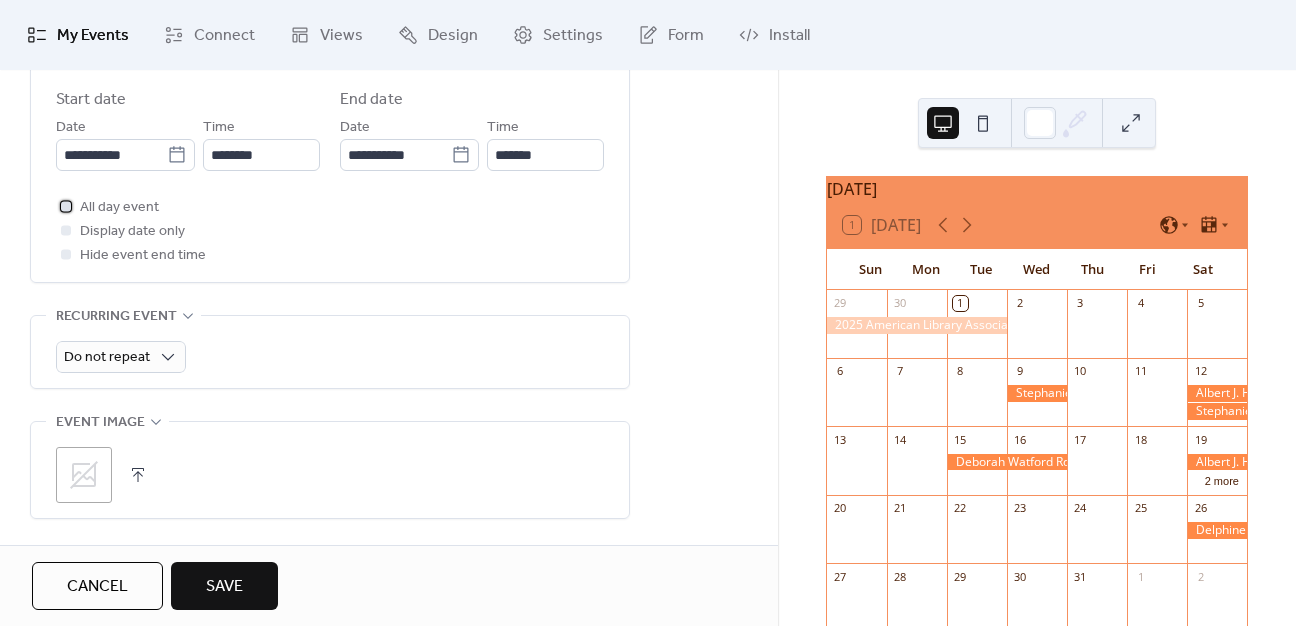 click at bounding box center [66, 206] 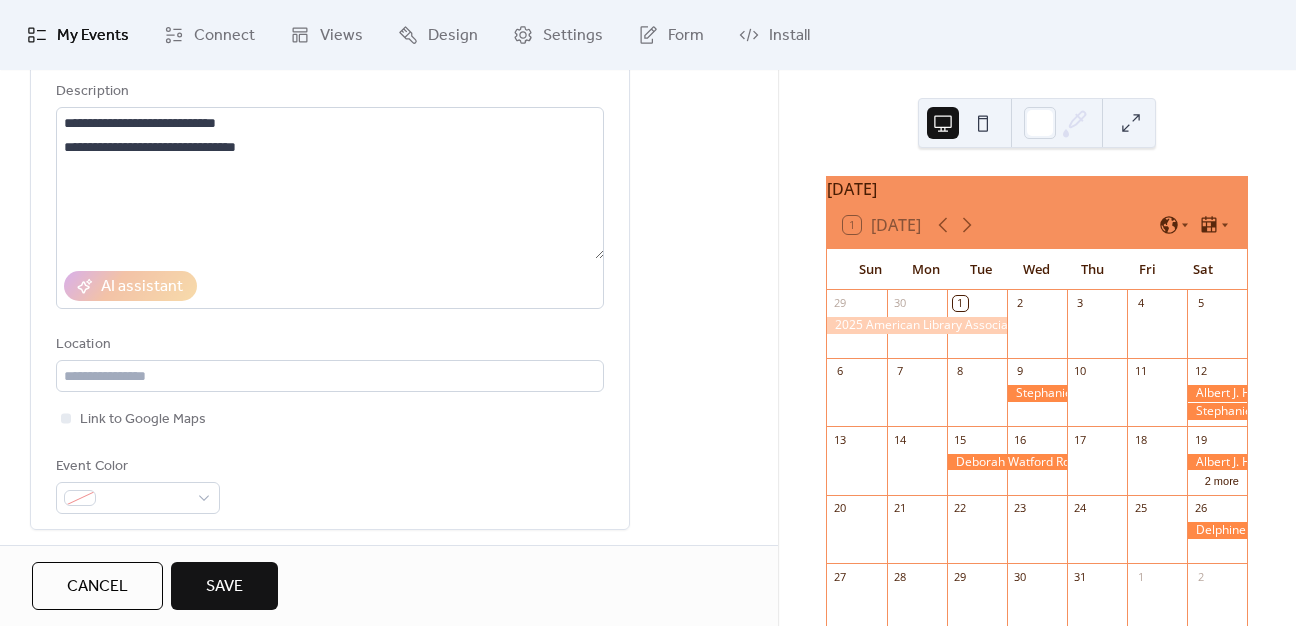 scroll, scrollTop: 100, scrollLeft: 0, axis: vertical 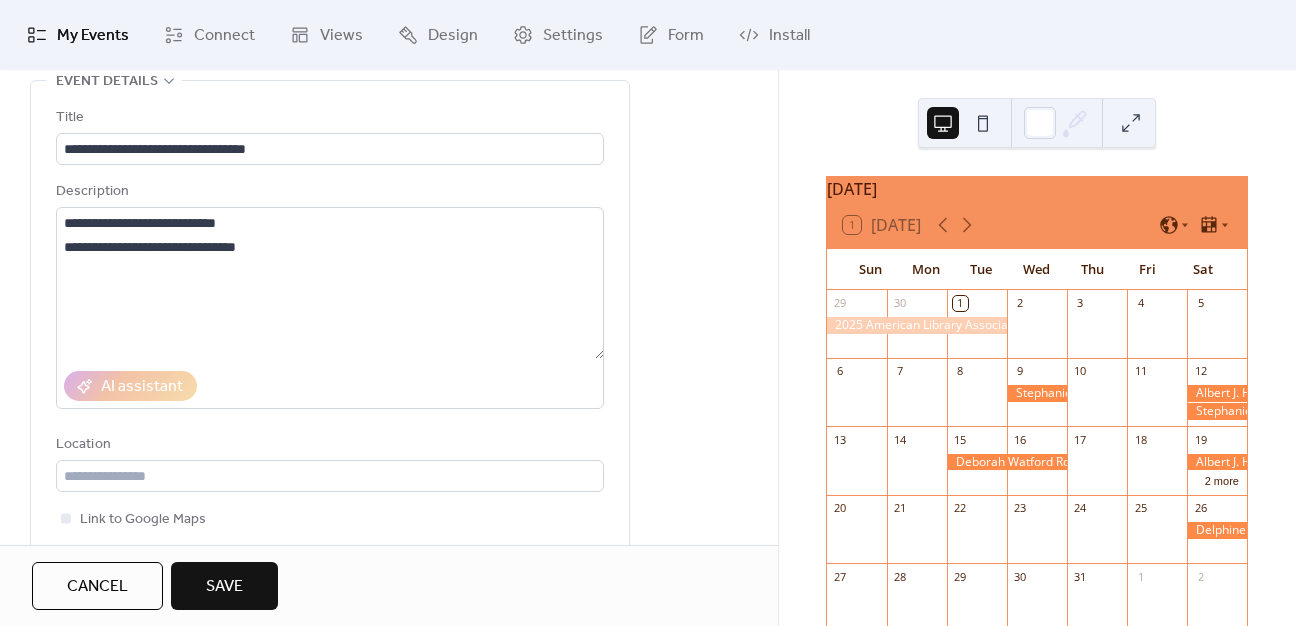 click on "Save" at bounding box center [224, 587] 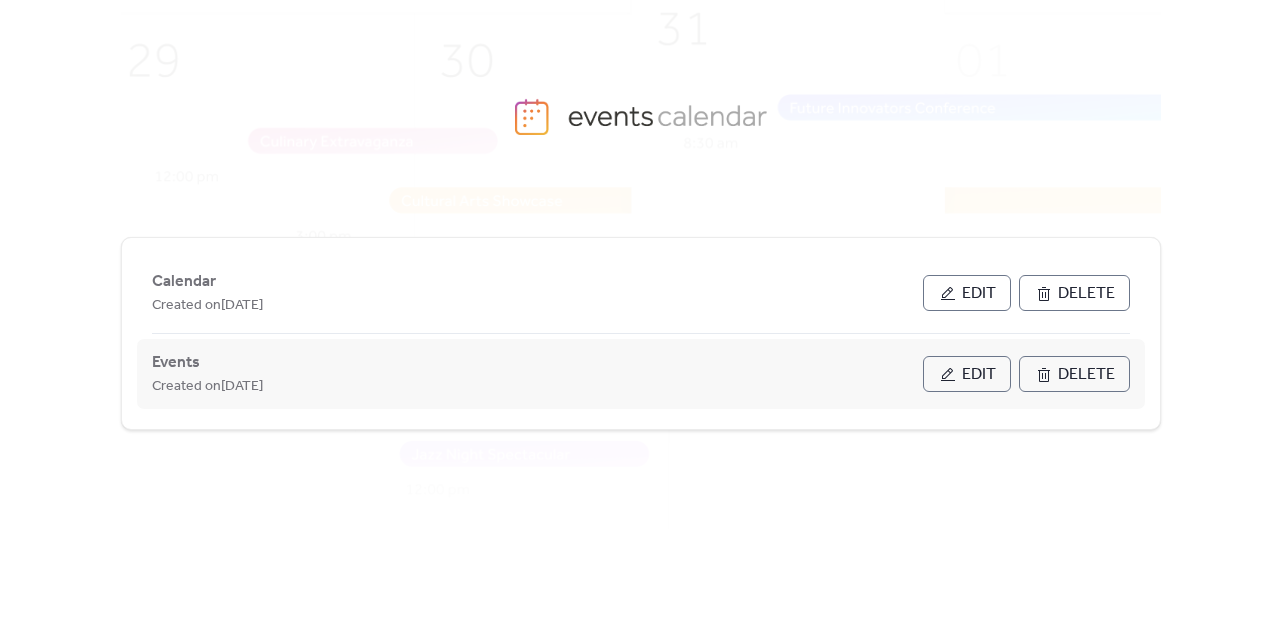 click on "Edit" at bounding box center [979, 375] 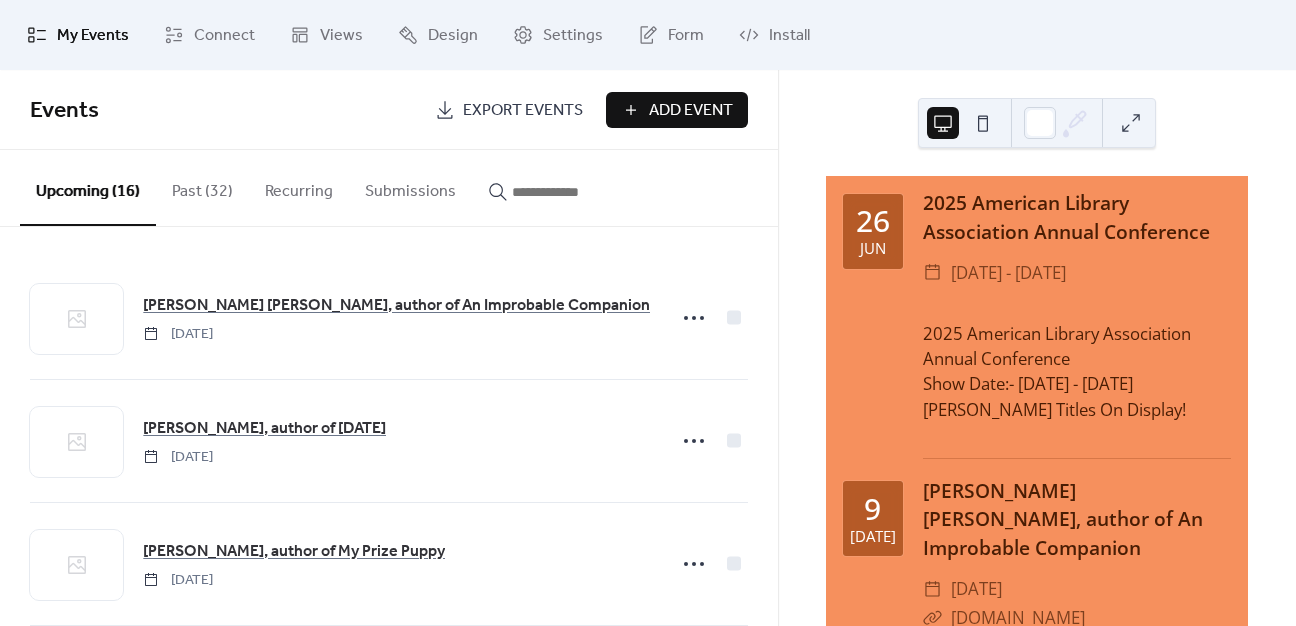 click on "Add Event" at bounding box center [691, 111] 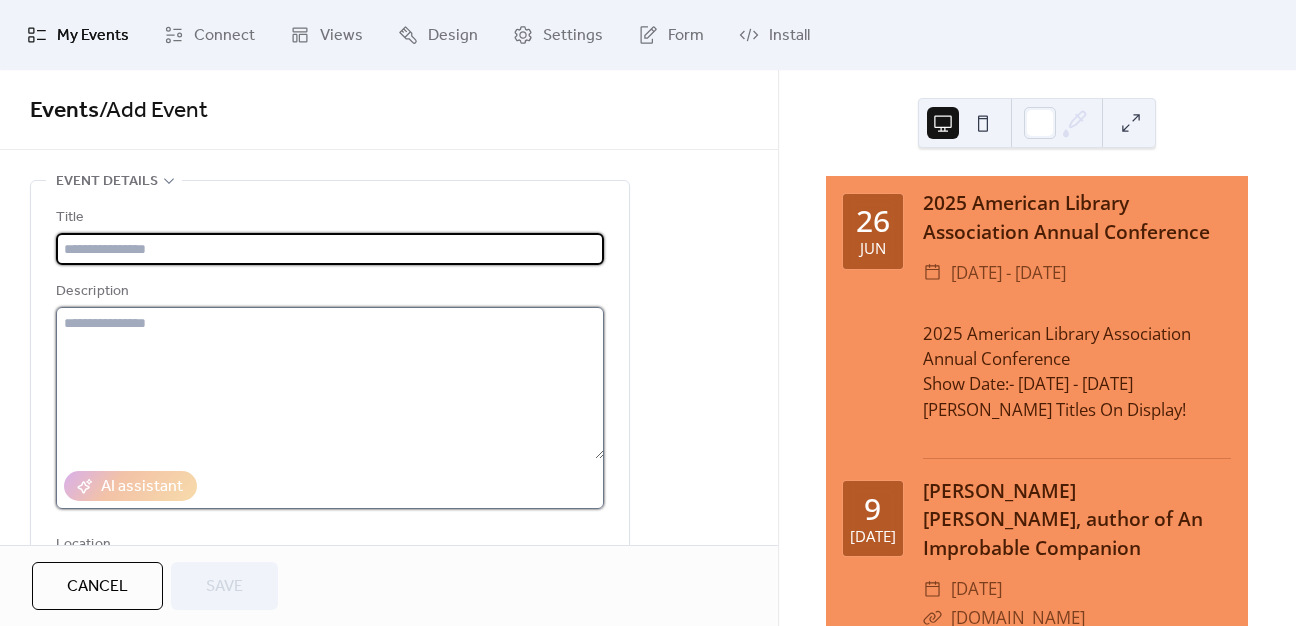 click at bounding box center (330, 383) 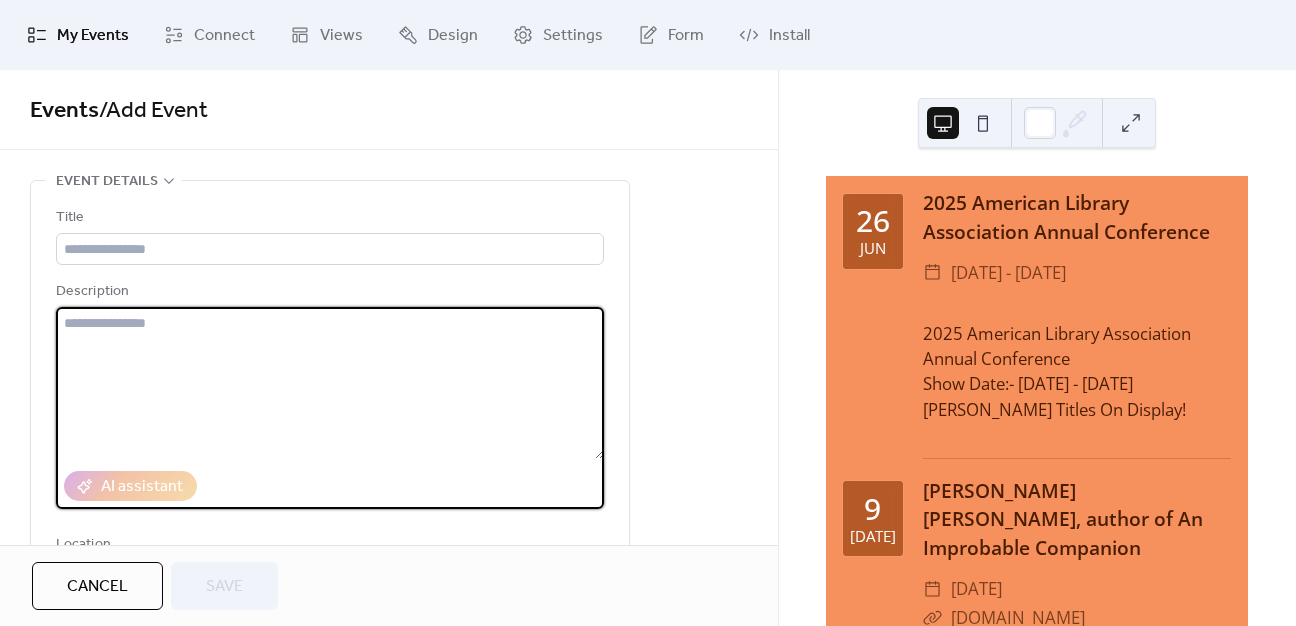 paste on "**********" 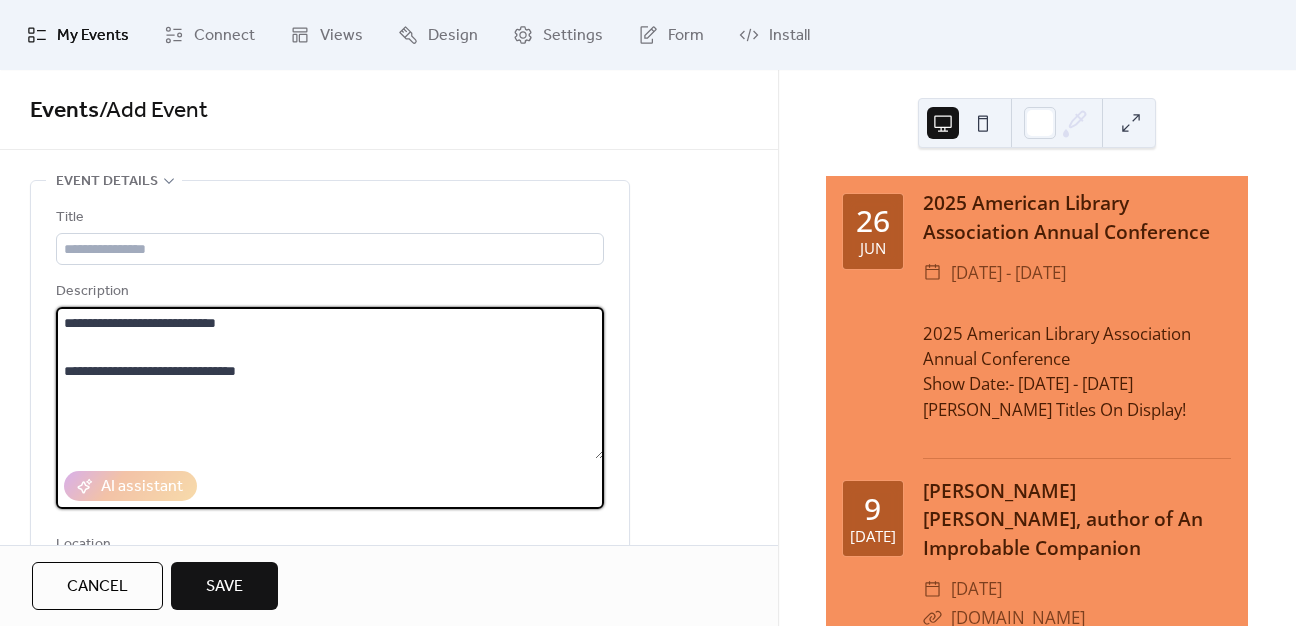 click on "**********" at bounding box center [330, 383] 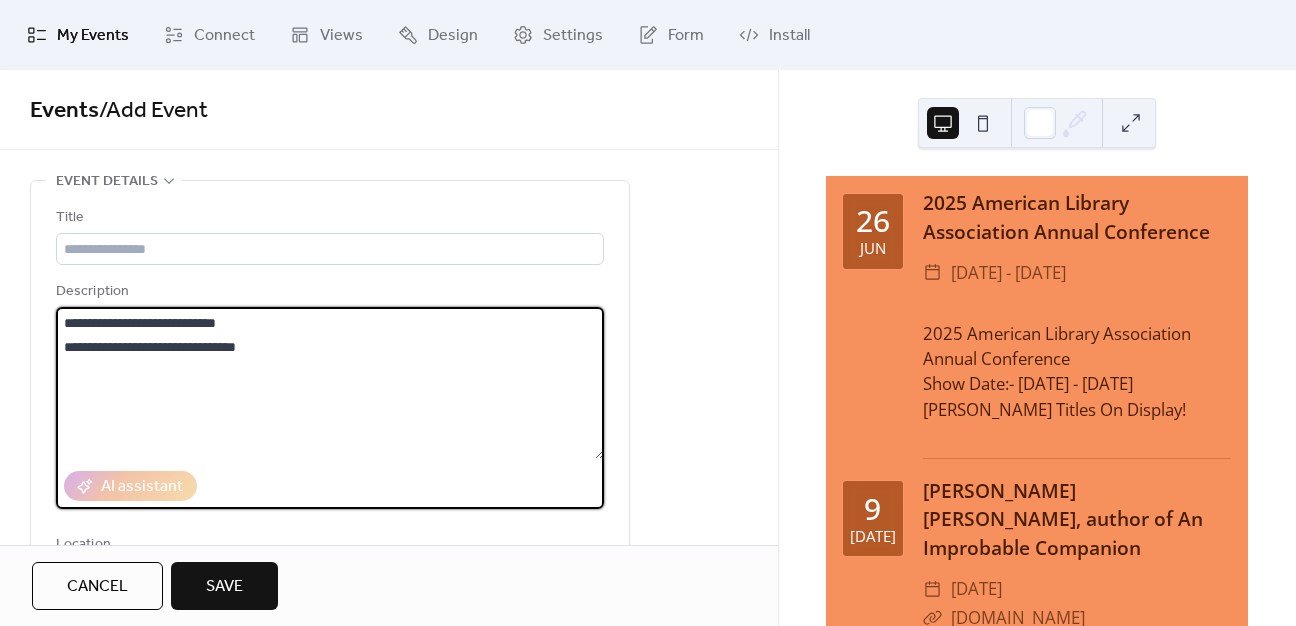 type on "**********" 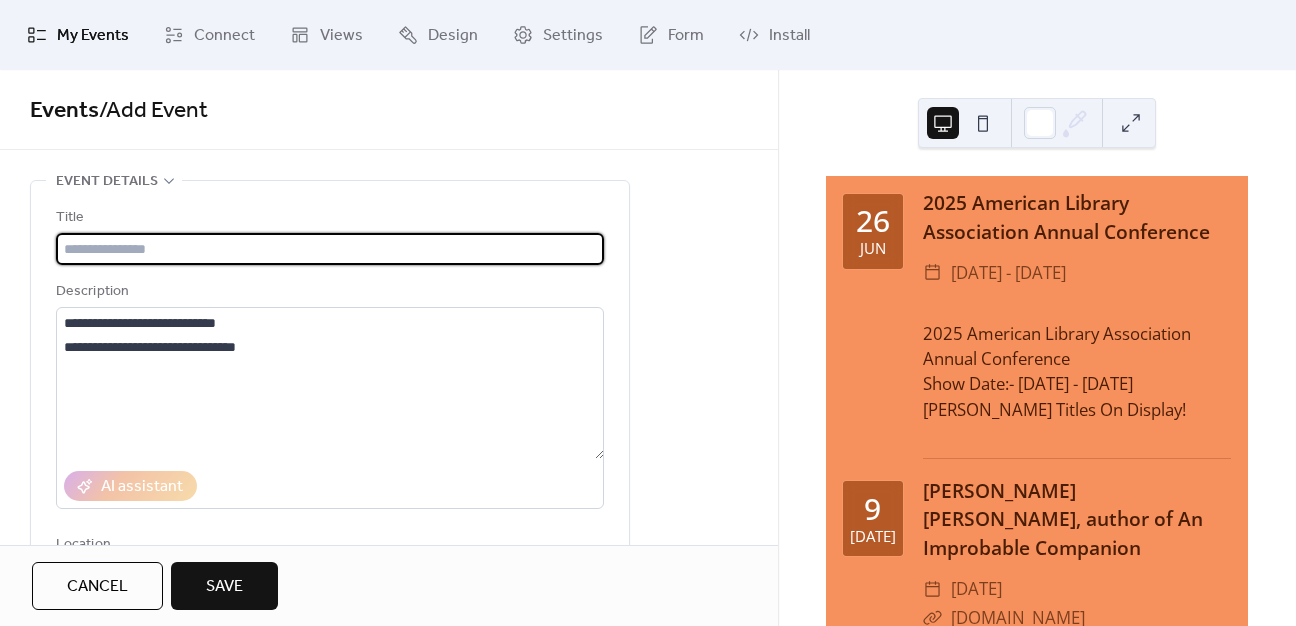 click at bounding box center [330, 249] 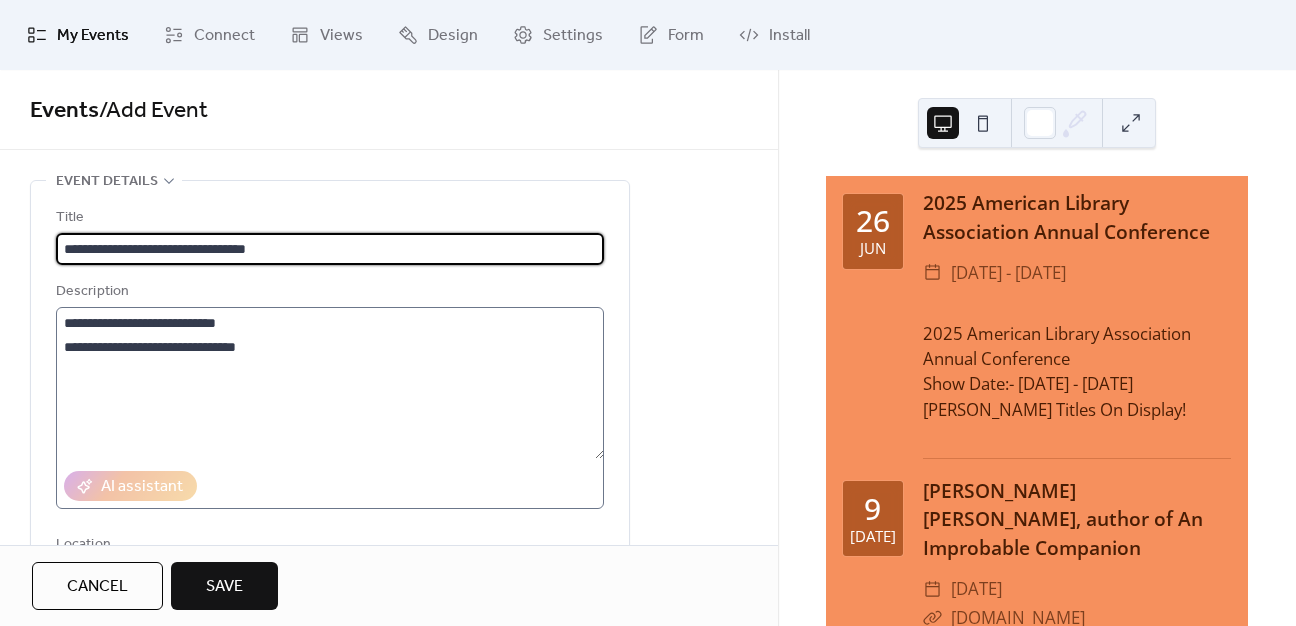type on "**********" 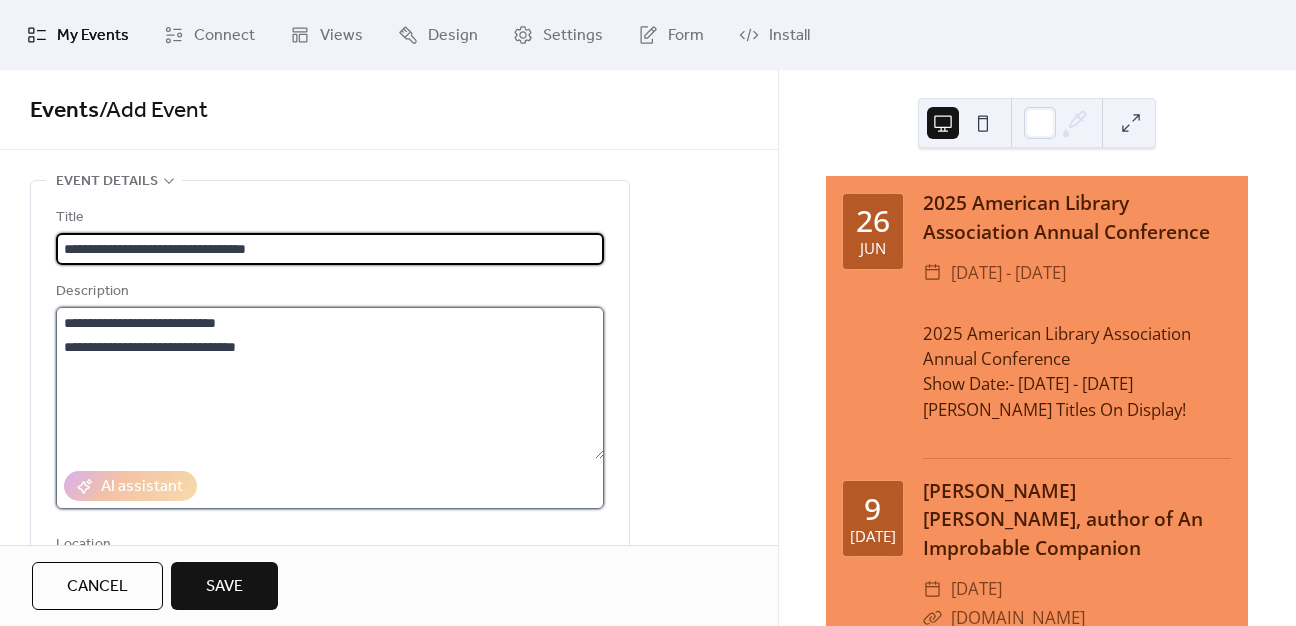 click on "**********" at bounding box center [330, 383] 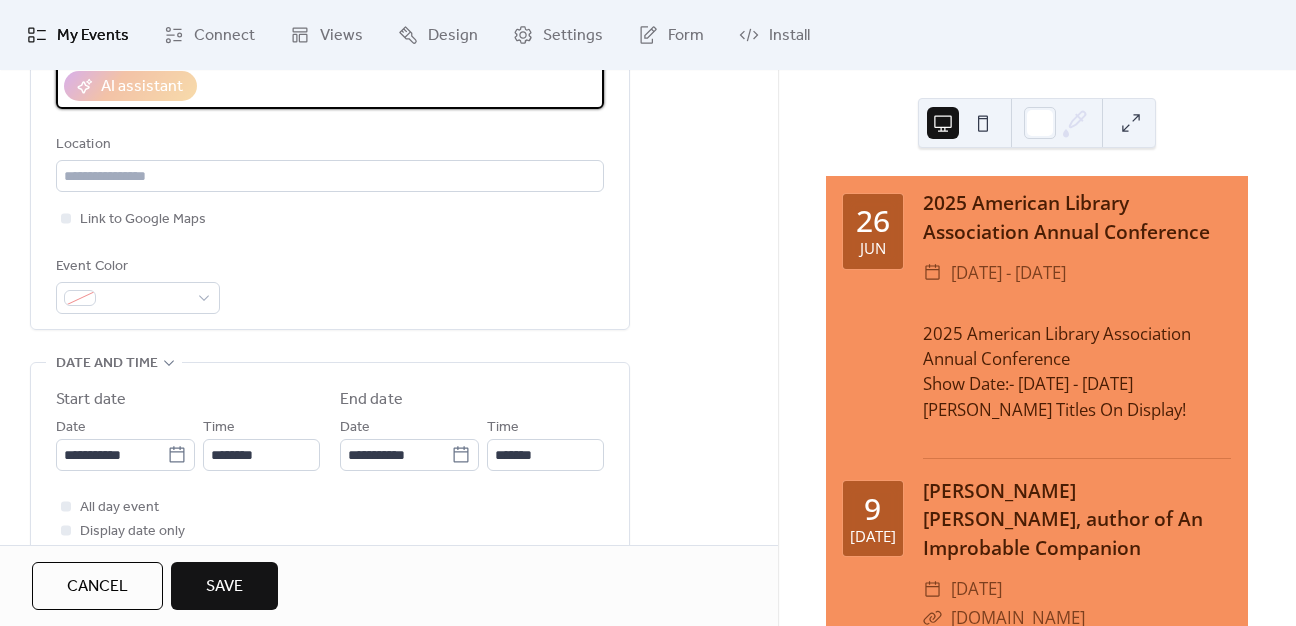 scroll, scrollTop: 500, scrollLeft: 0, axis: vertical 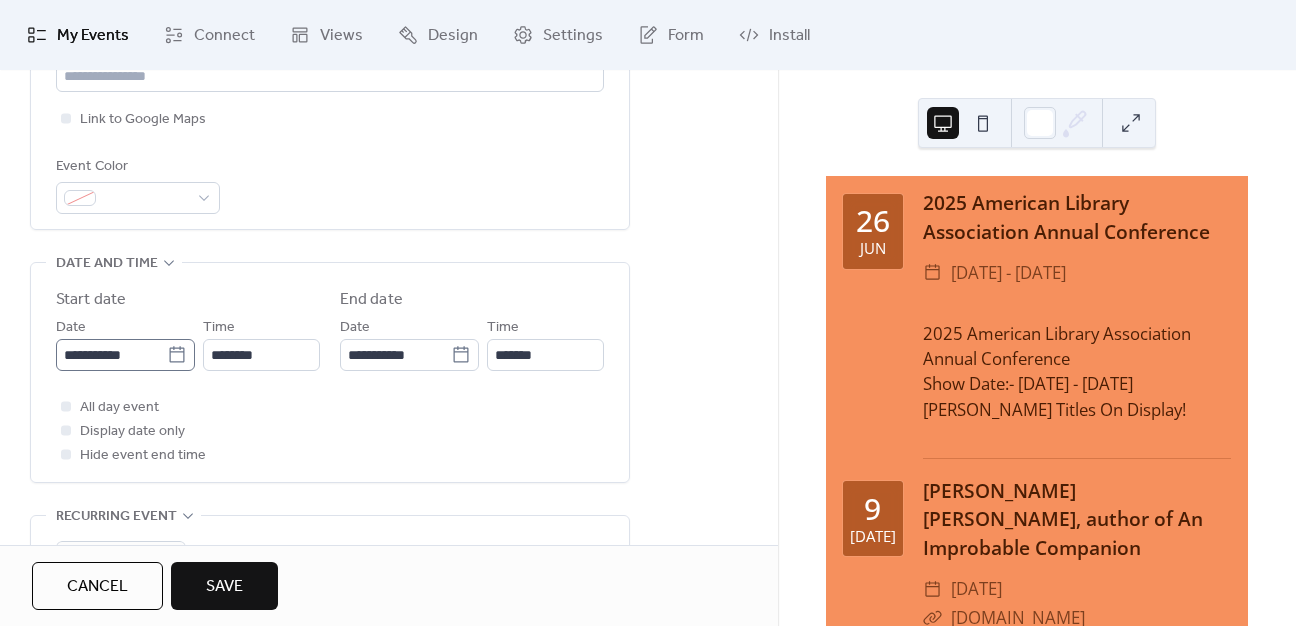 click 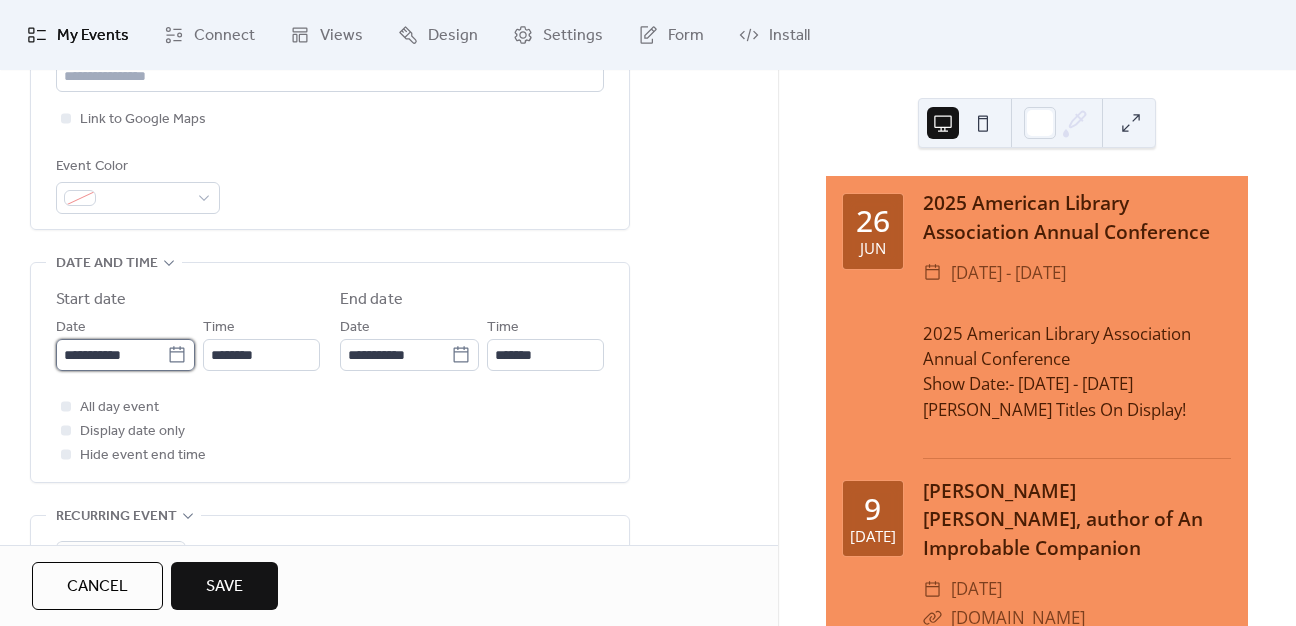 click on "**********" at bounding box center [111, 355] 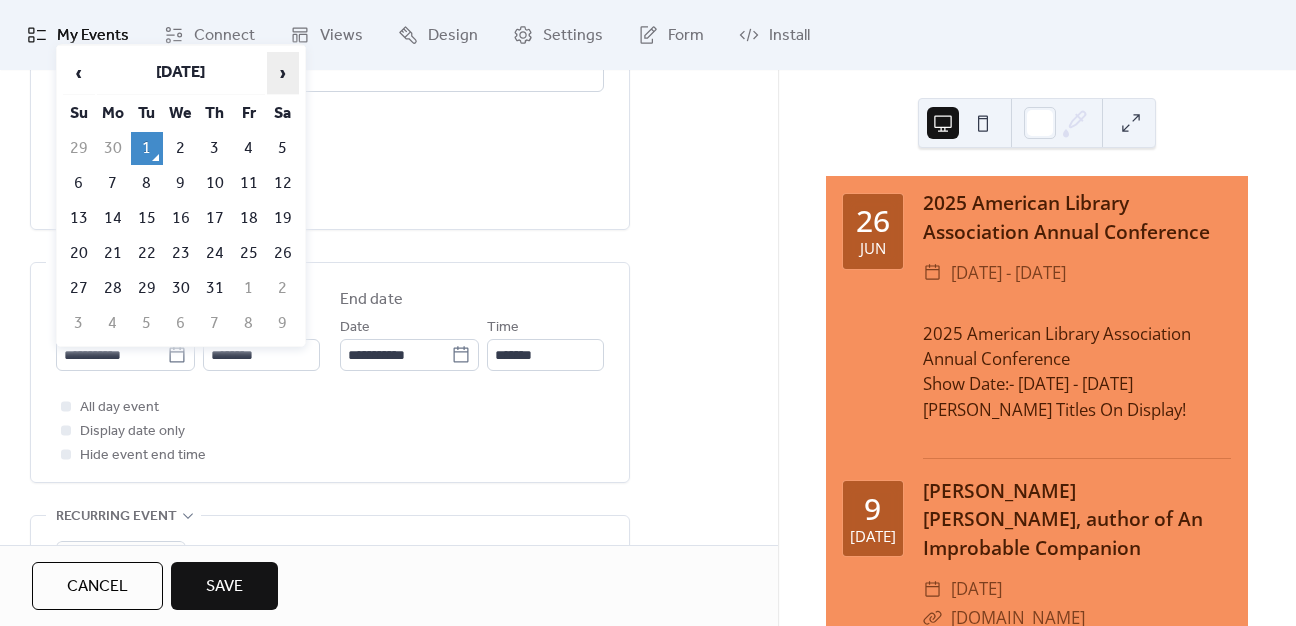 click on "›" at bounding box center [283, 73] 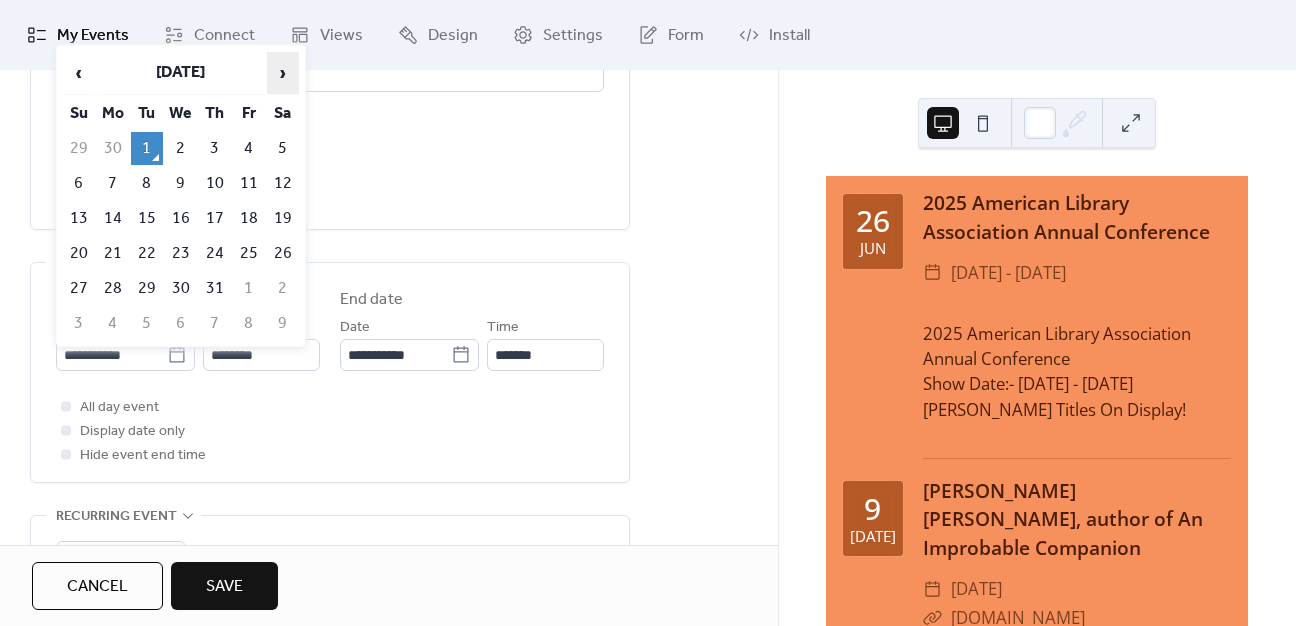 click on "›" at bounding box center [283, 73] 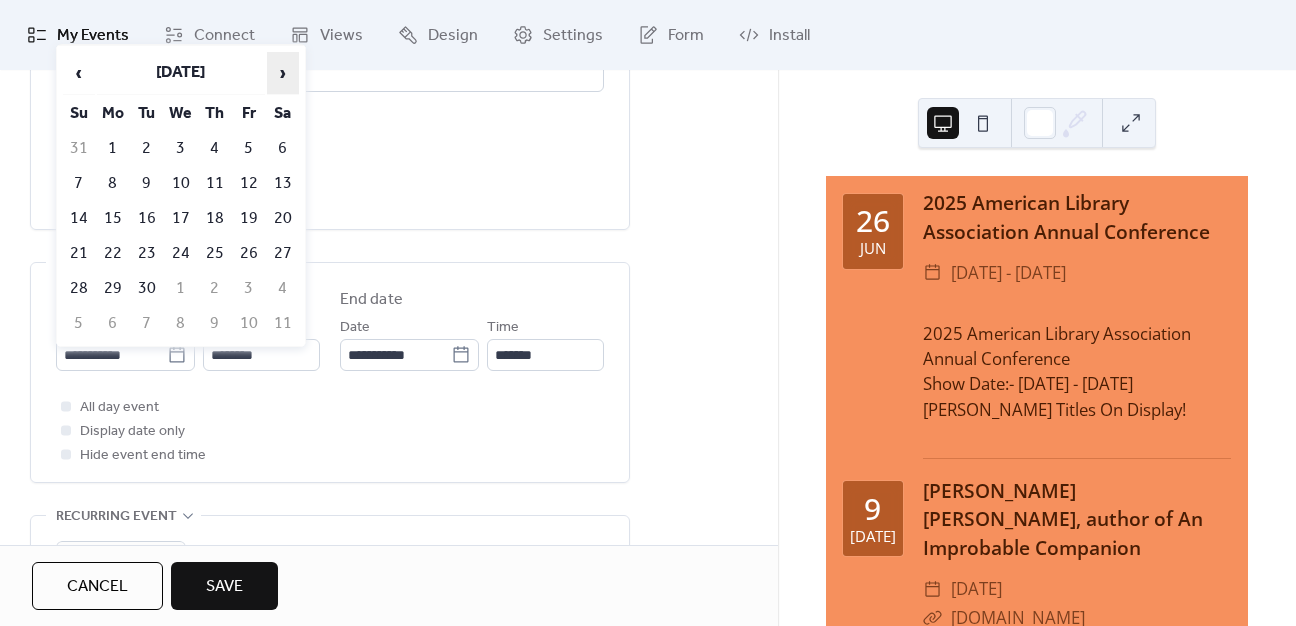 click on "›" at bounding box center [283, 73] 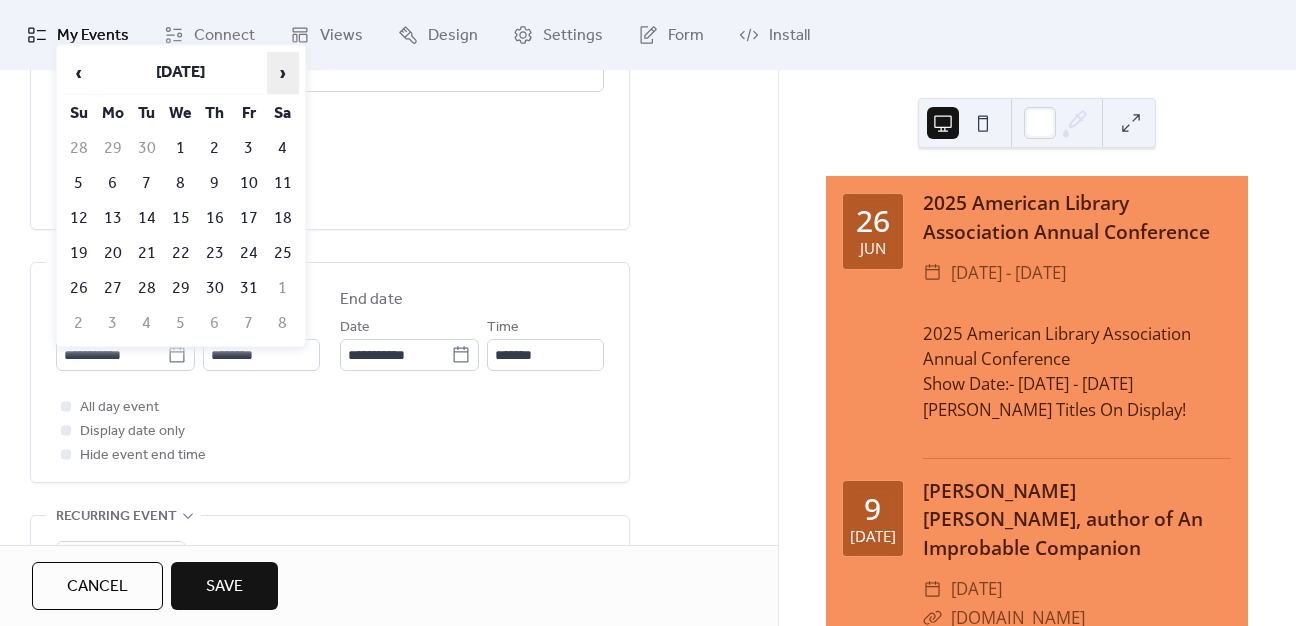 click on "›" at bounding box center [283, 73] 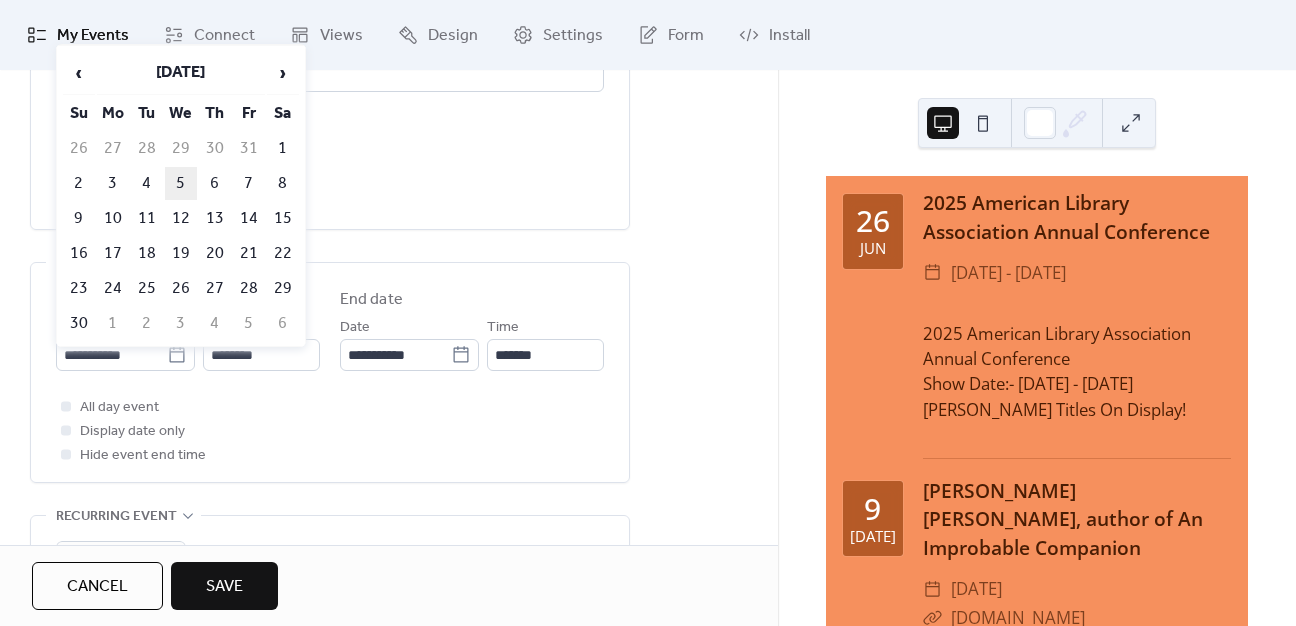 click on "5" at bounding box center (181, 183) 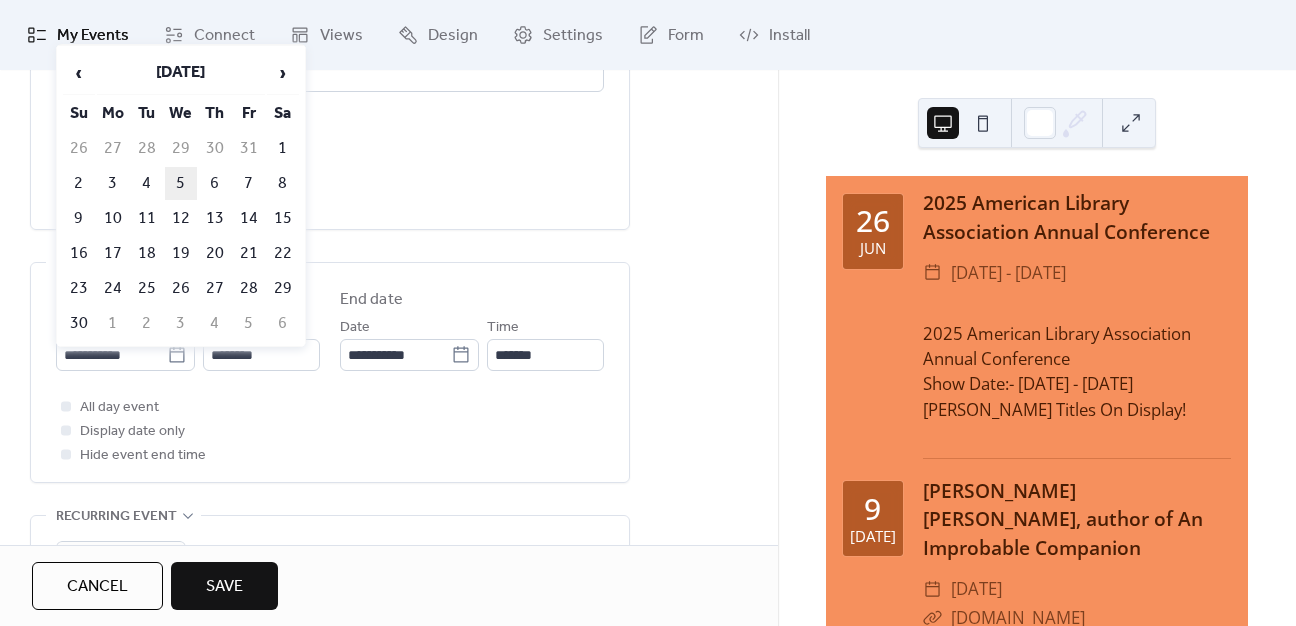 type on "**********" 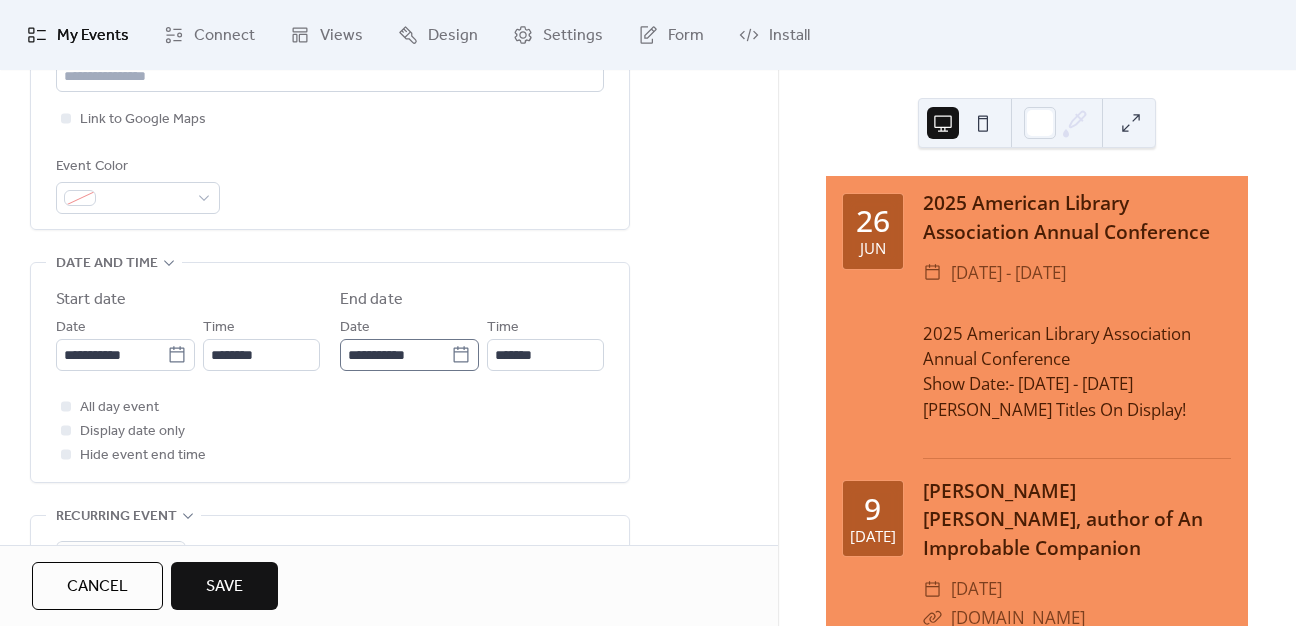 click on "**********" at bounding box center [409, 355] 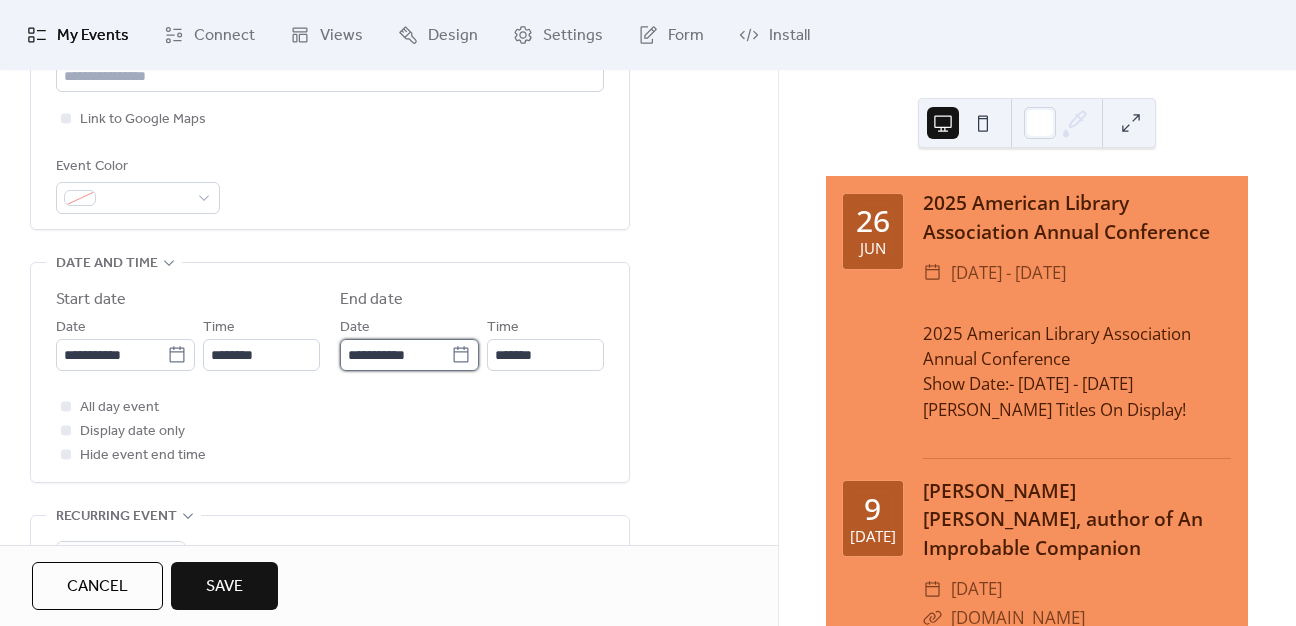 click on "**********" at bounding box center [395, 355] 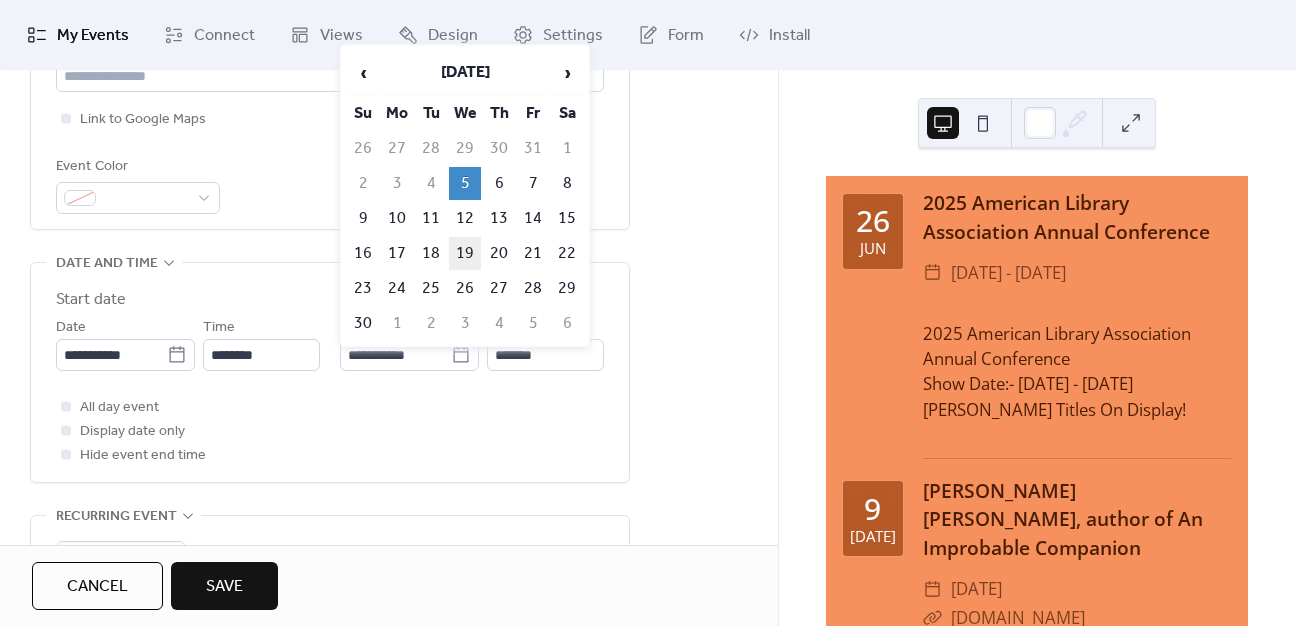 click on "19" at bounding box center [465, 253] 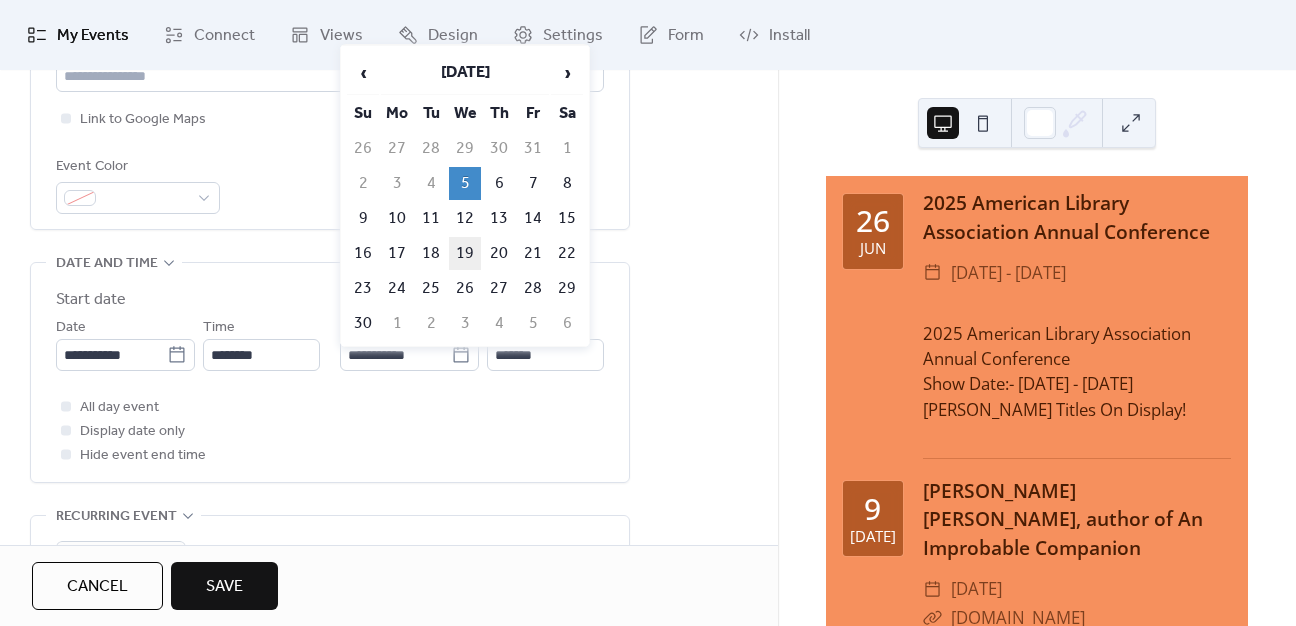 type on "**********" 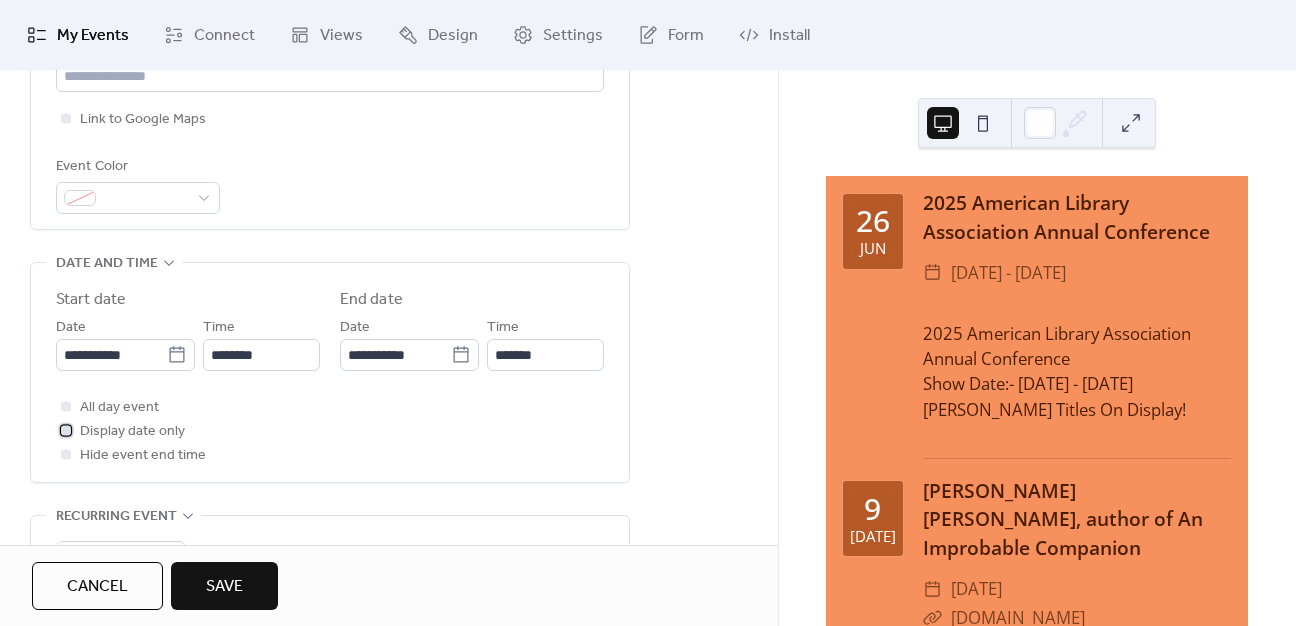 click at bounding box center (66, 430) 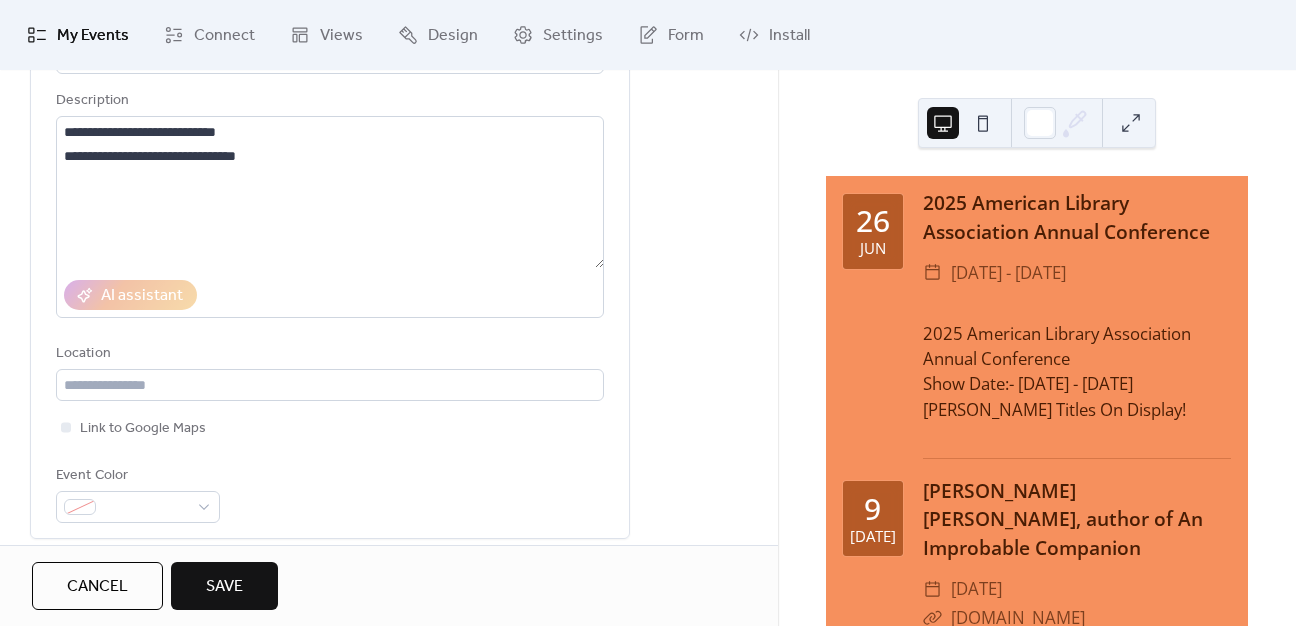 scroll, scrollTop: 0, scrollLeft: 0, axis: both 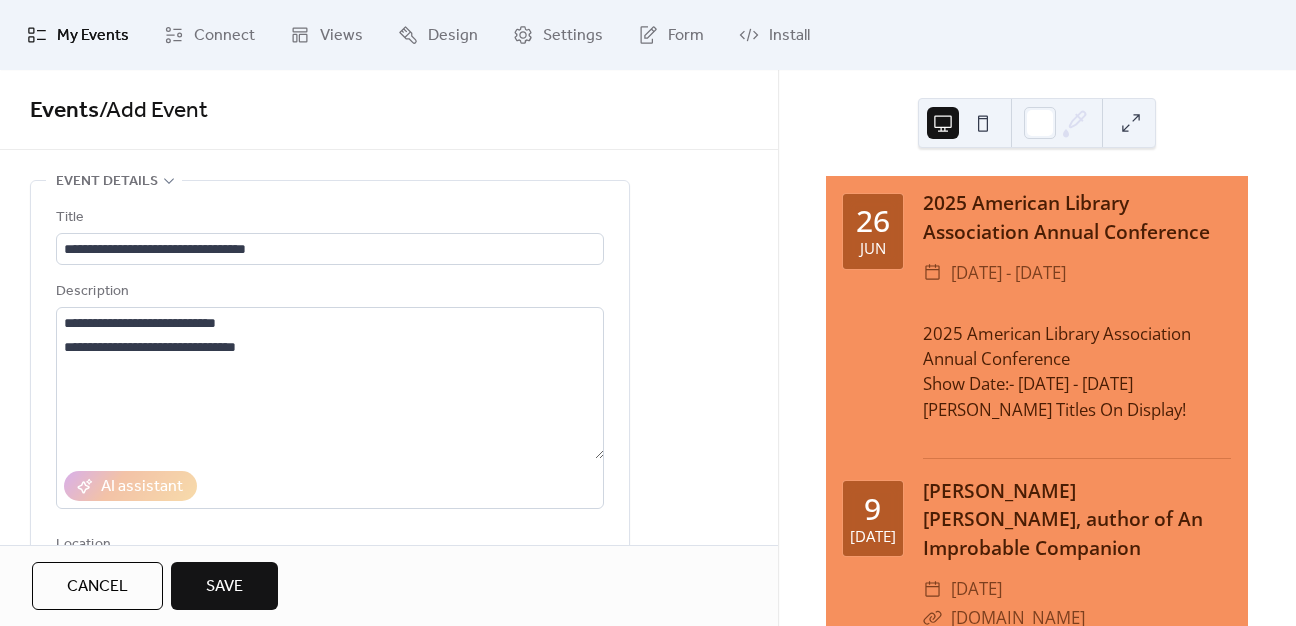 click on "Save" at bounding box center (224, 586) 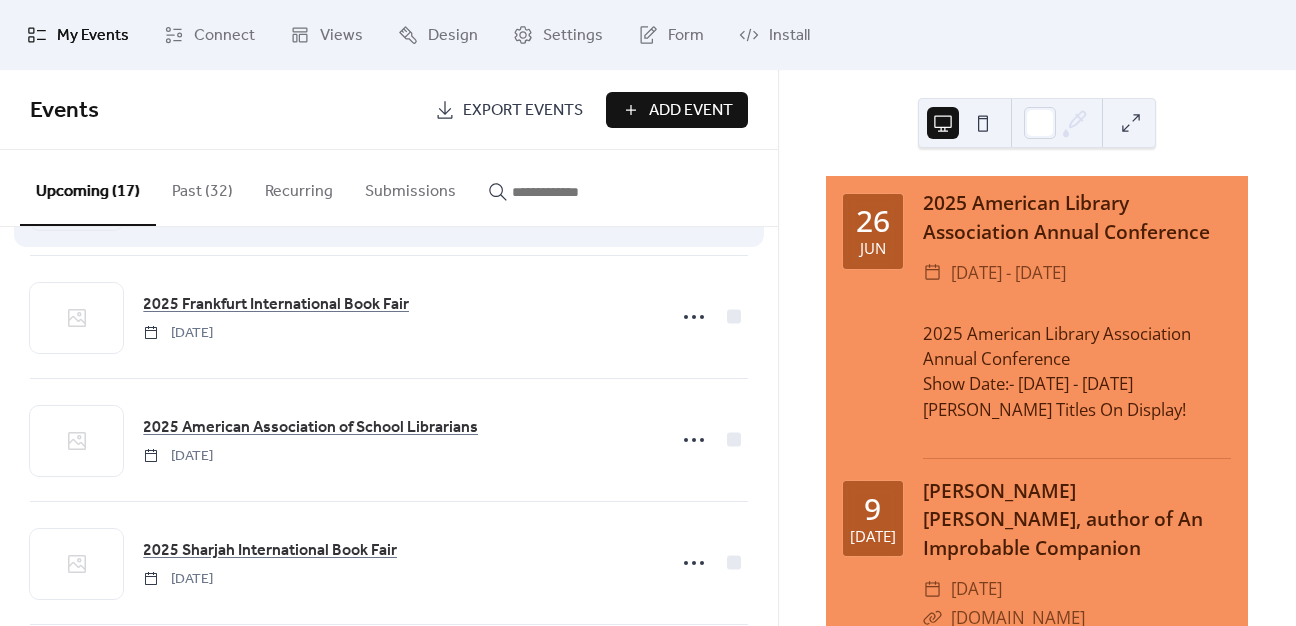 scroll, scrollTop: 1748, scrollLeft: 0, axis: vertical 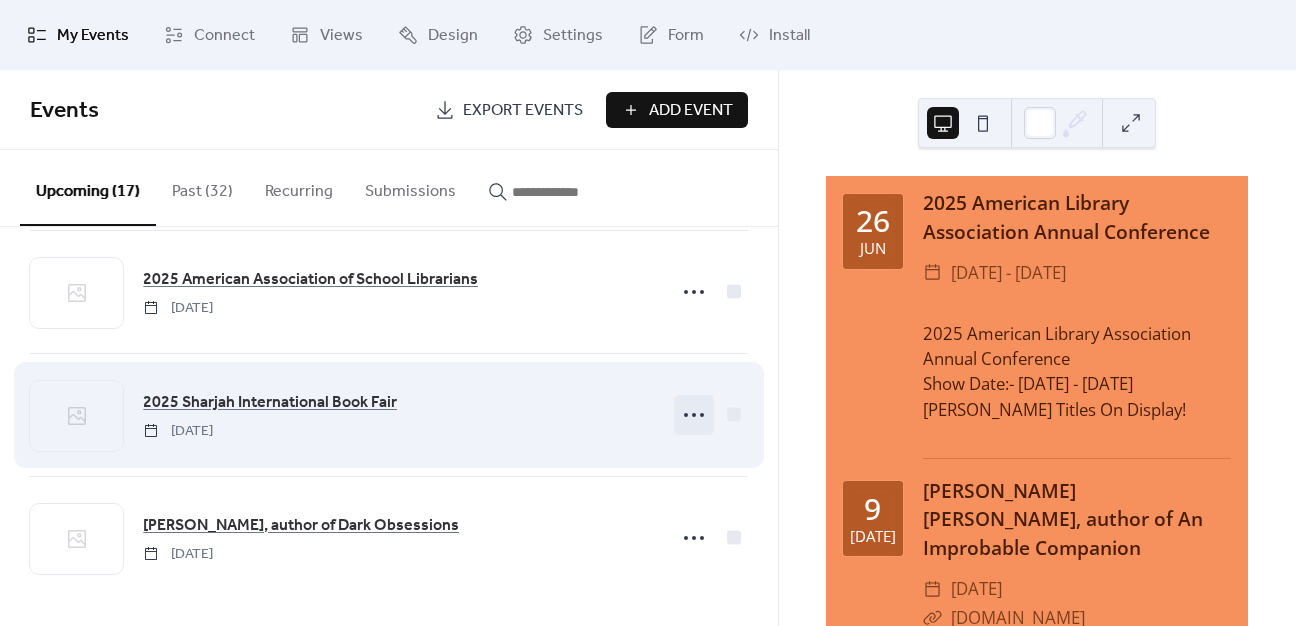 click 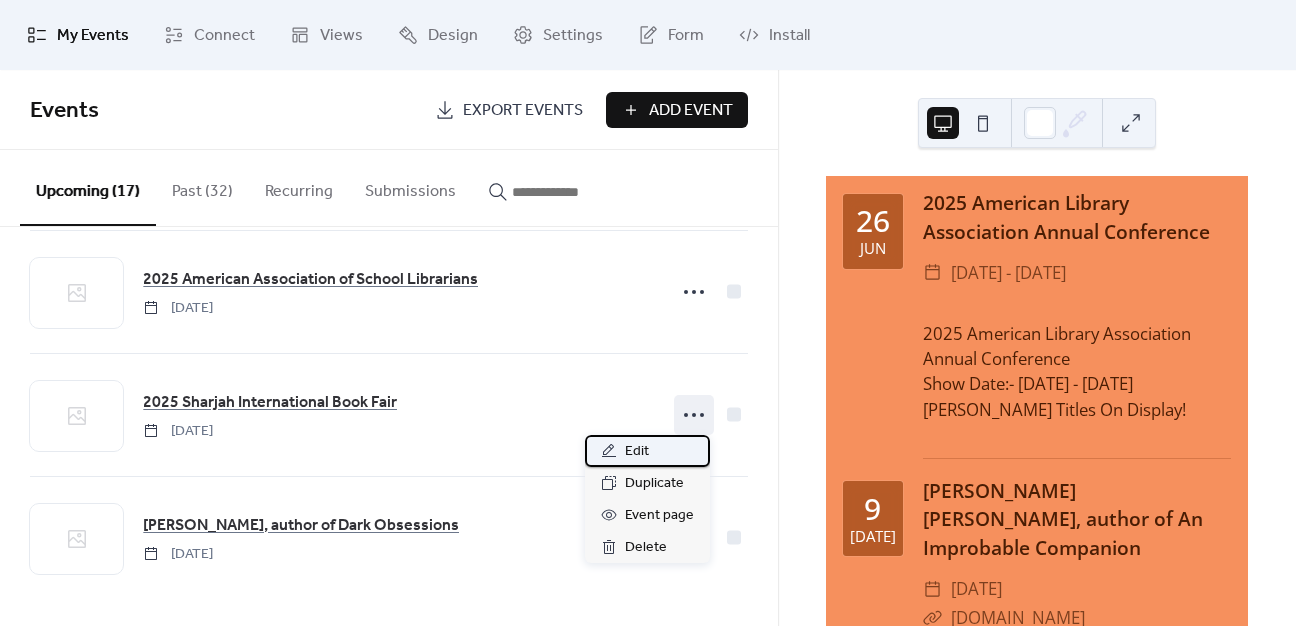 click on "Edit" at bounding box center [637, 452] 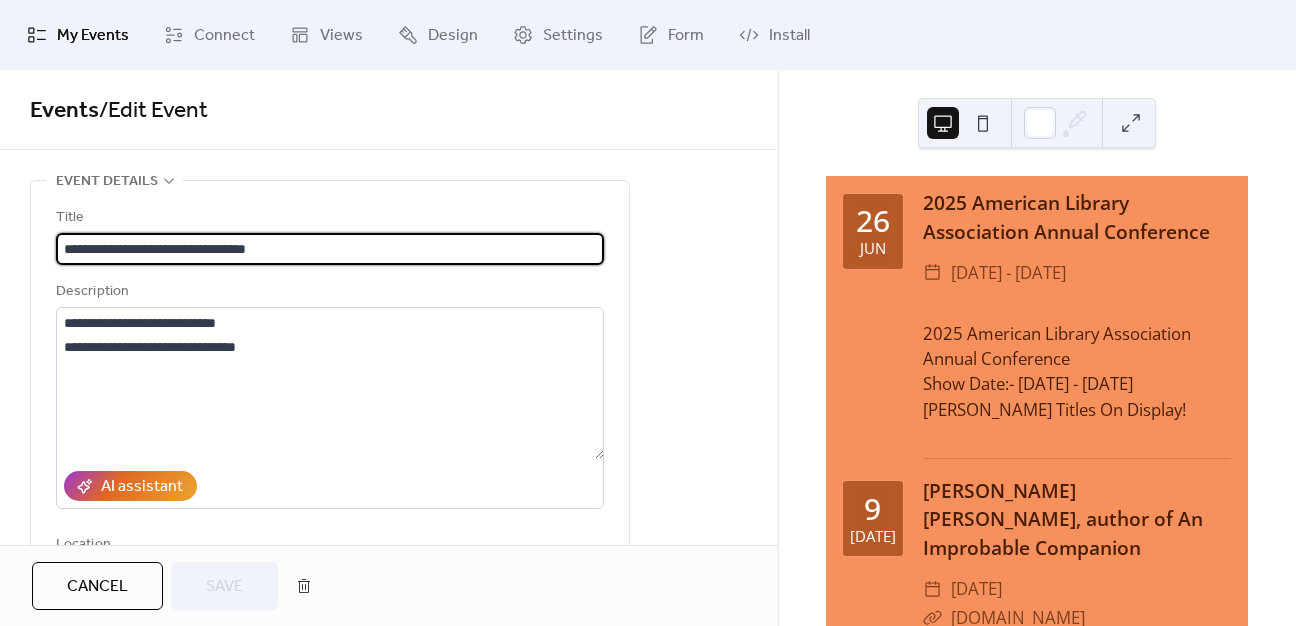 scroll, scrollTop: 0, scrollLeft: 0, axis: both 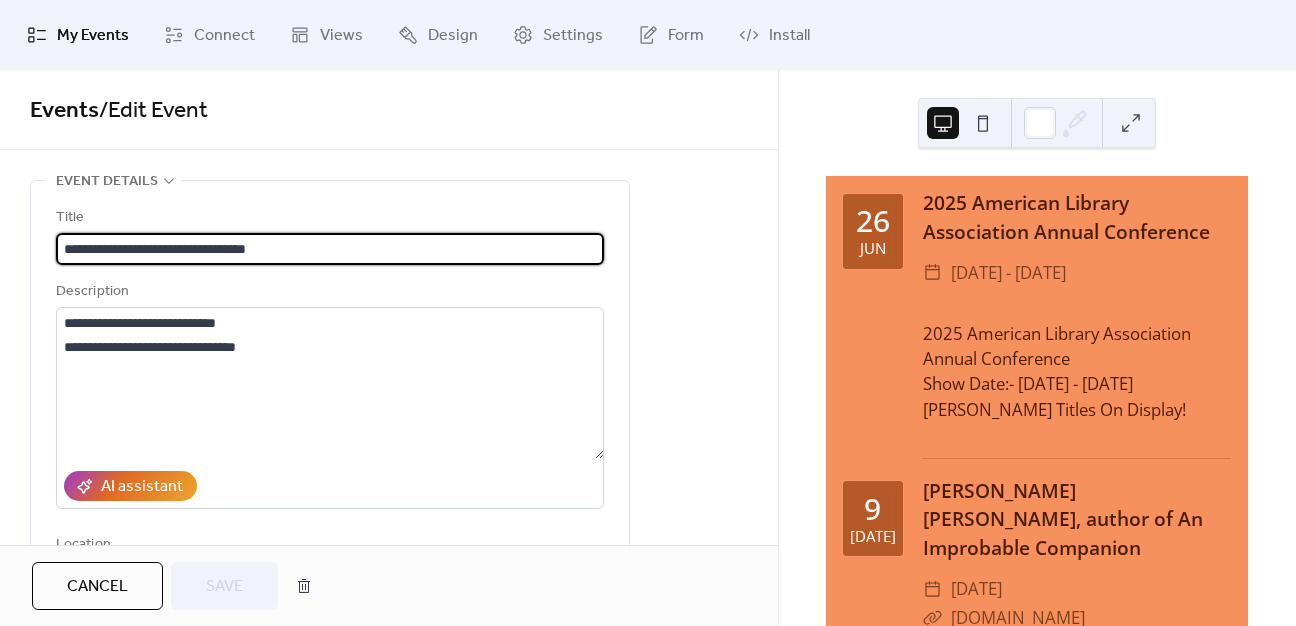 drag, startPoint x: 360, startPoint y: 259, endPoint x: -80, endPoint y: 249, distance: 440.11362 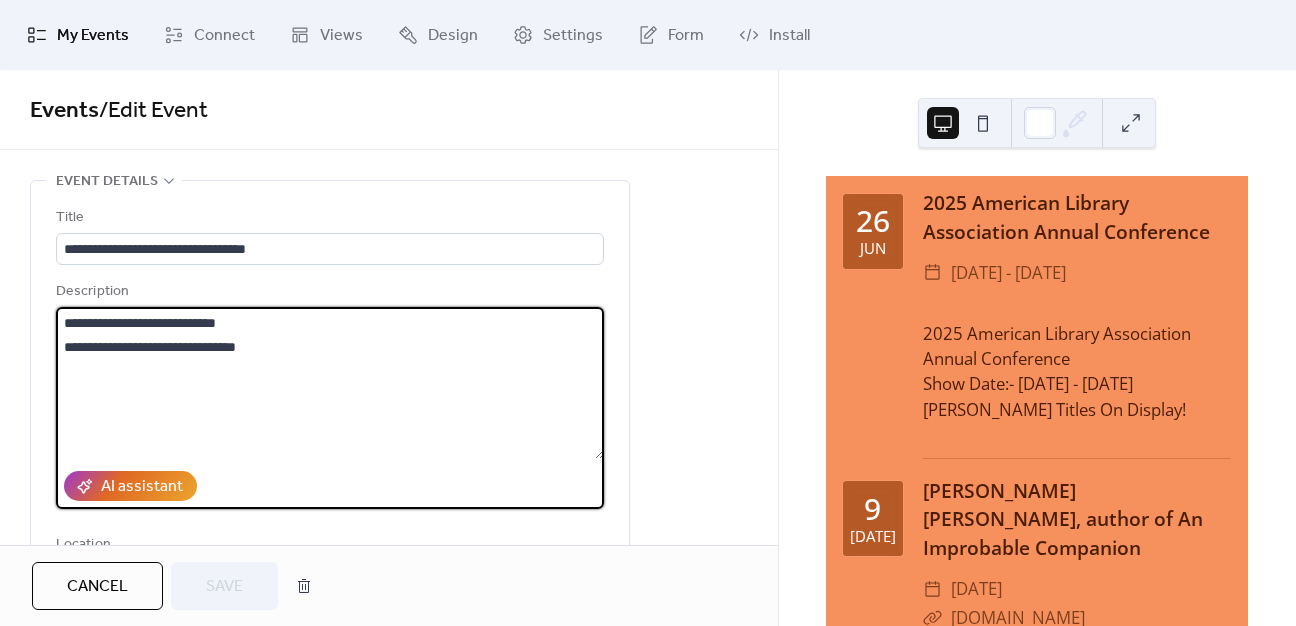 drag, startPoint x: 245, startPoint y: 339, endPoint x: 34, endPoint y: 297, distance: 215.1395 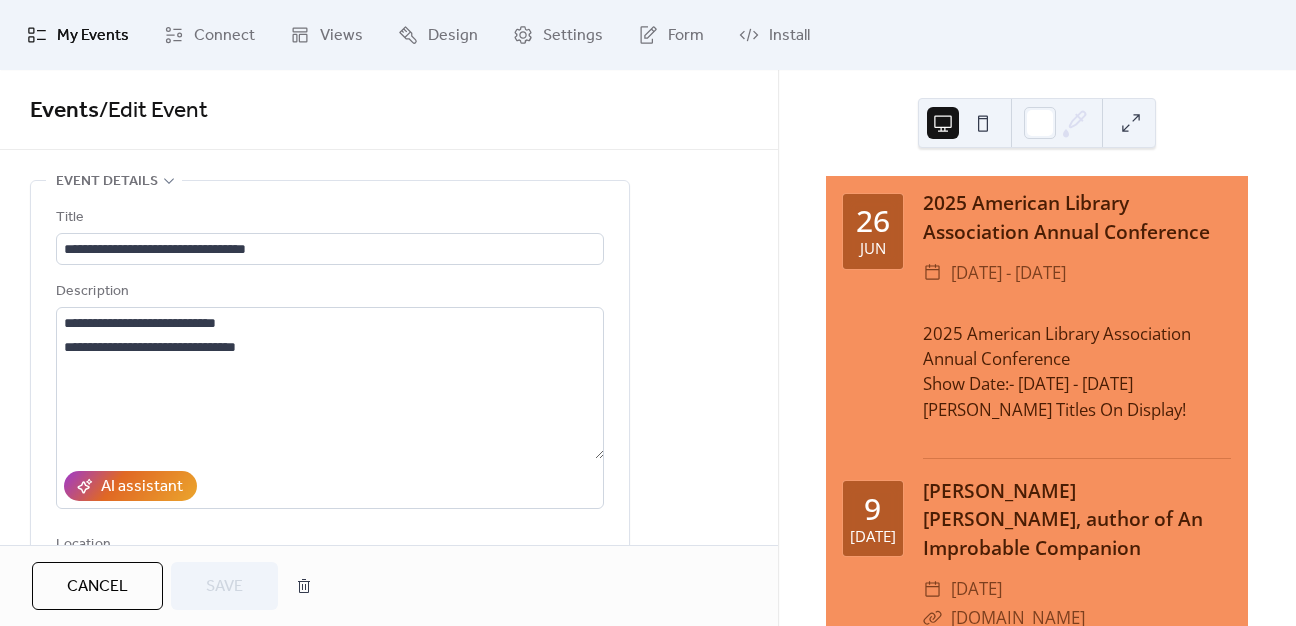 click on "Cancel" at bounding box center [97, 586] 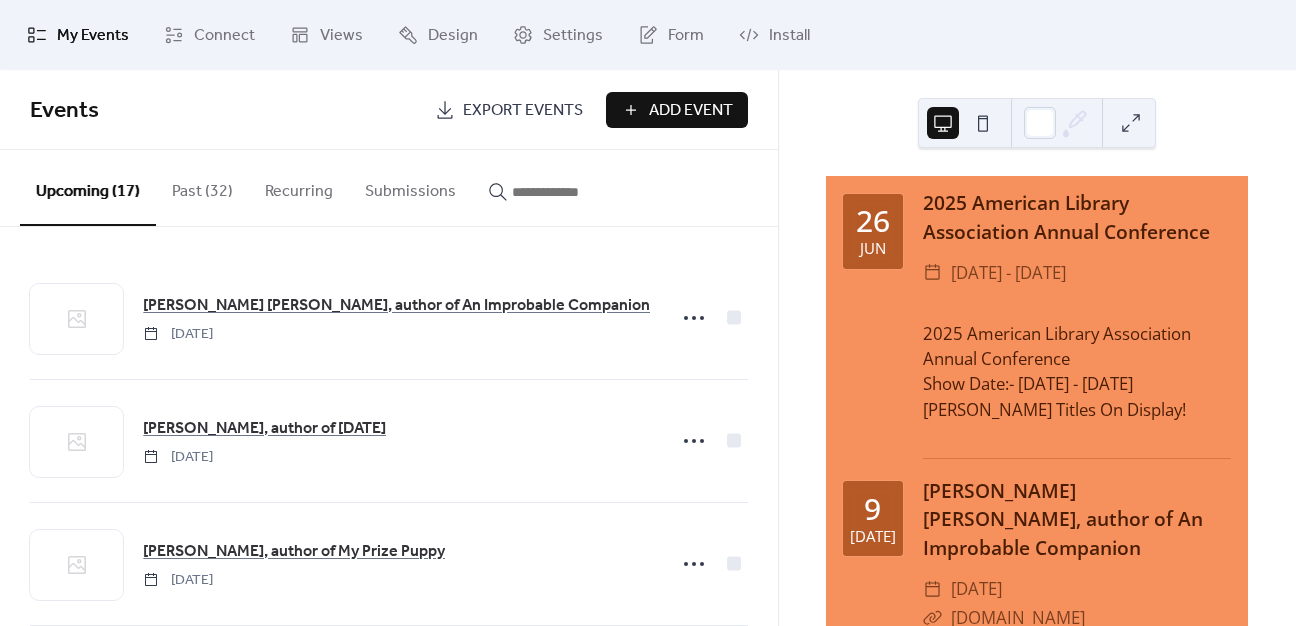 click on "Add Event" at bounding box center (691, 111) 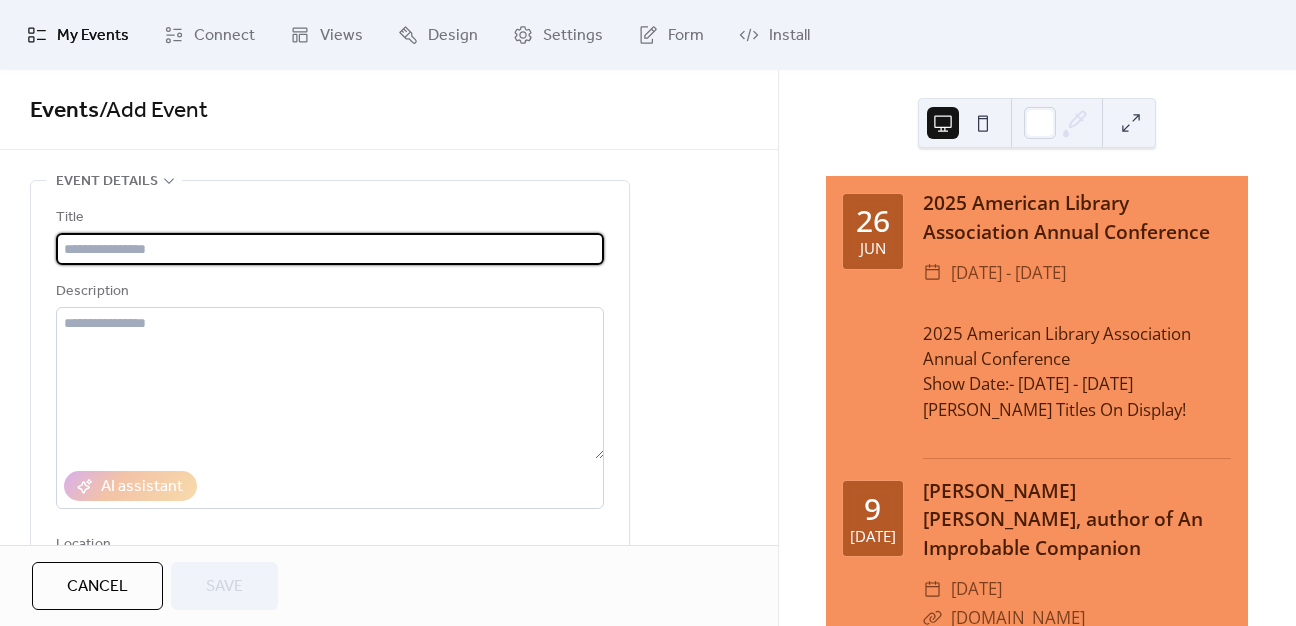 paste on "**********" 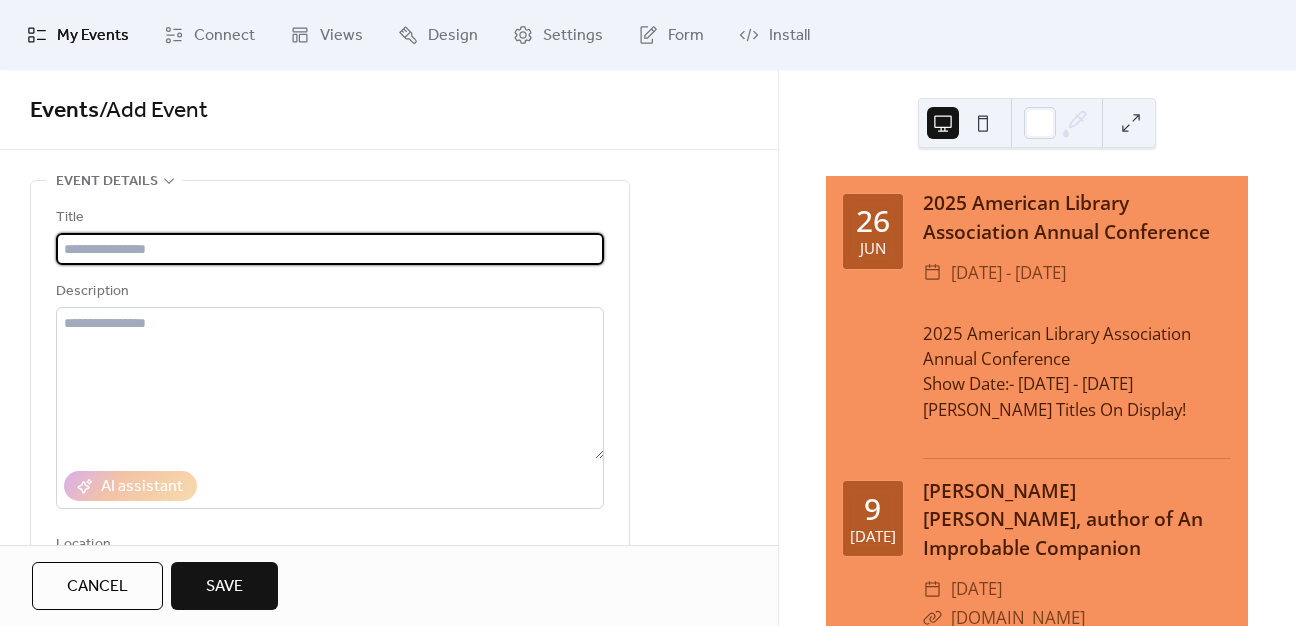 paste on "**********" 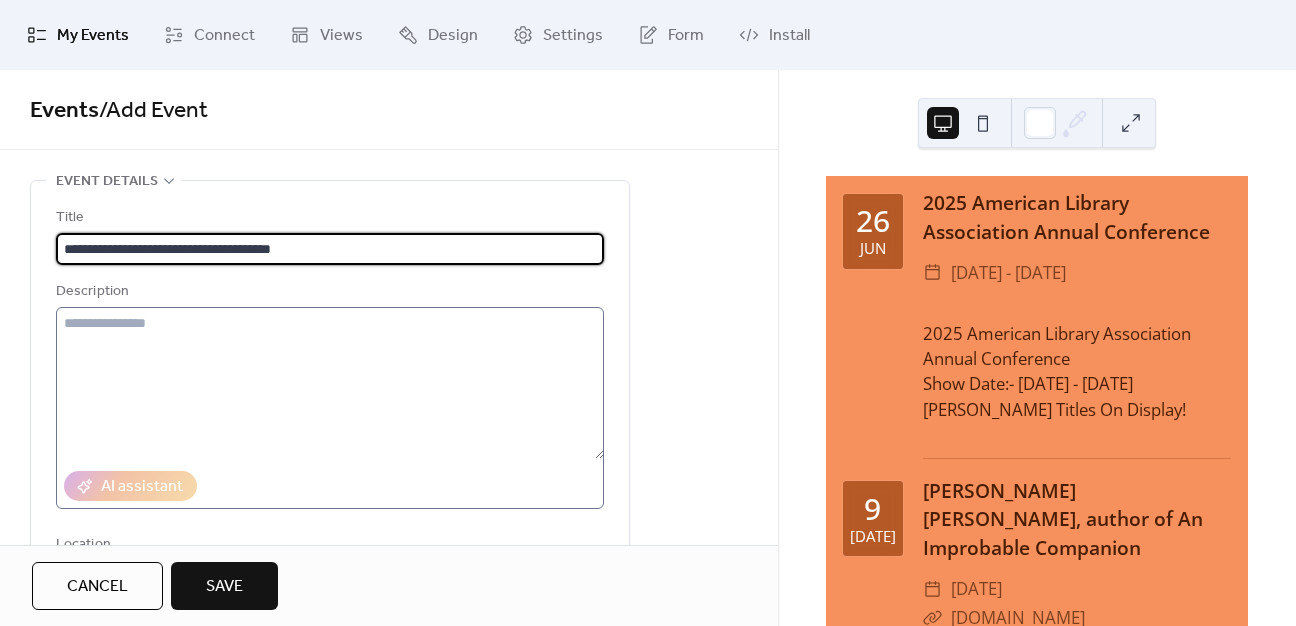 type on "**********" 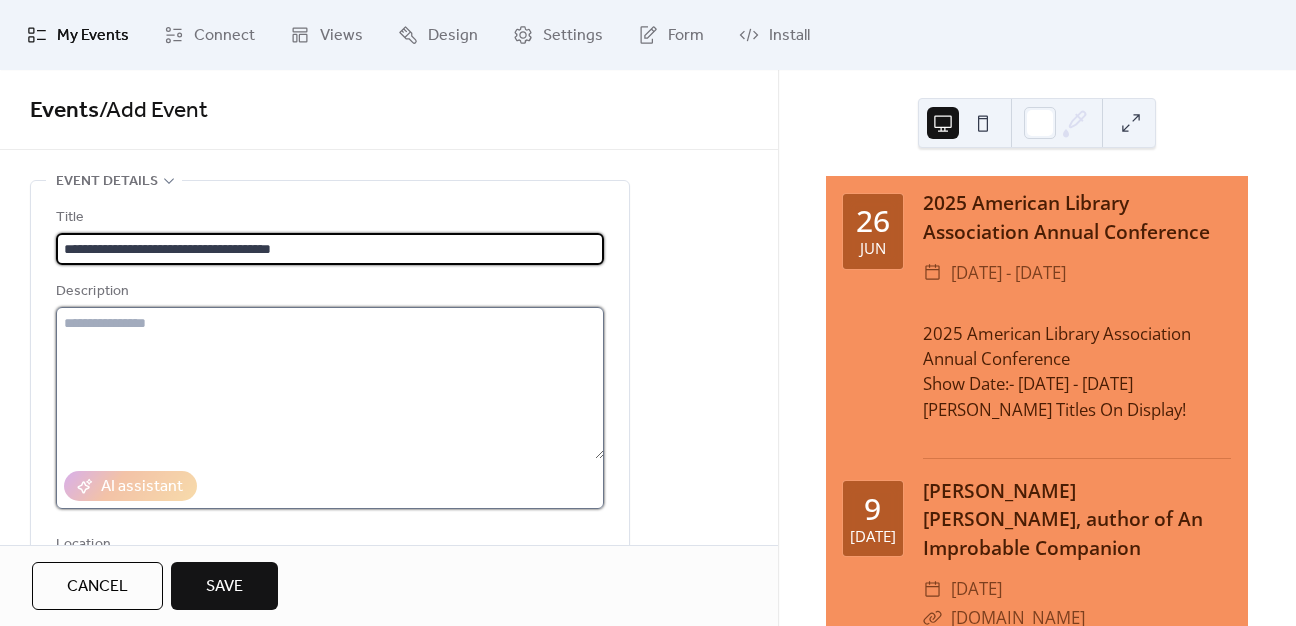 click at bounding box center (330, 383) 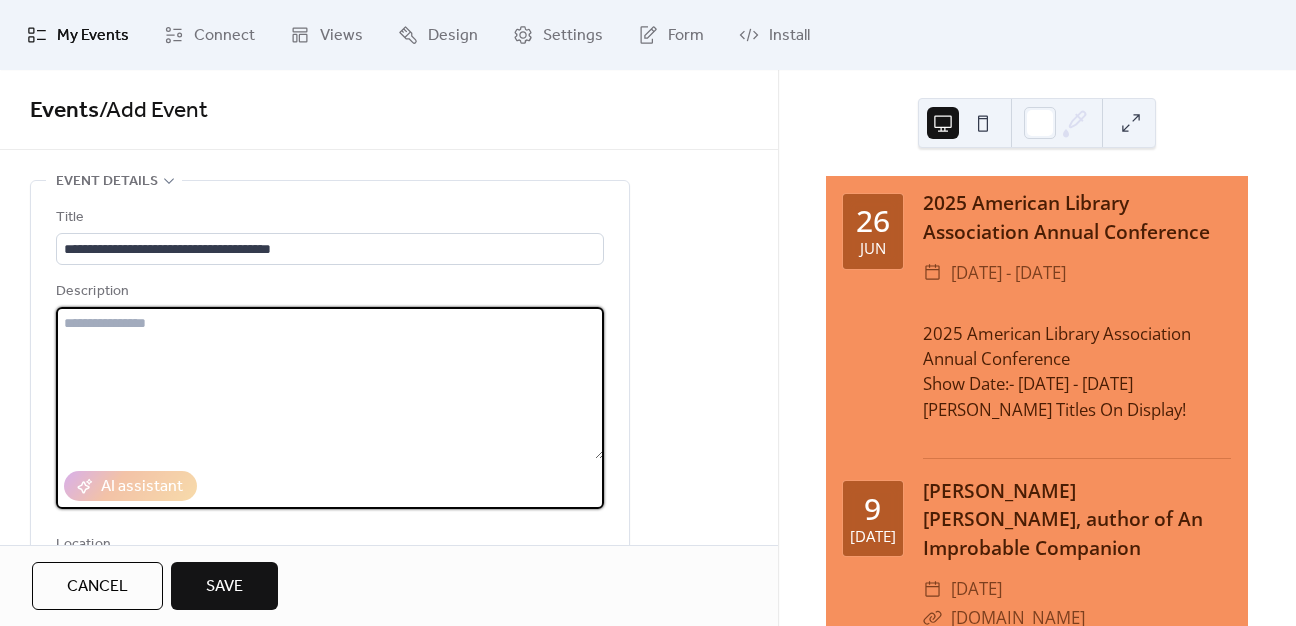 paste on "**********" 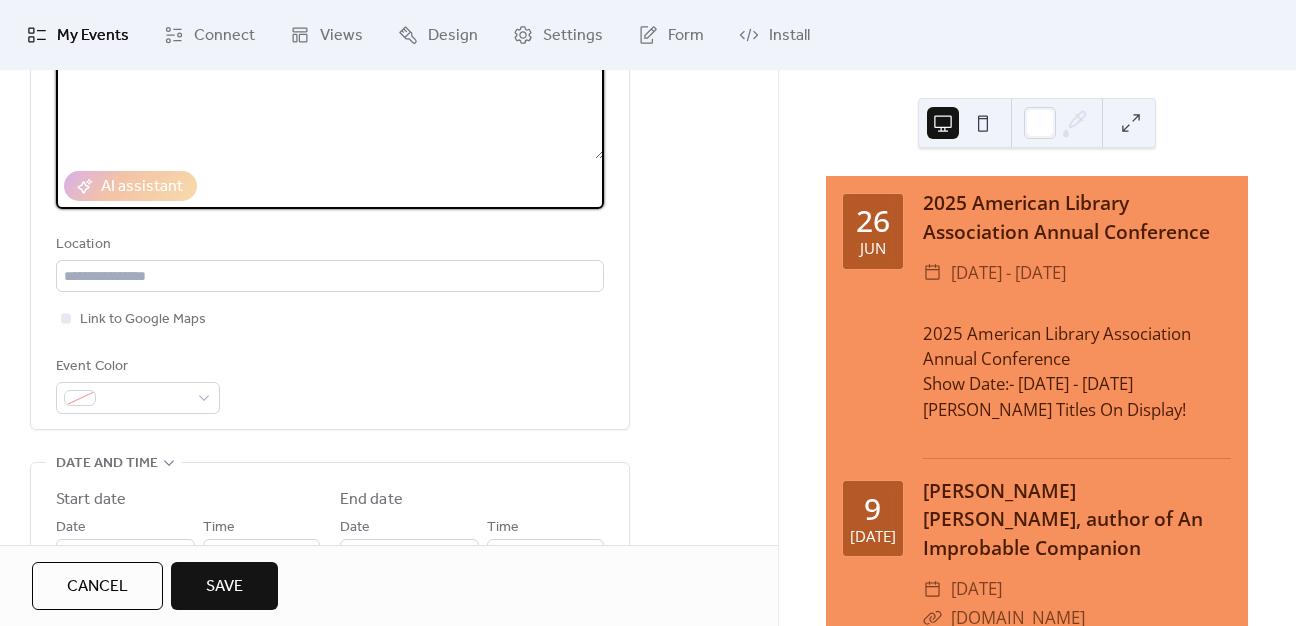 scroll, scrollTop: 600, scrollLeft: 0, axis: vertical 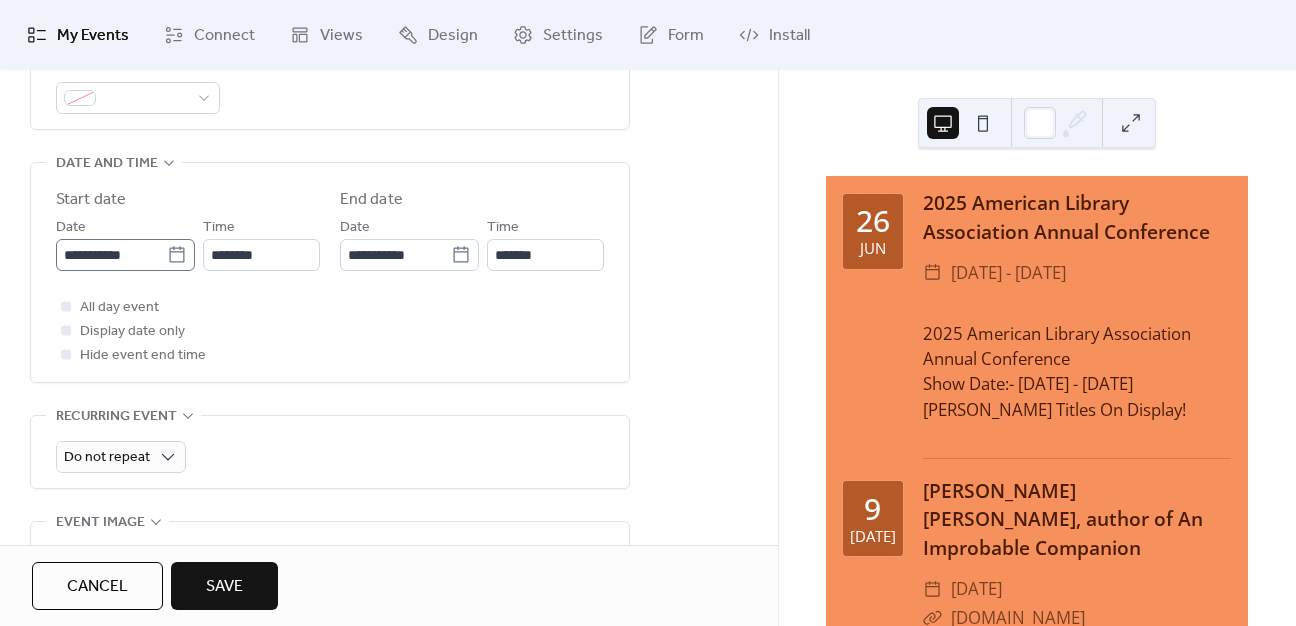 type on "**********" 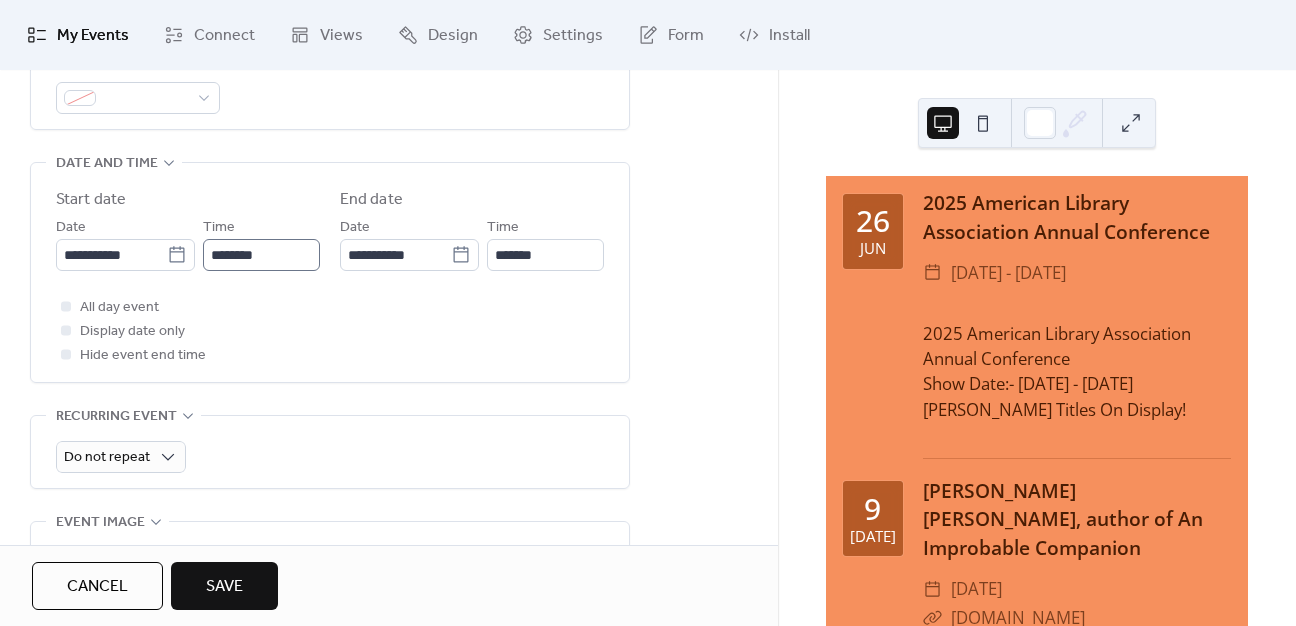 drag, startPoint x: 172, startPoint y: 257, endPoint x: 262, endPoint y: 247, distance: 90.55385 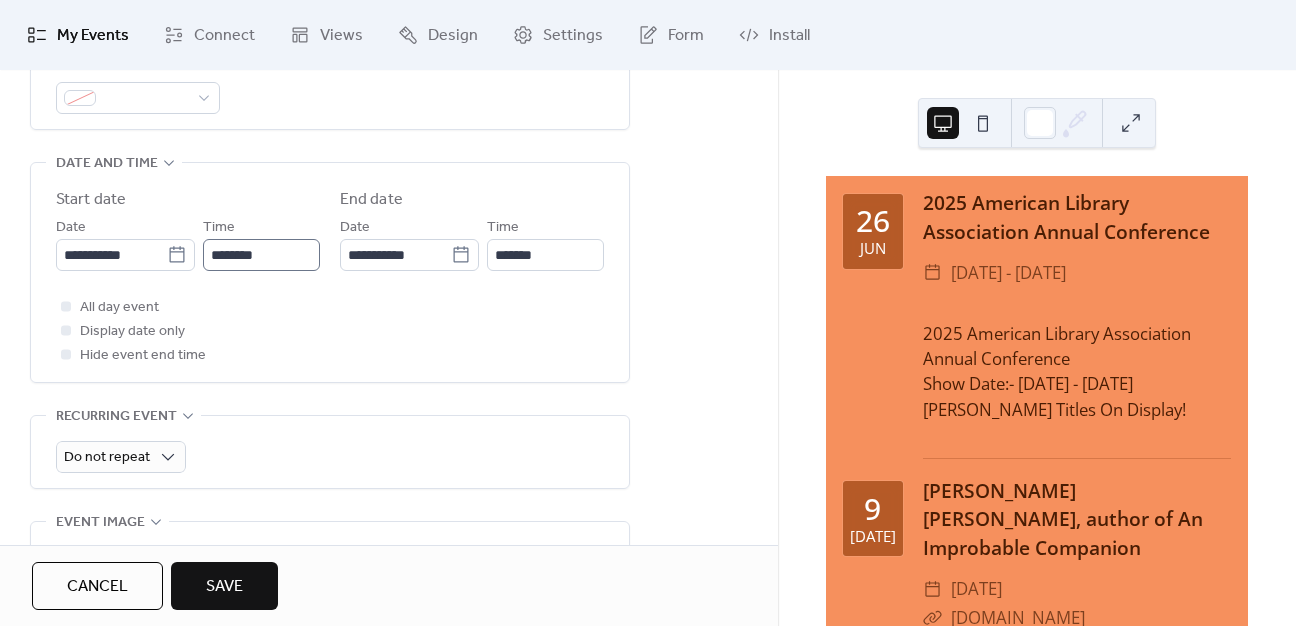 click 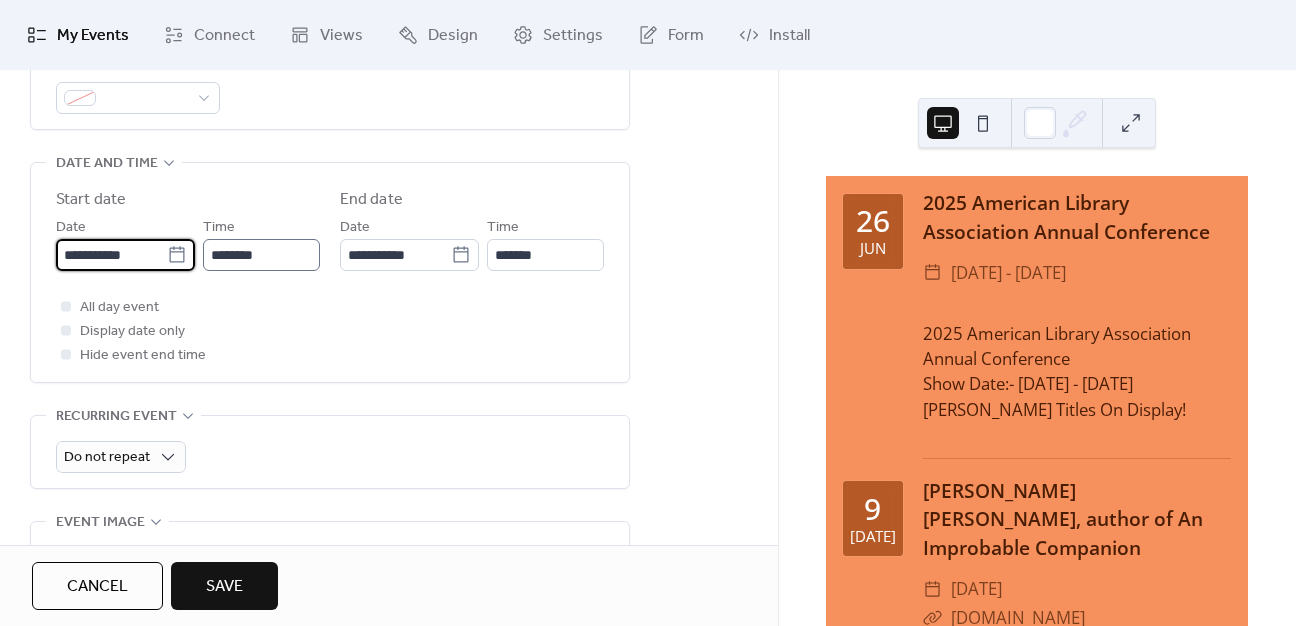 click on "**********" at bounding box center (111, 255) 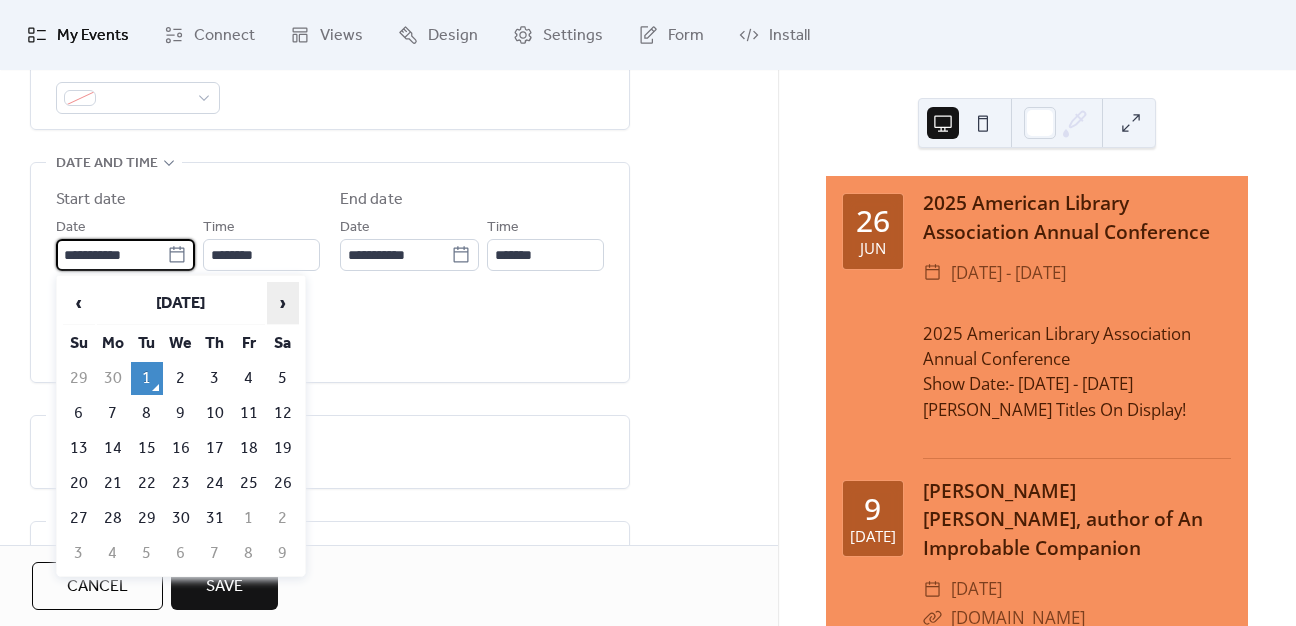 click on "›" at bounding box center (283, 303) 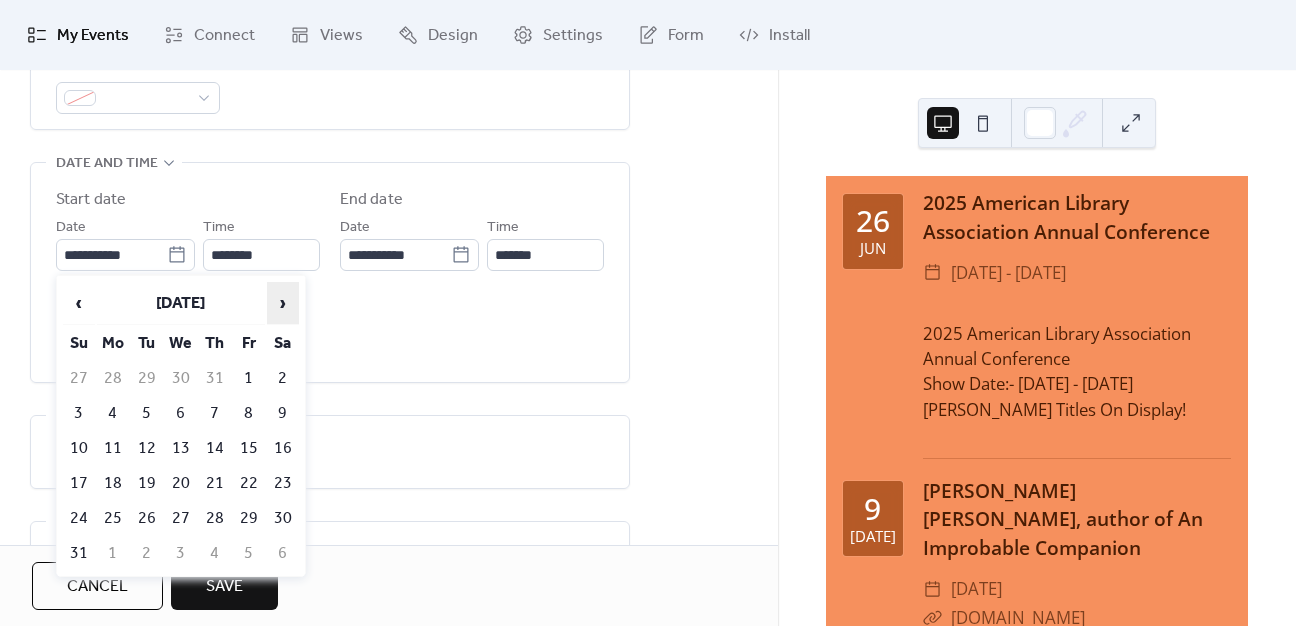 click on "›" at bounding box center (283, 303) 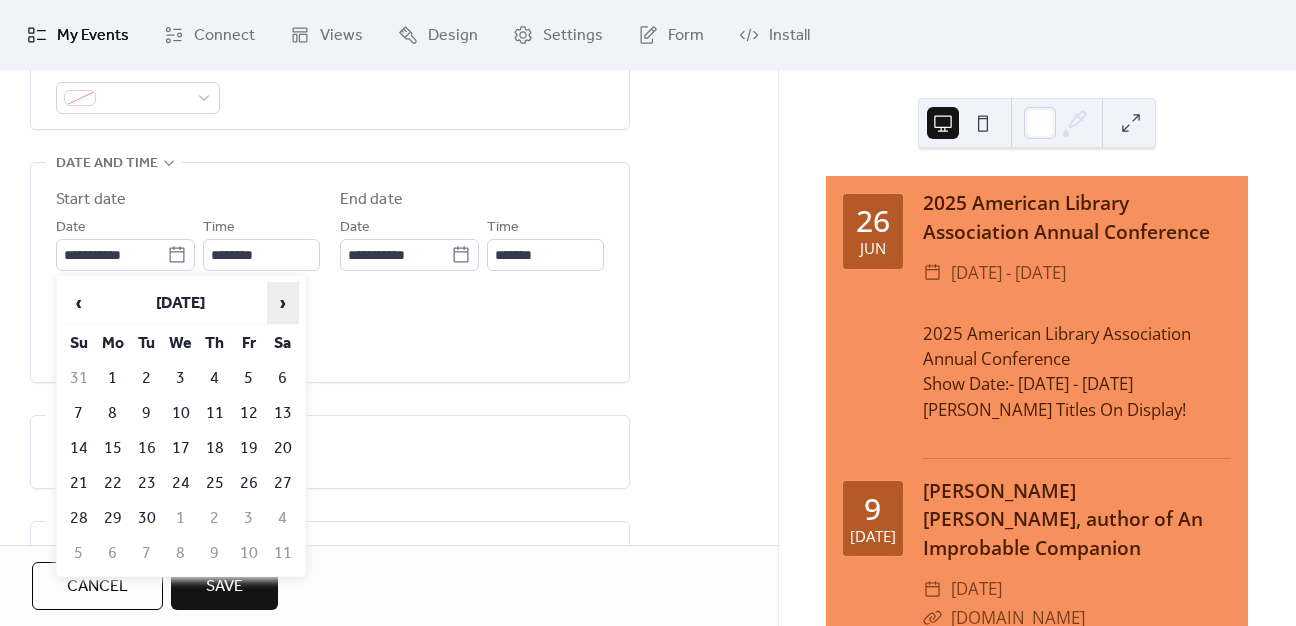 click on "›" at bounding box center (283, 303) 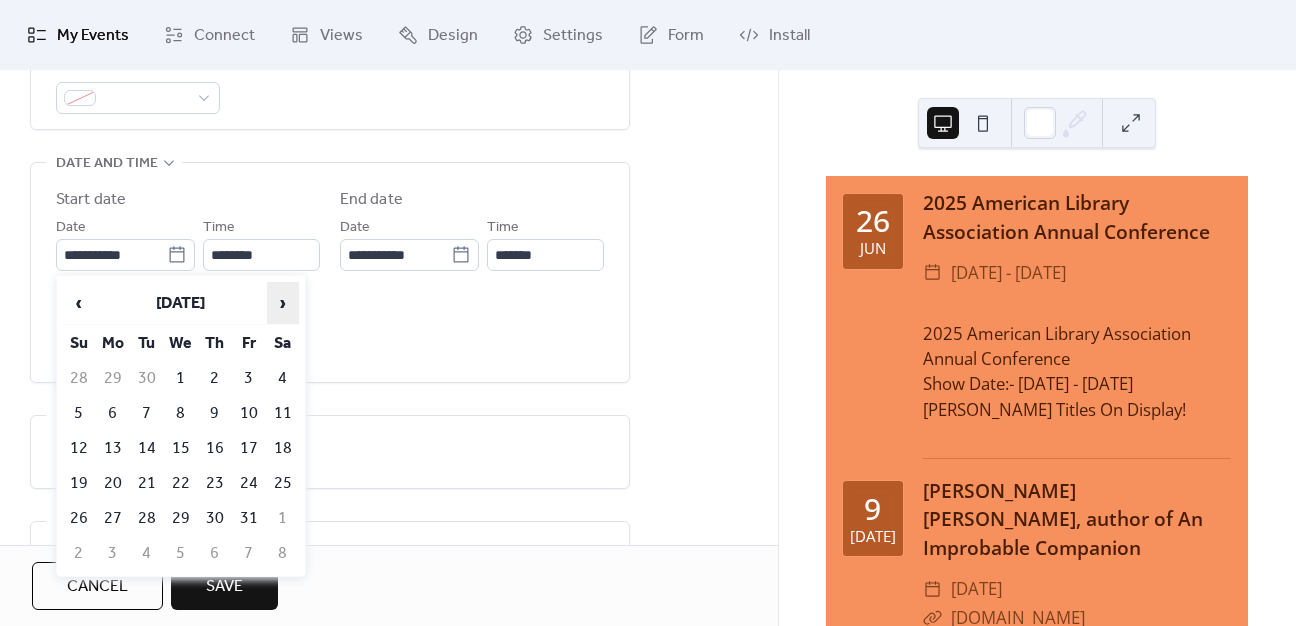 click on "›" at bounding box center (283, 303) 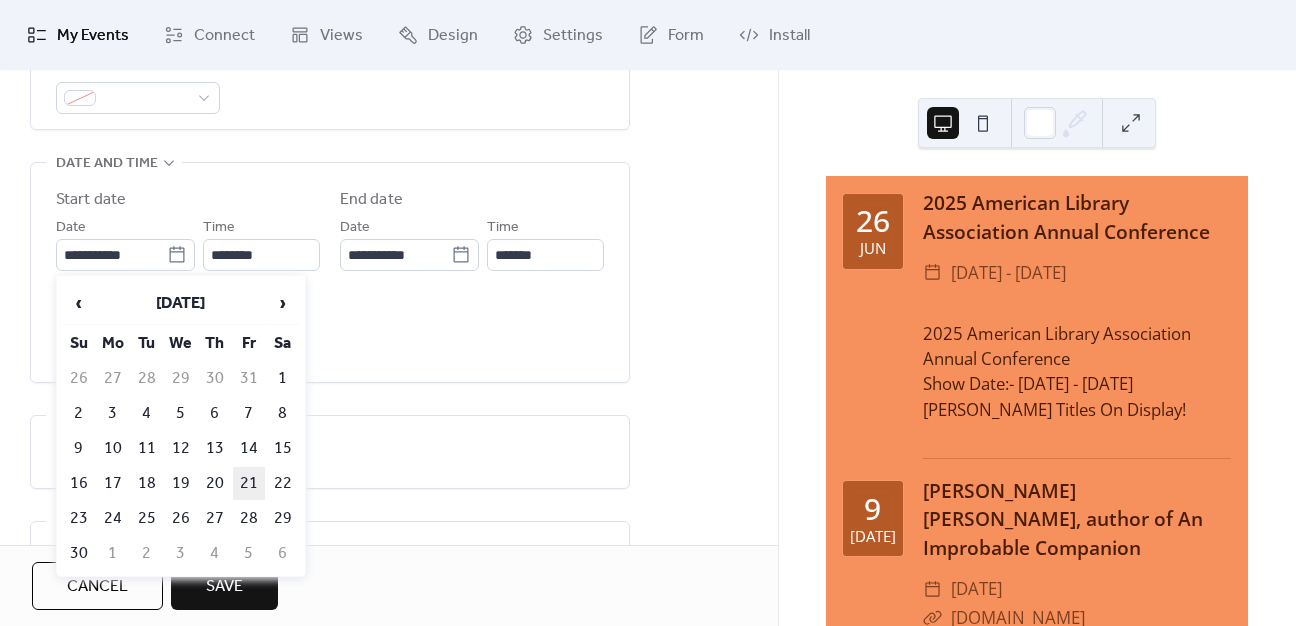 click on "21" at bounding box center [249, 483] 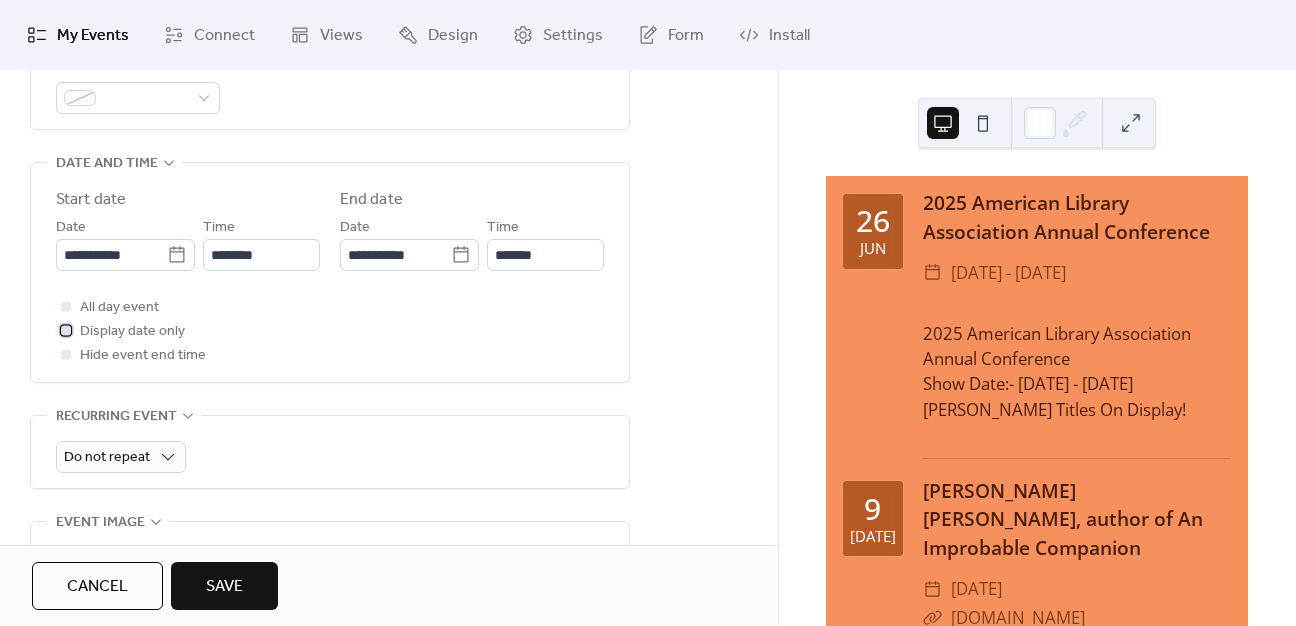 click at bounding box center [66, 330] 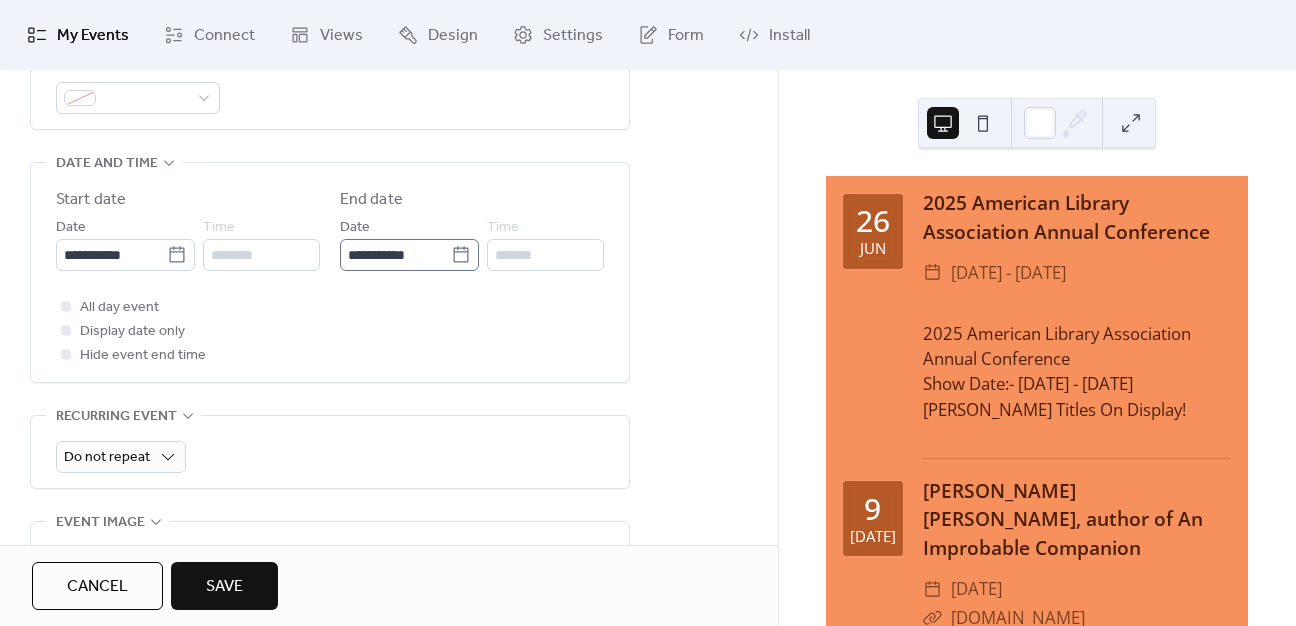 click 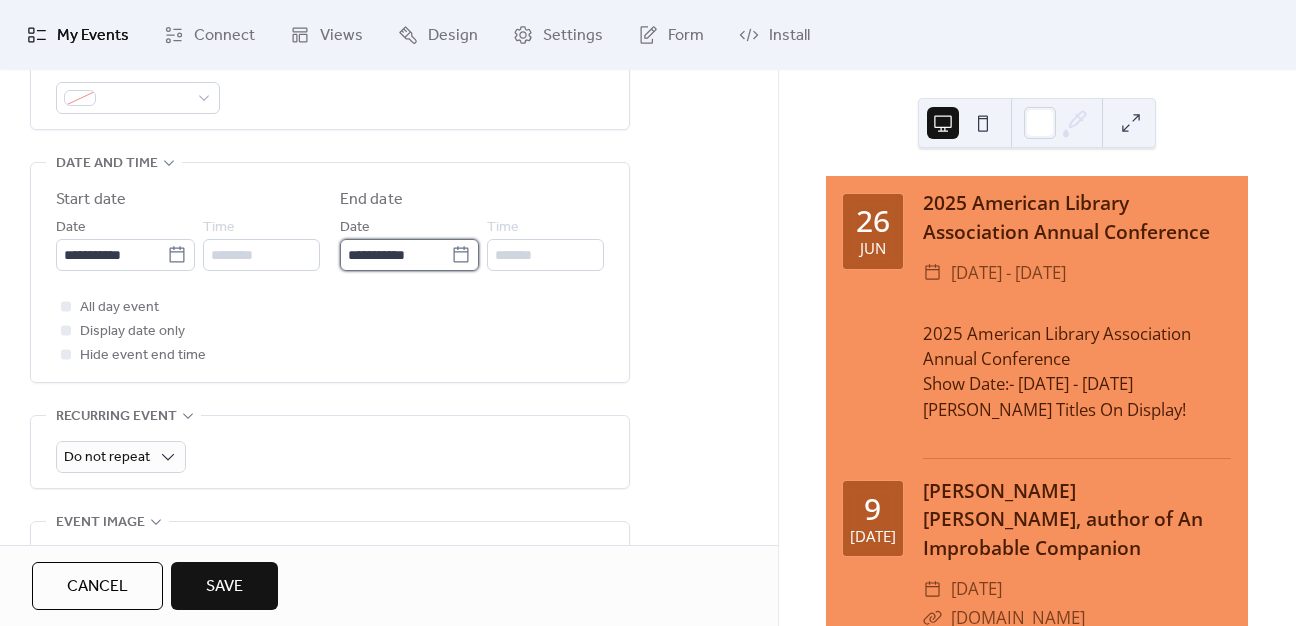 click on "**********" at bounding box center [395, 255] 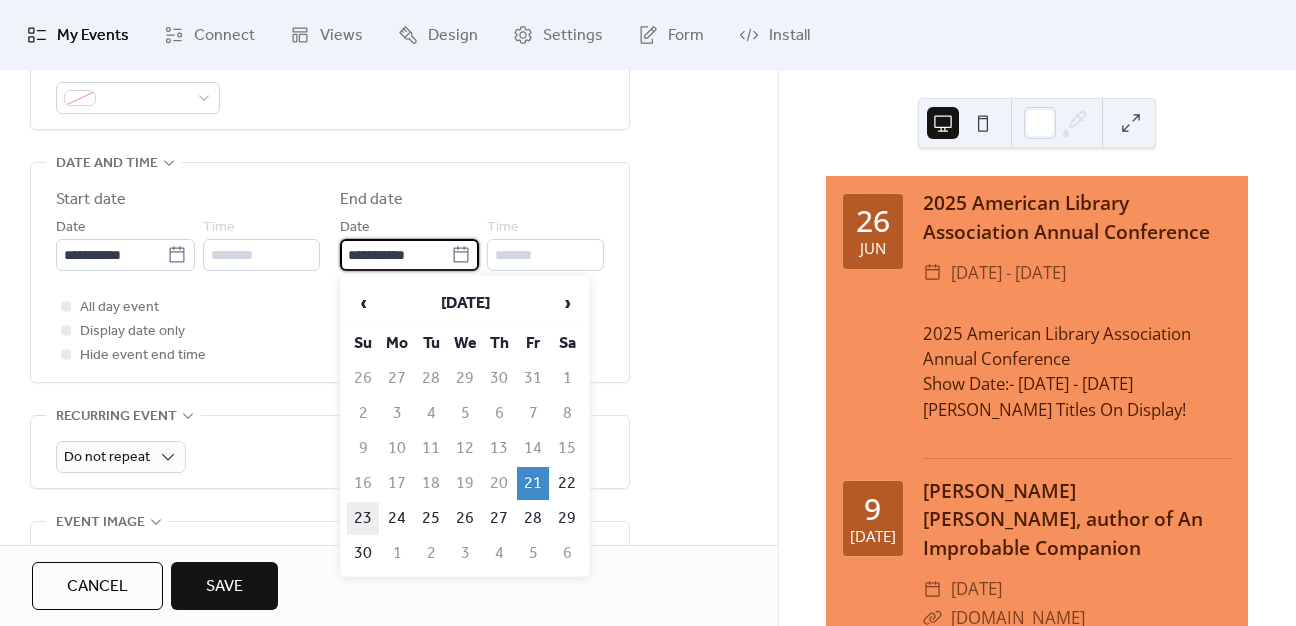 click on "23" at bounding box center (363, 518) 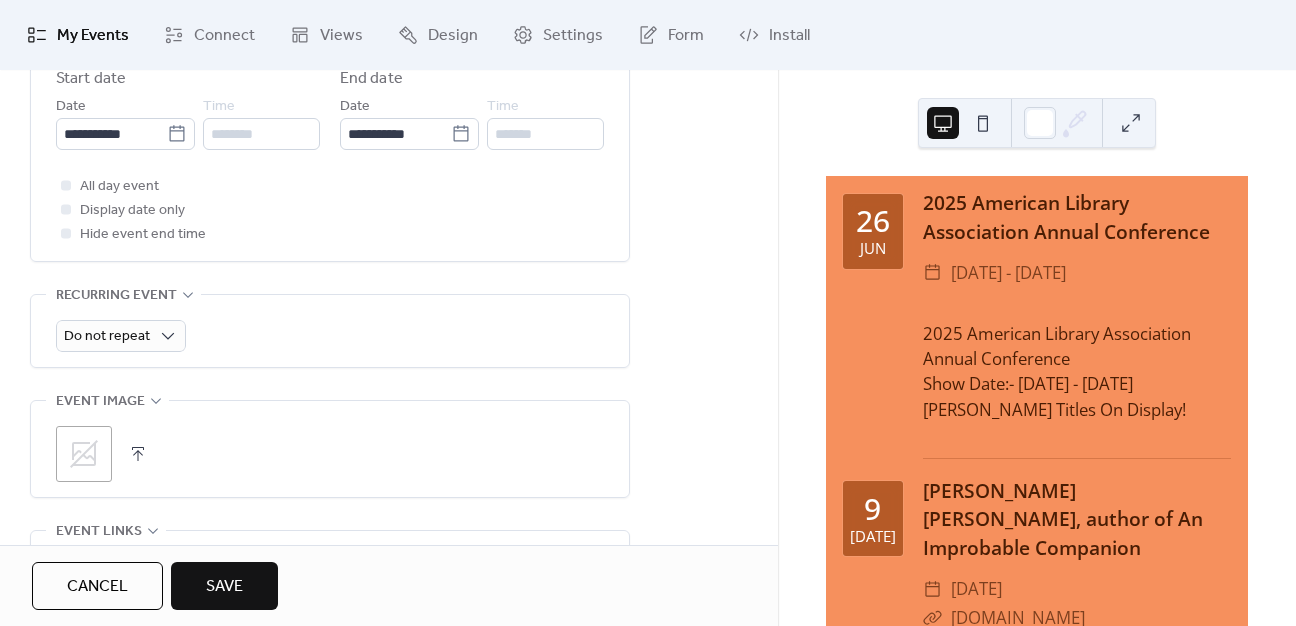 scroll, scrollTop: 900, scrollLeft: 0, axis: vertical 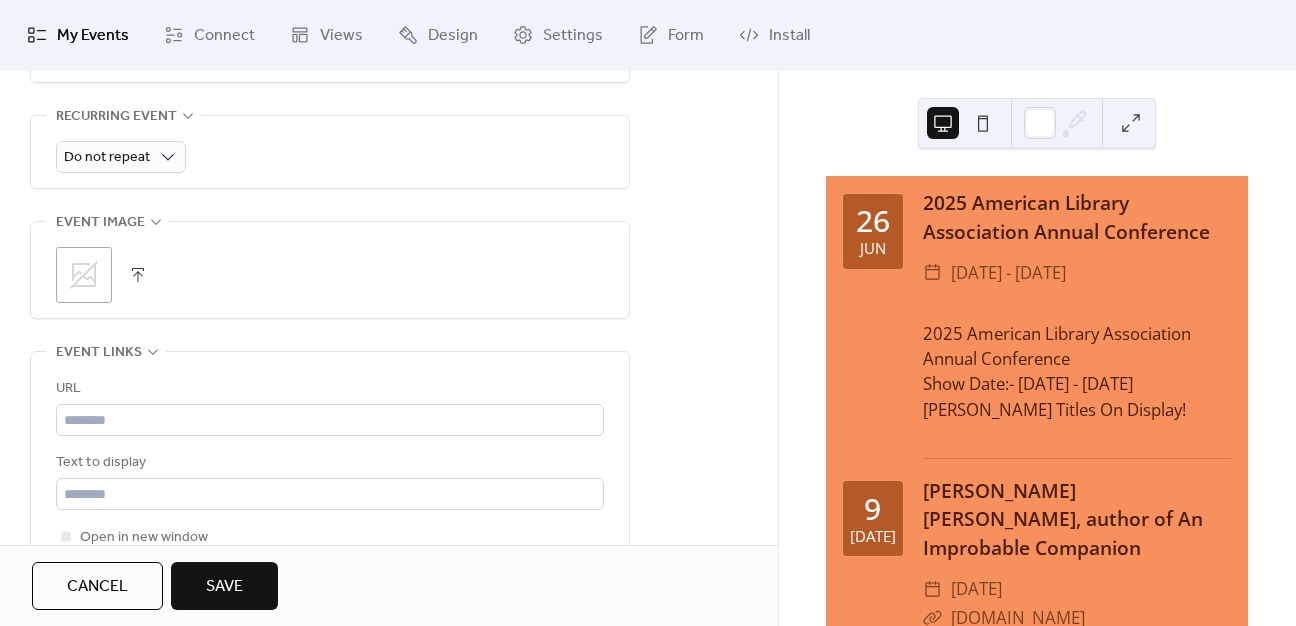 click on "Save" at bounding box center [224, 587] 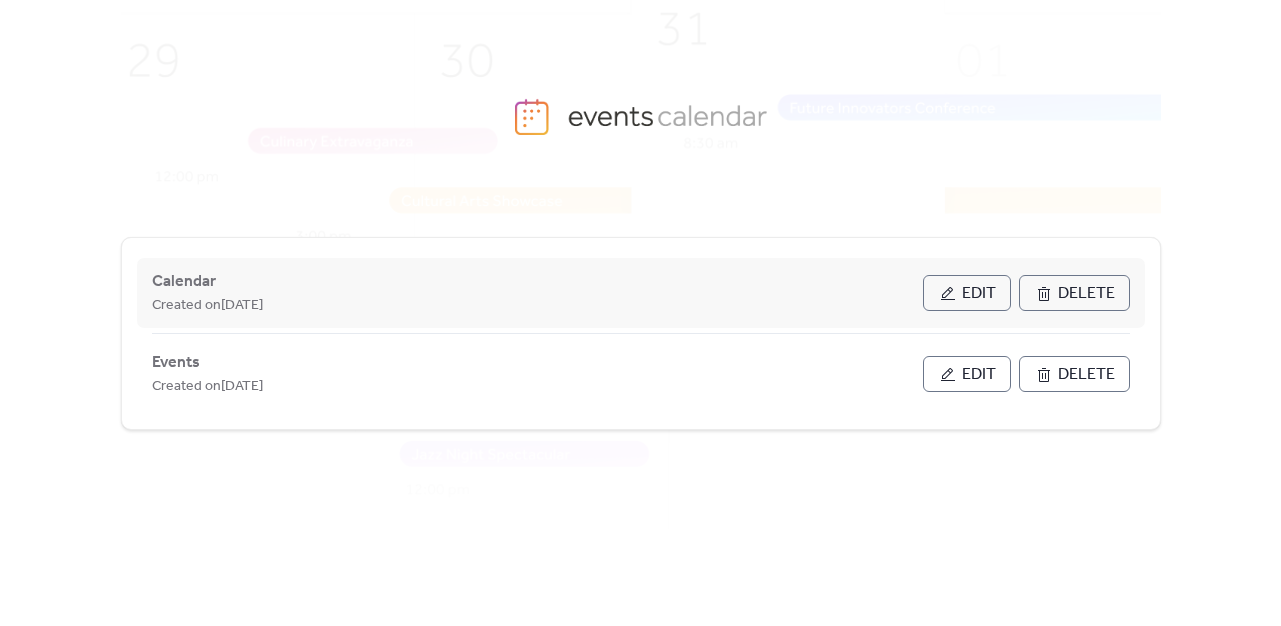 click on "Edit" at bounding box center (967, 293) 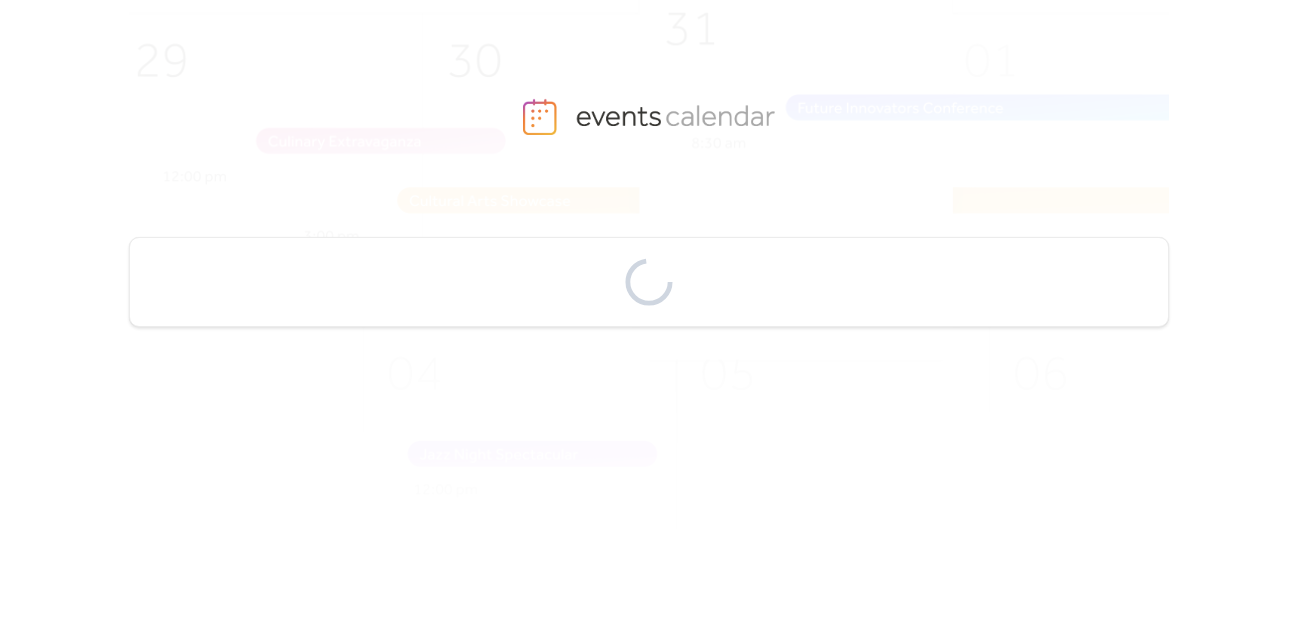 scroll, scrollTop: 0, scrollLeft: 0, axis: both 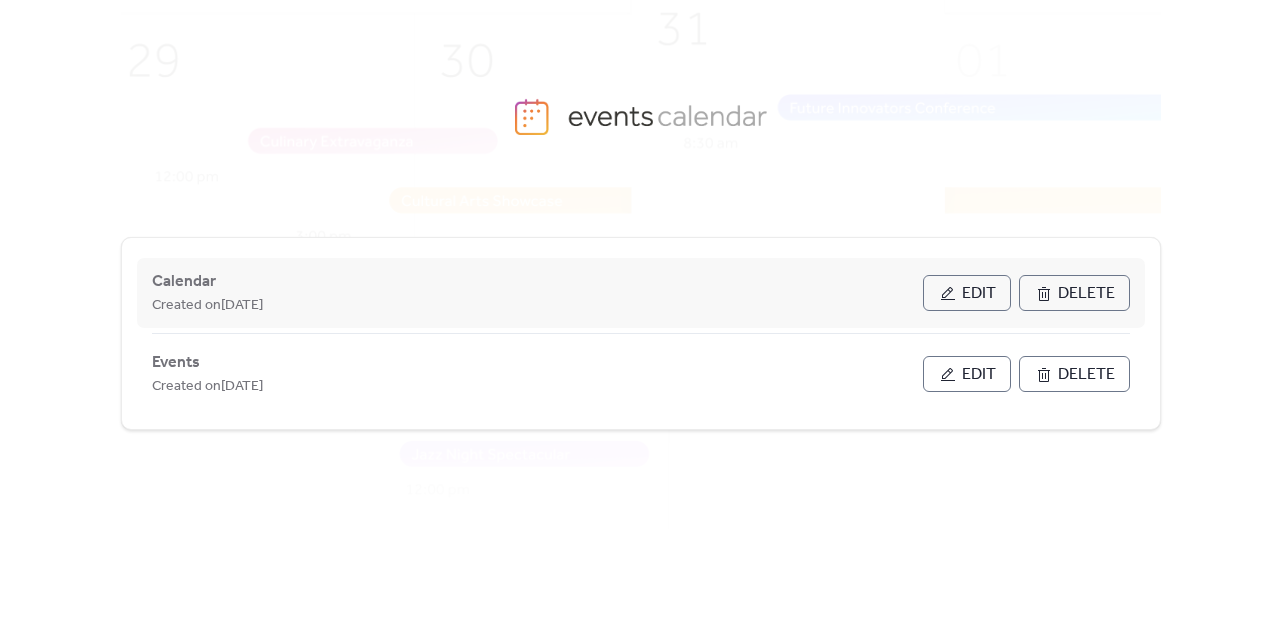 click on "Edit" at bounding box center [979, 294] 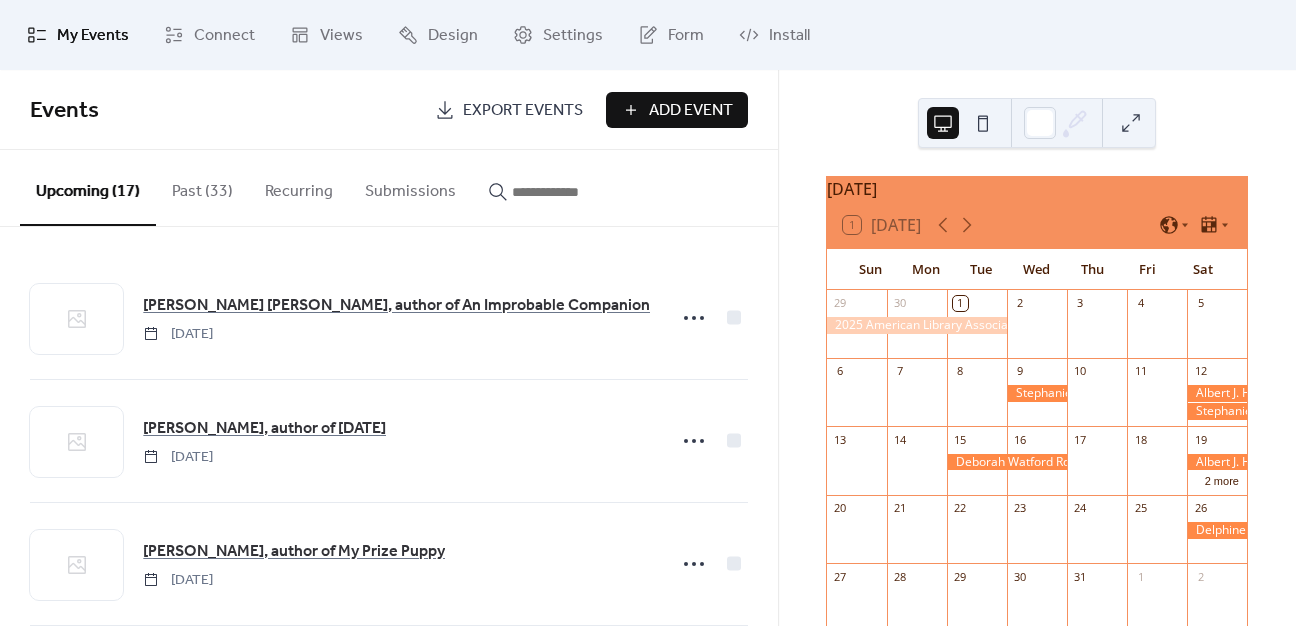 click on "Add Event" at bounding box center (691, 111) 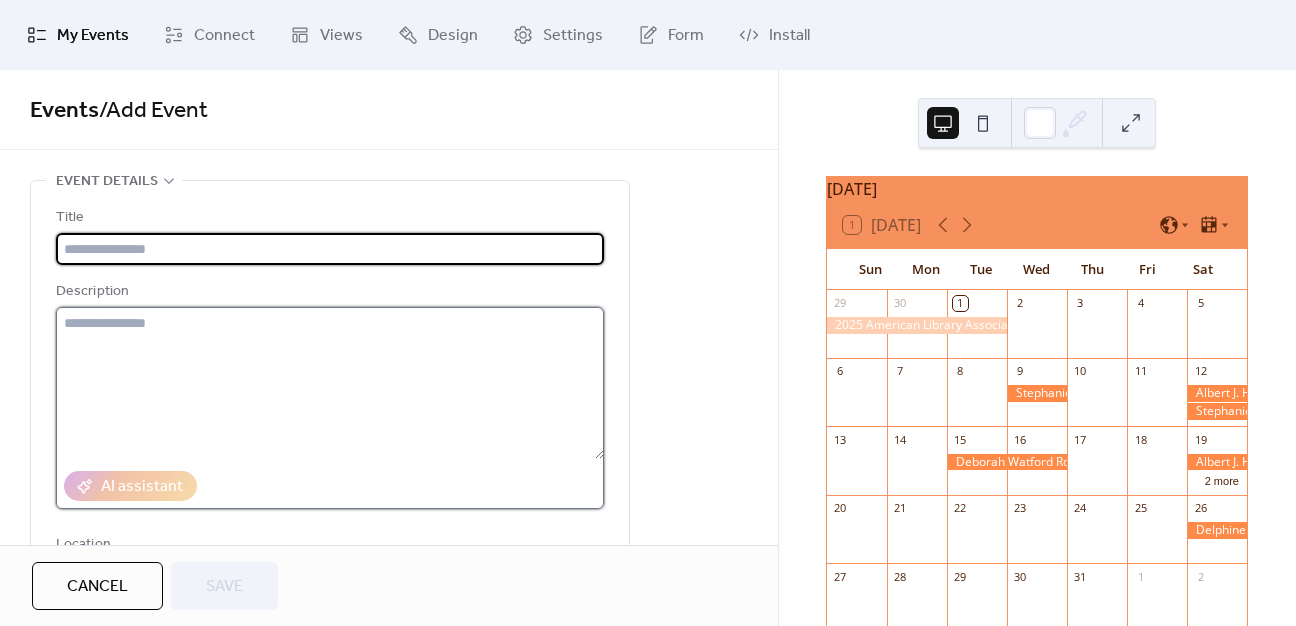 click at bounding box center [330, 383] 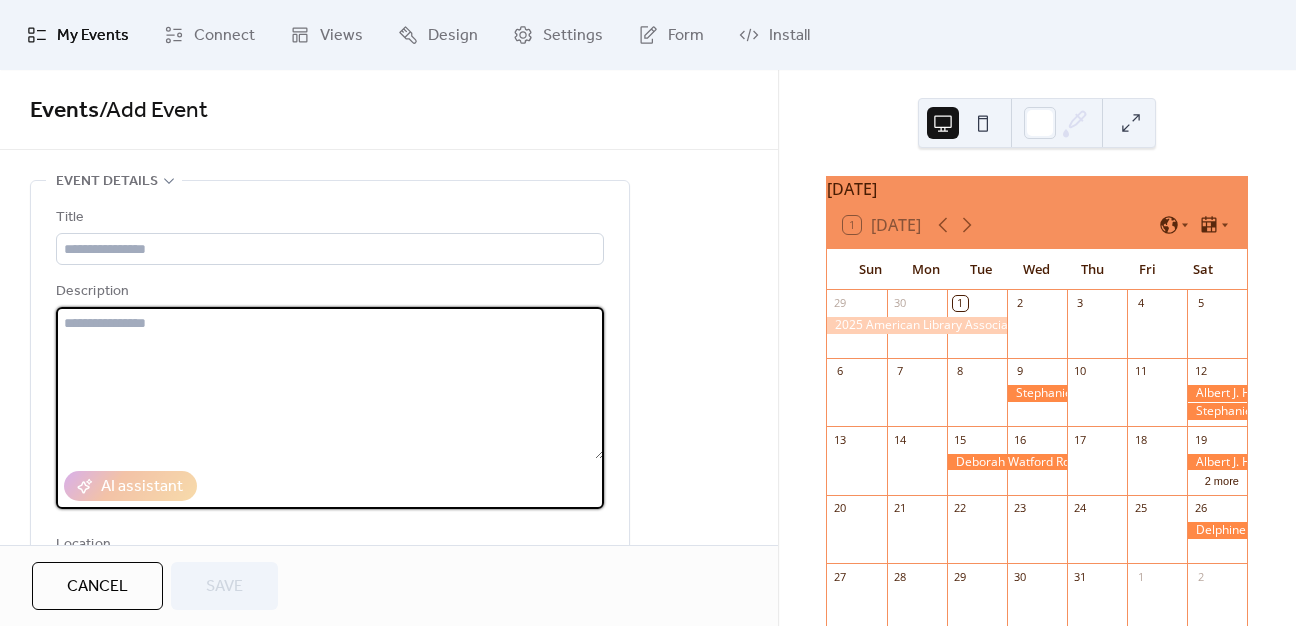 paste on "**********" 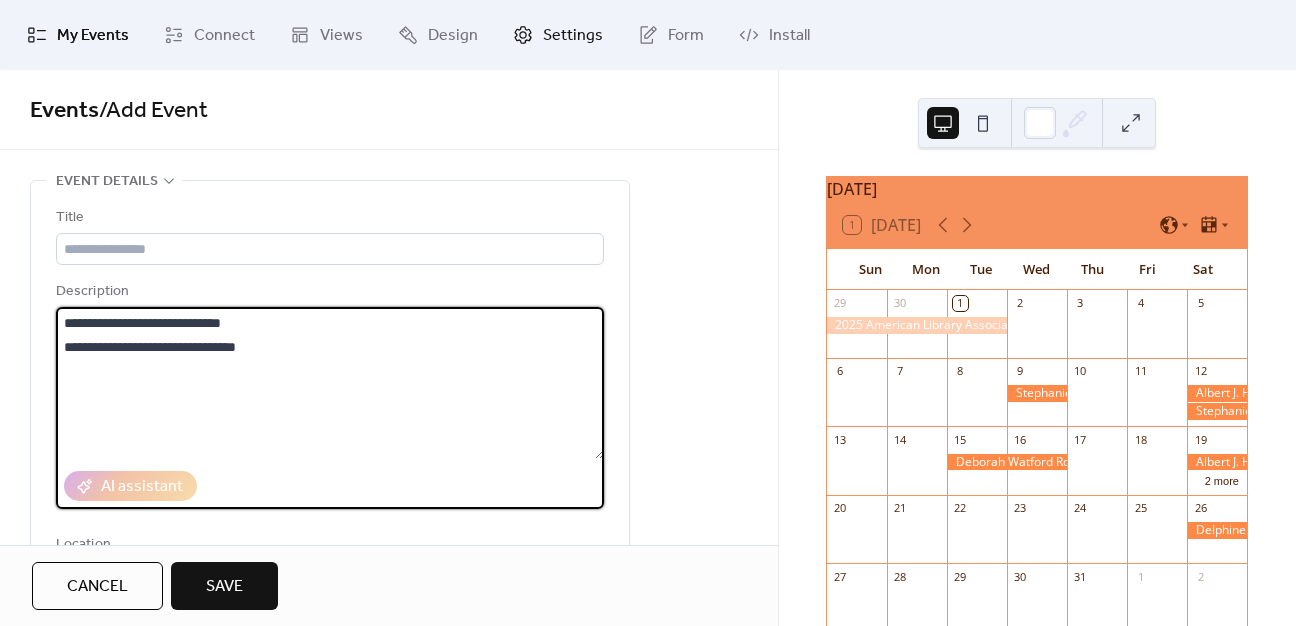 type on "**********" 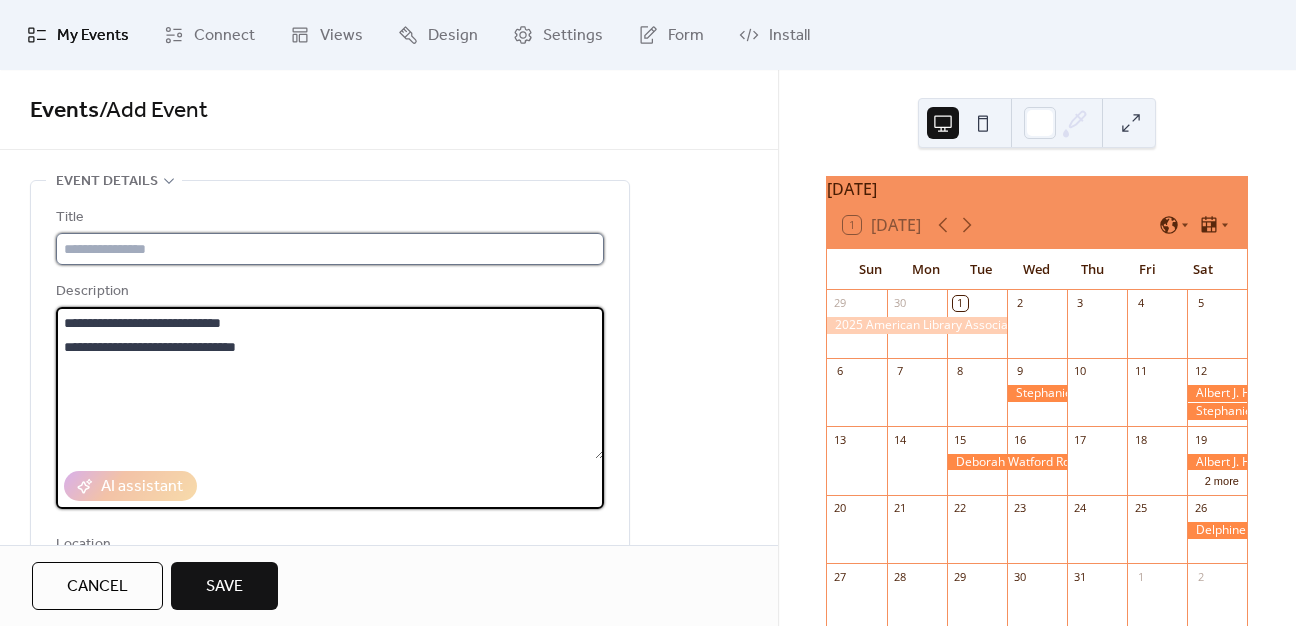 click at bounding box center [330, 249] 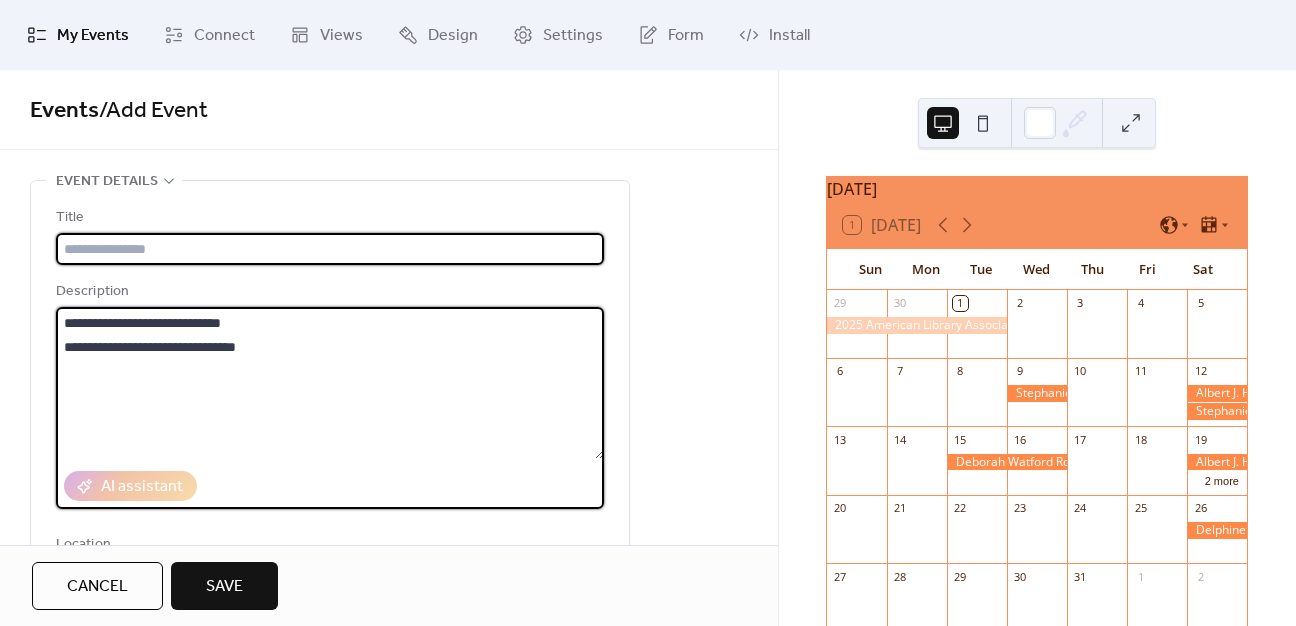 paste on "**********" 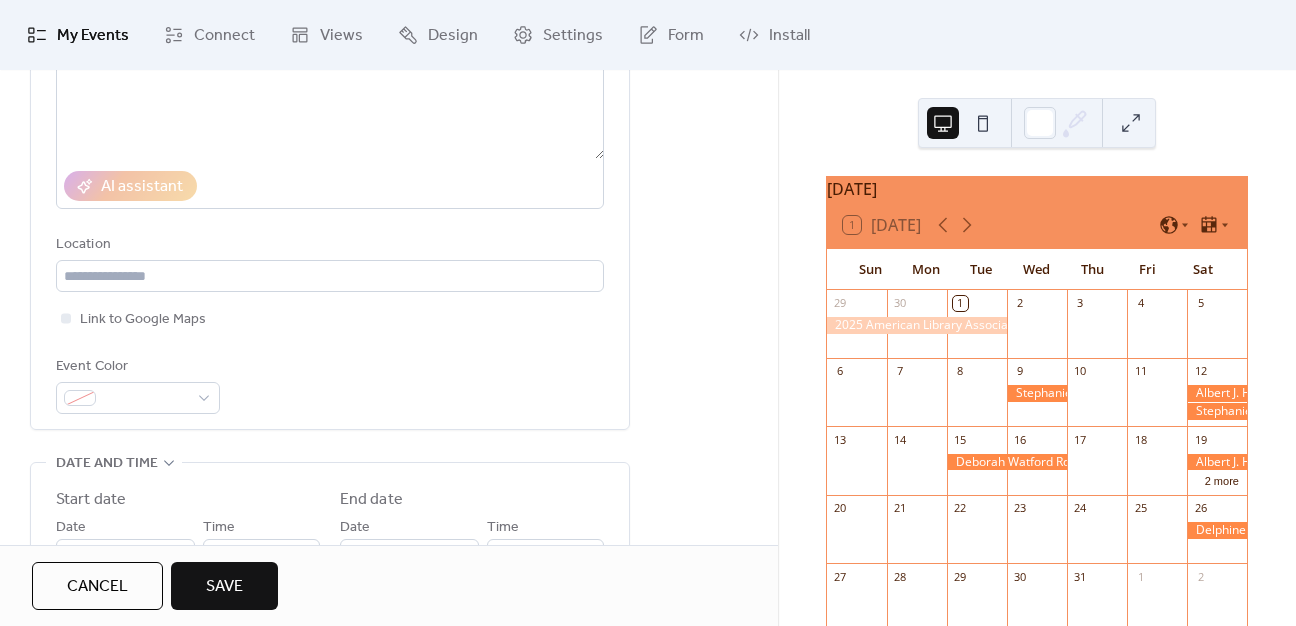 scroll, scrollTop: 600, scrollLeft: 0, axis: vertical 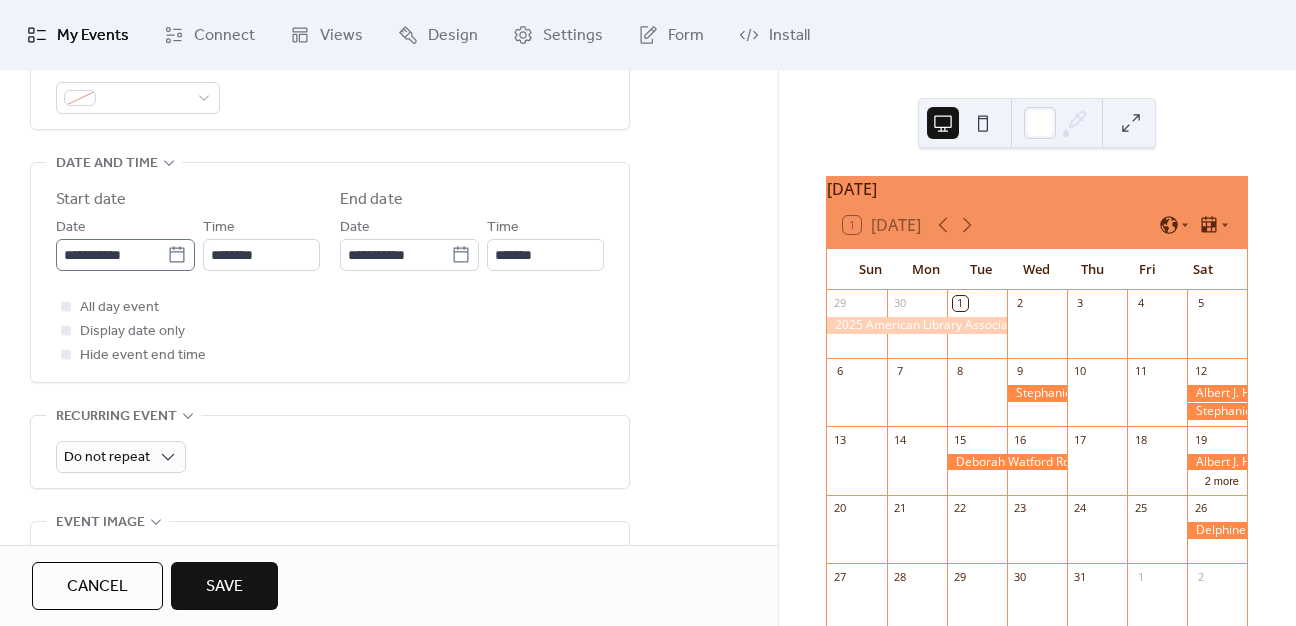 type on "**********" 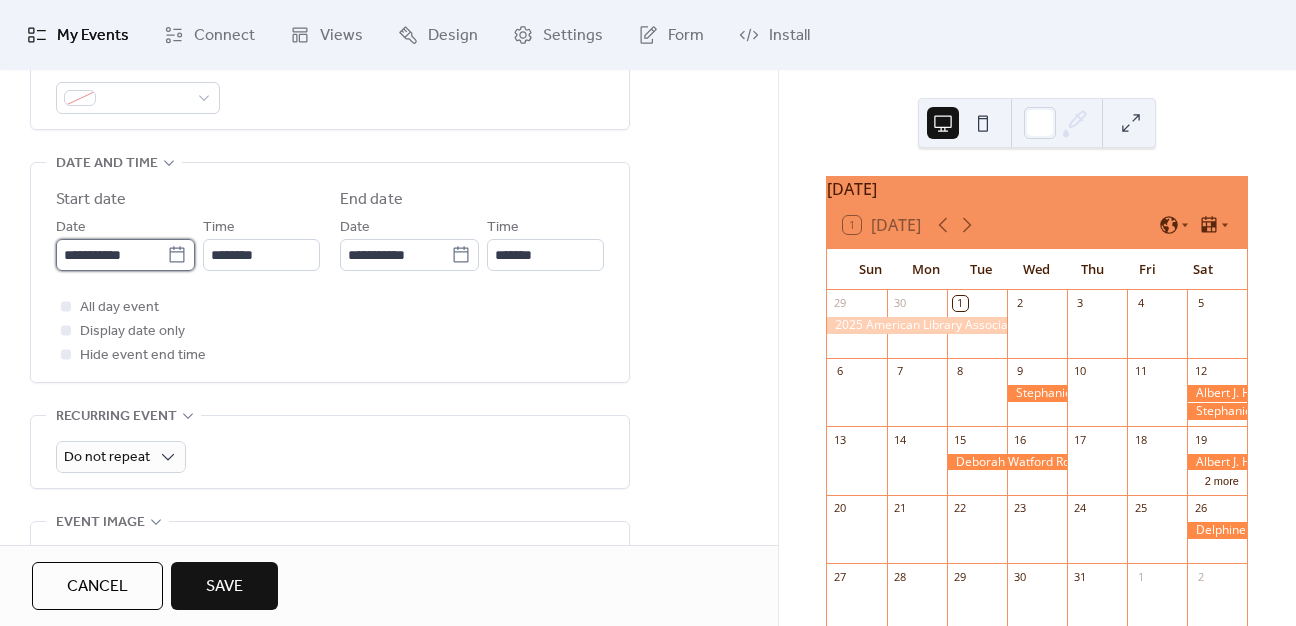 click on "**********" at bounding box center [111, 255] 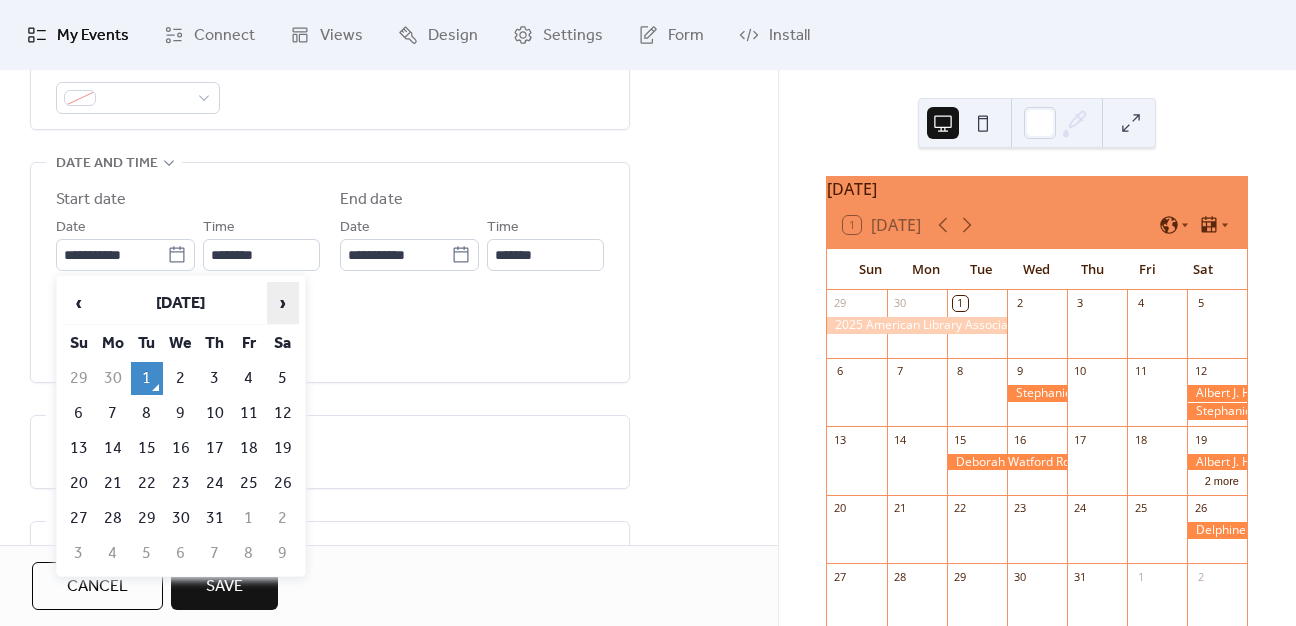 click on "›" at bounding box center [283, 303] 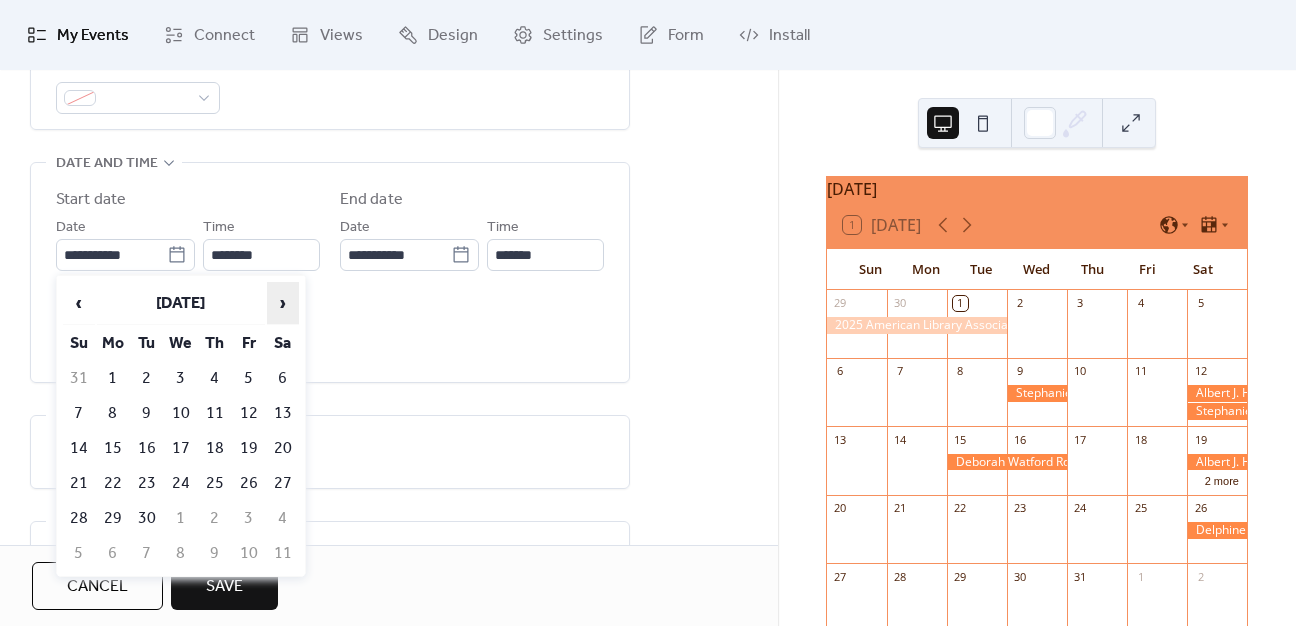 click on "›" at bounding box center [283, 303] 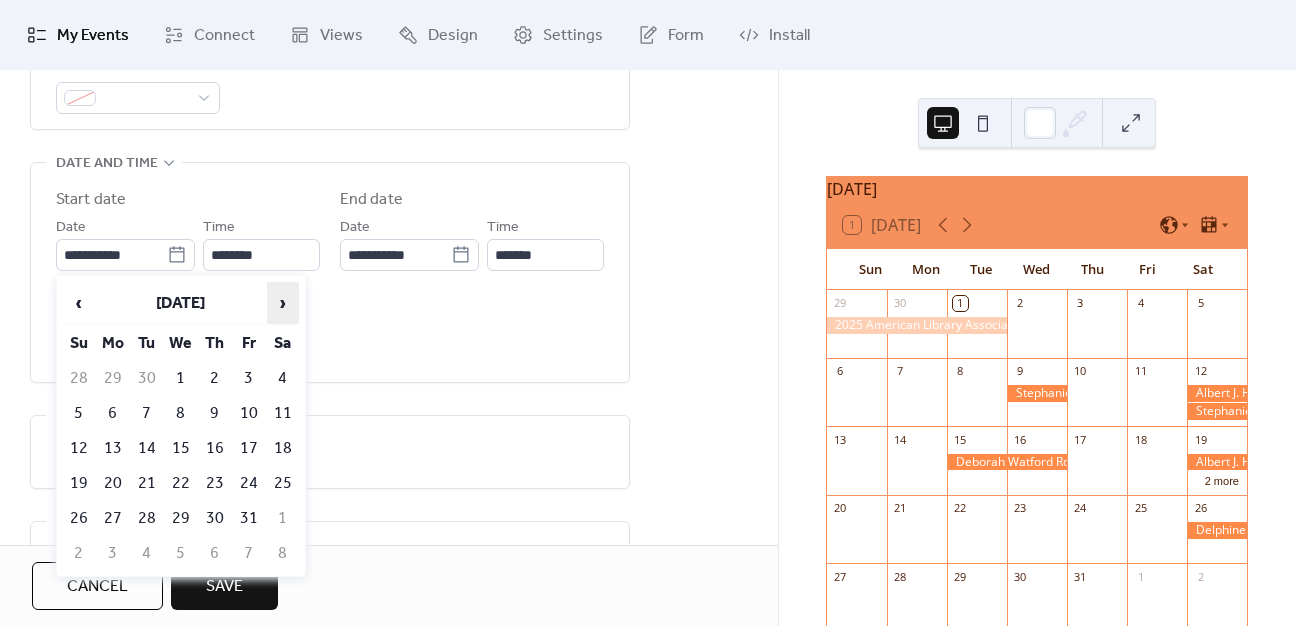 click on "›" at bounding box center [283, 303] 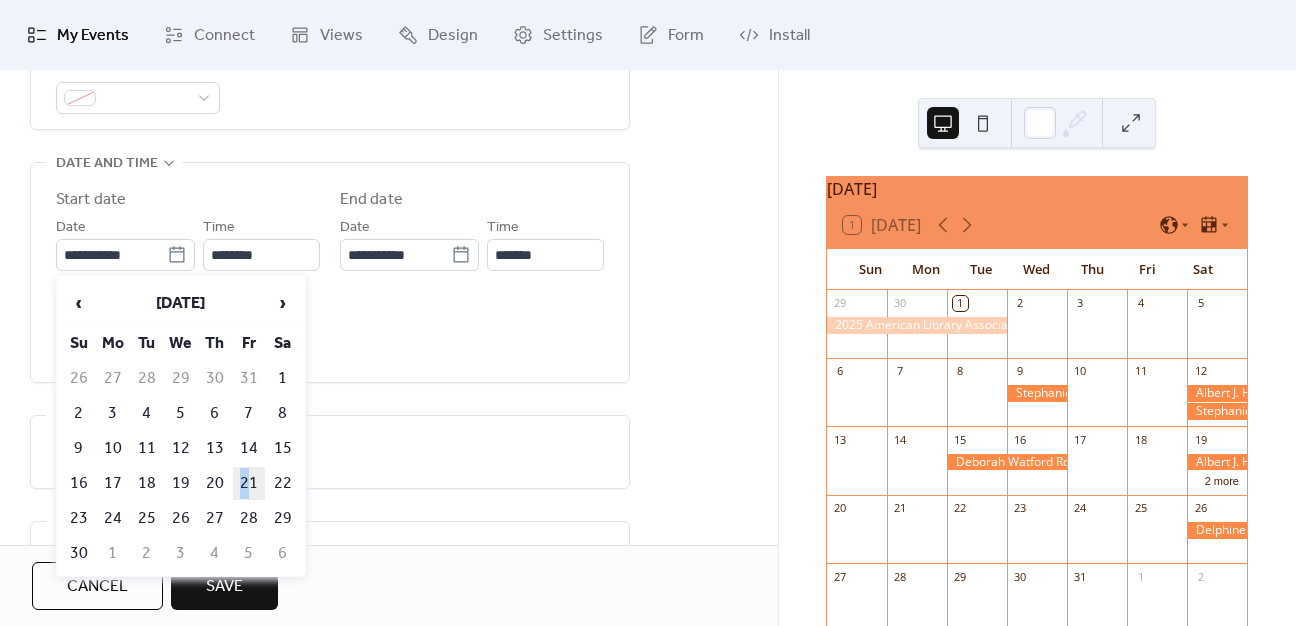 click on "21" at bounding box center [249, 483] 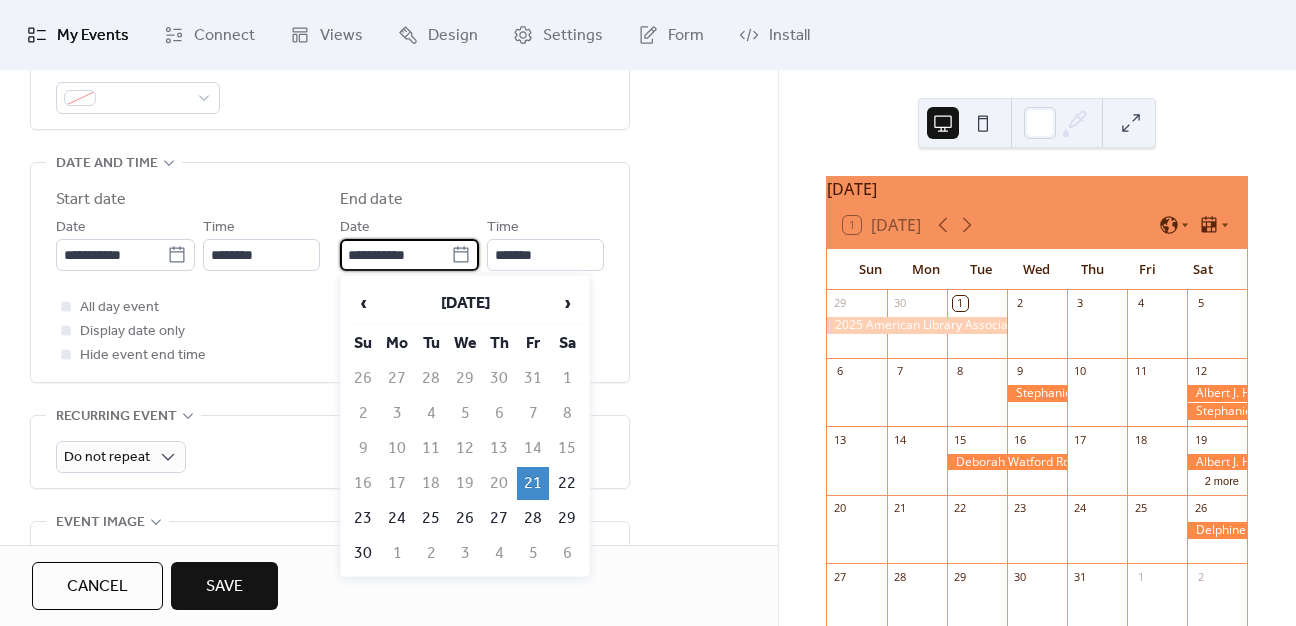 click on "**********" at bounding box center [395, 255] 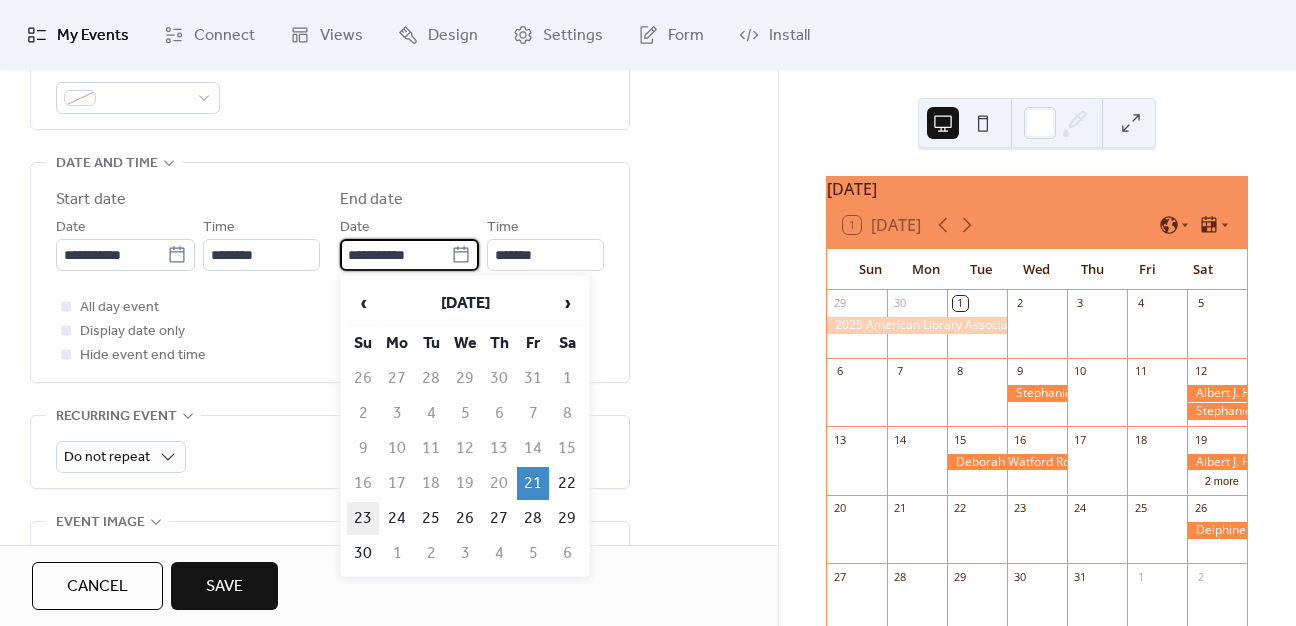click on "23" at bounding box center (363, 518) 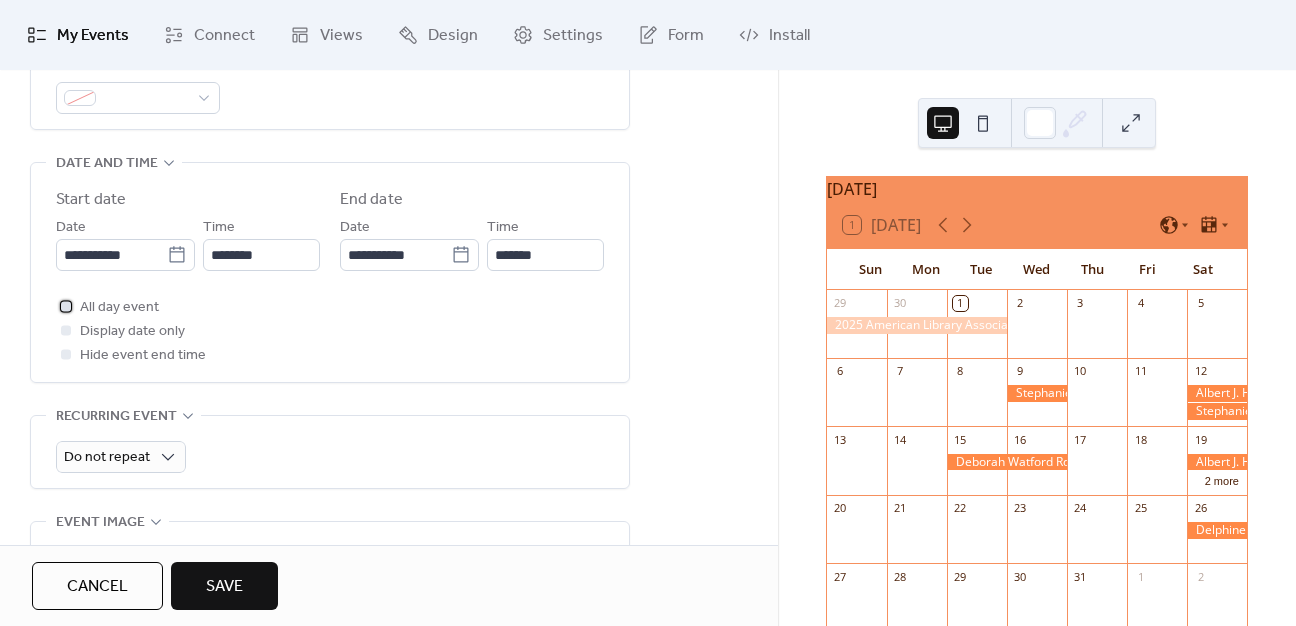 drag, startPoint x: 69, startPoint y: 301, endPoint x: 92, endPoint y: 301, distance: 23 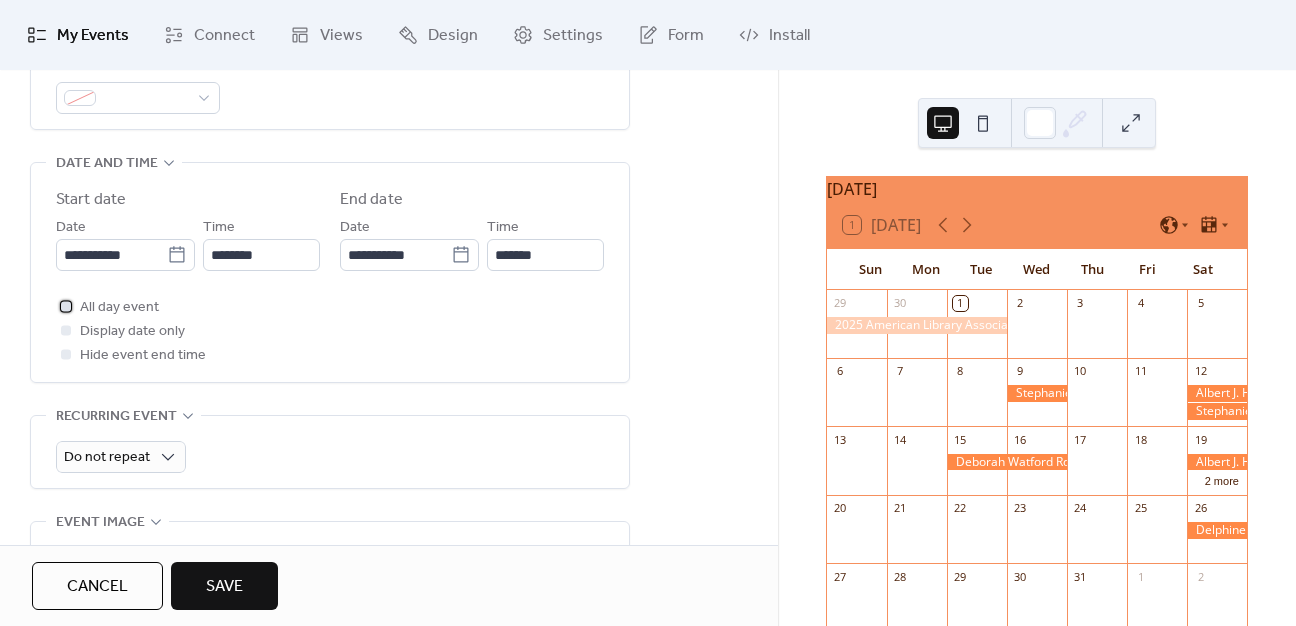 click on "All day event" at bounding box center (107, 307) 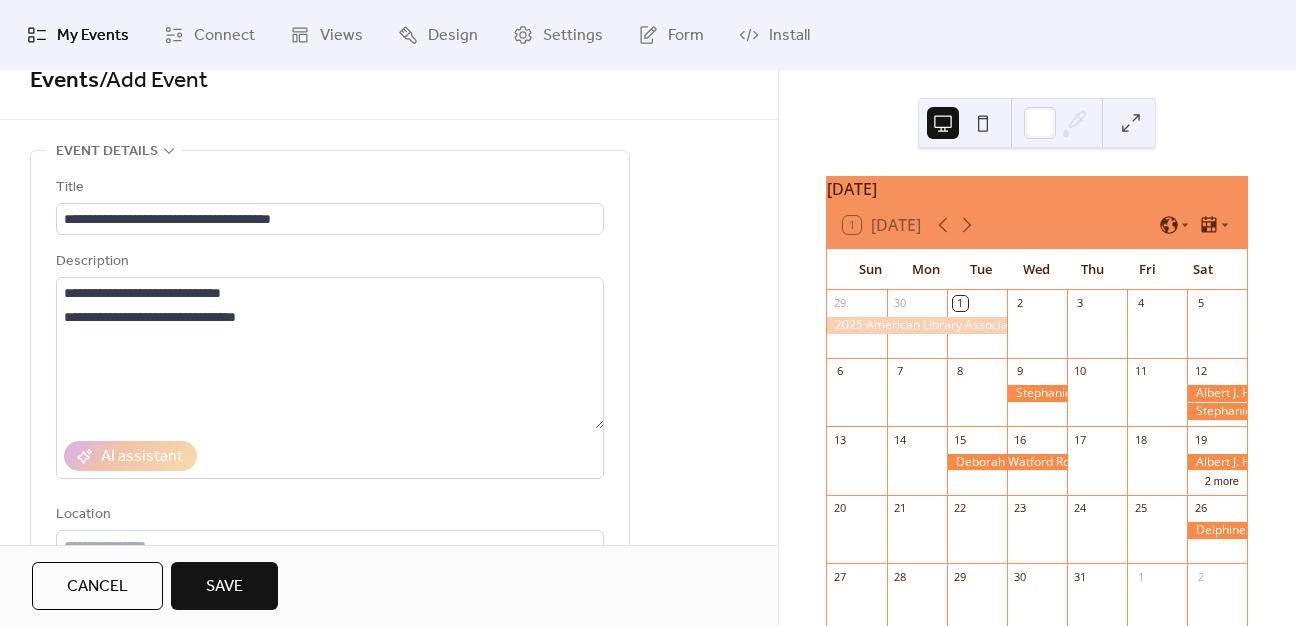 scroll, scrollTop: 0, scrollLeft: 0, axis: both 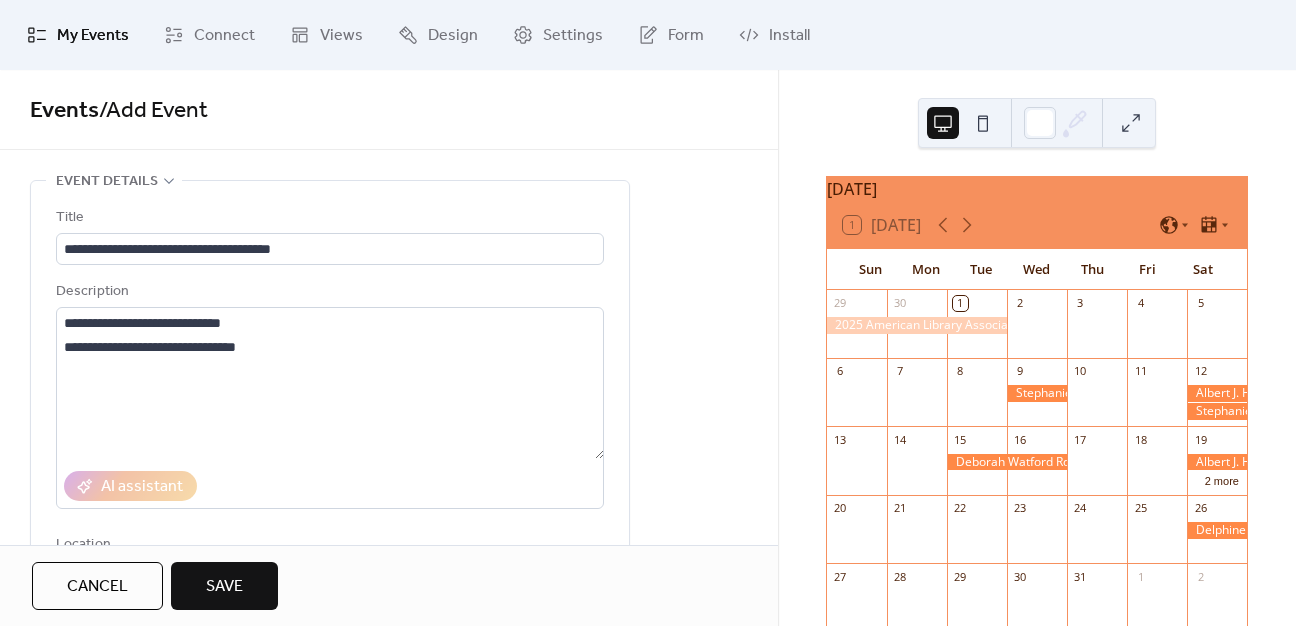 click on "Save" at bounding box center [224, 587] 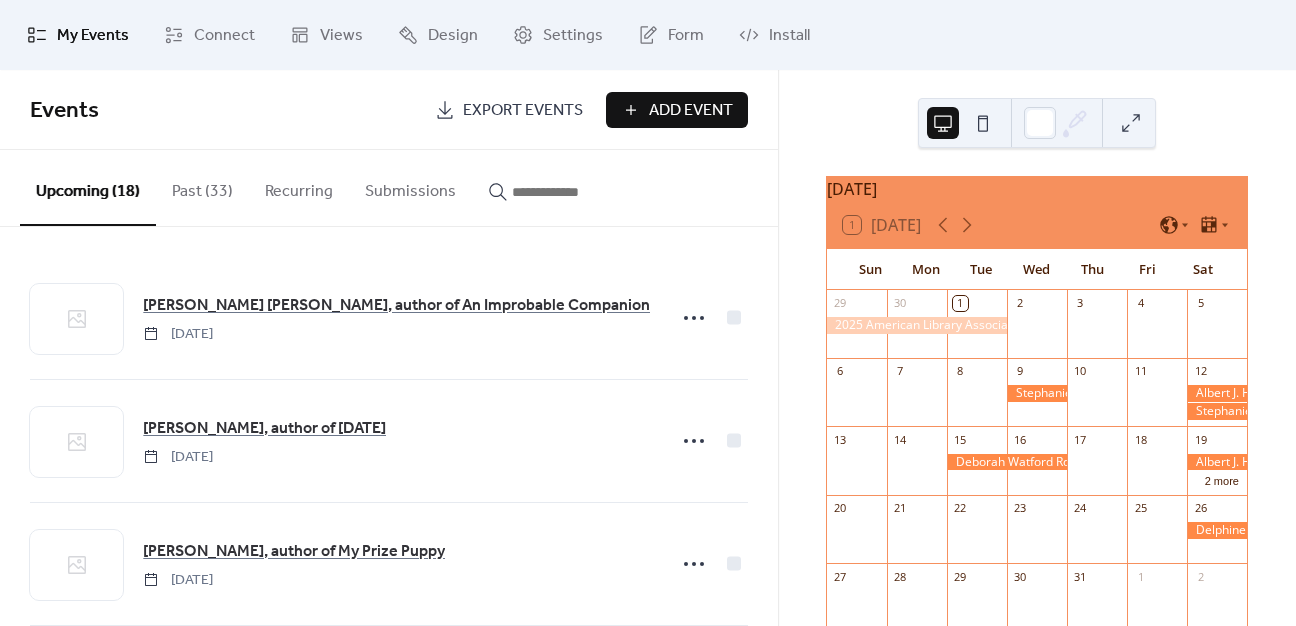 click on "Add Event" at bounding box center (691, 111) 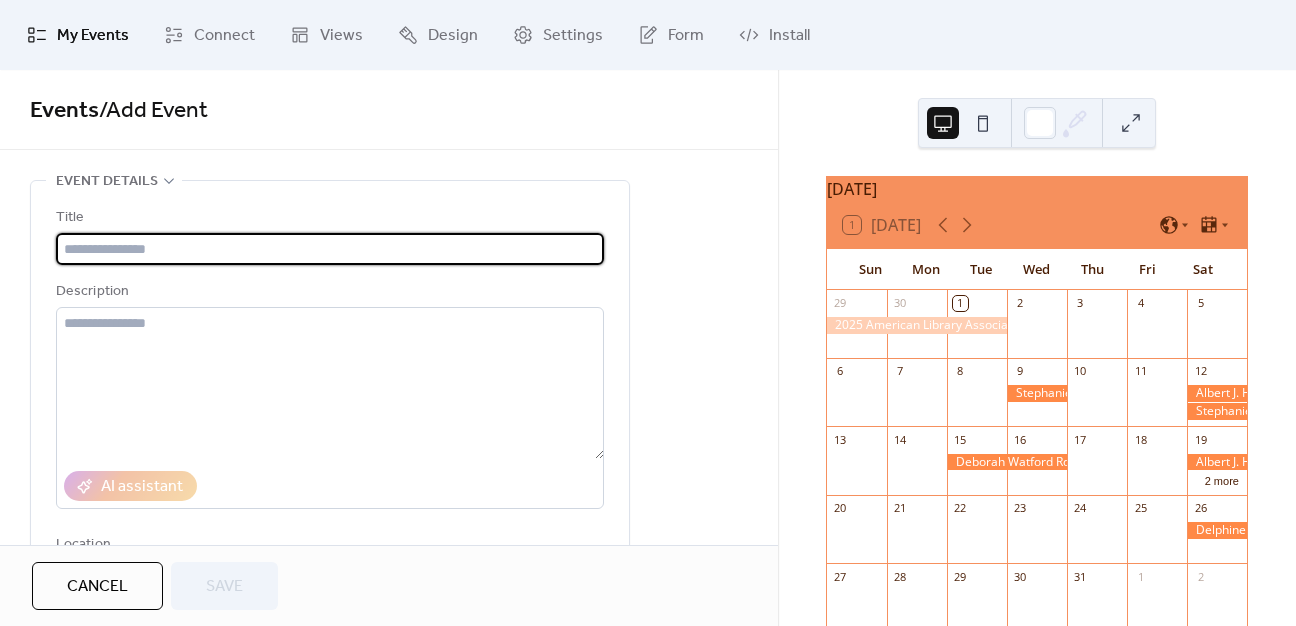 click at bounding box center (330, 249) 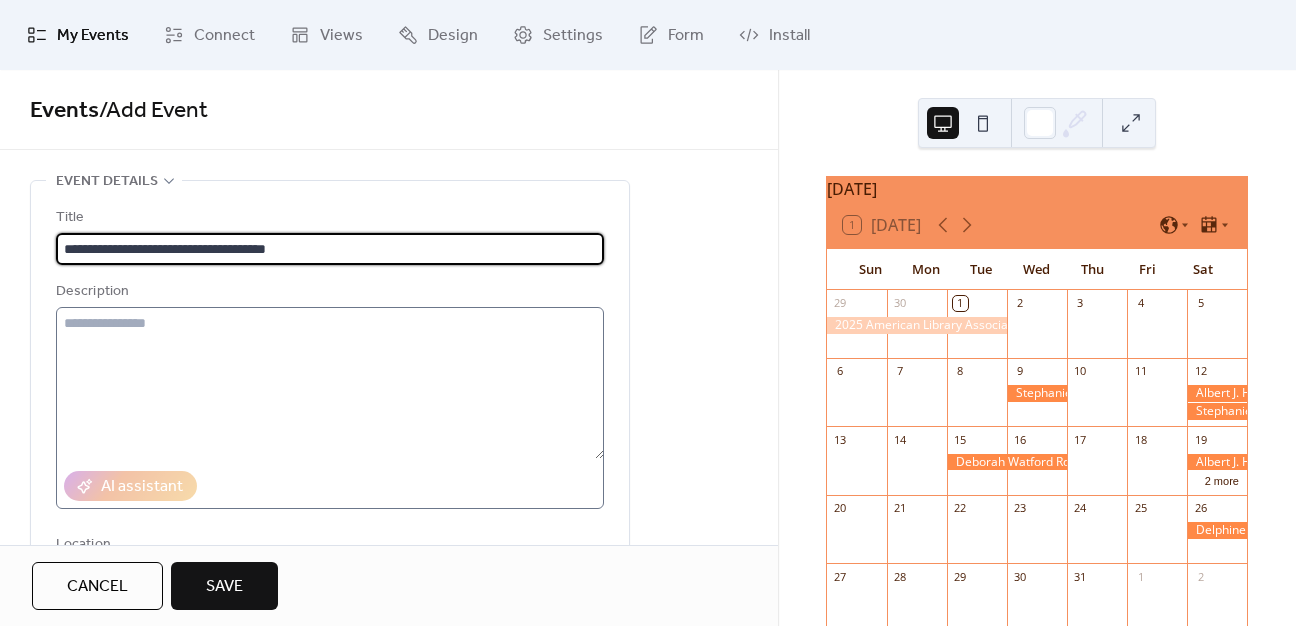 type on "**********" 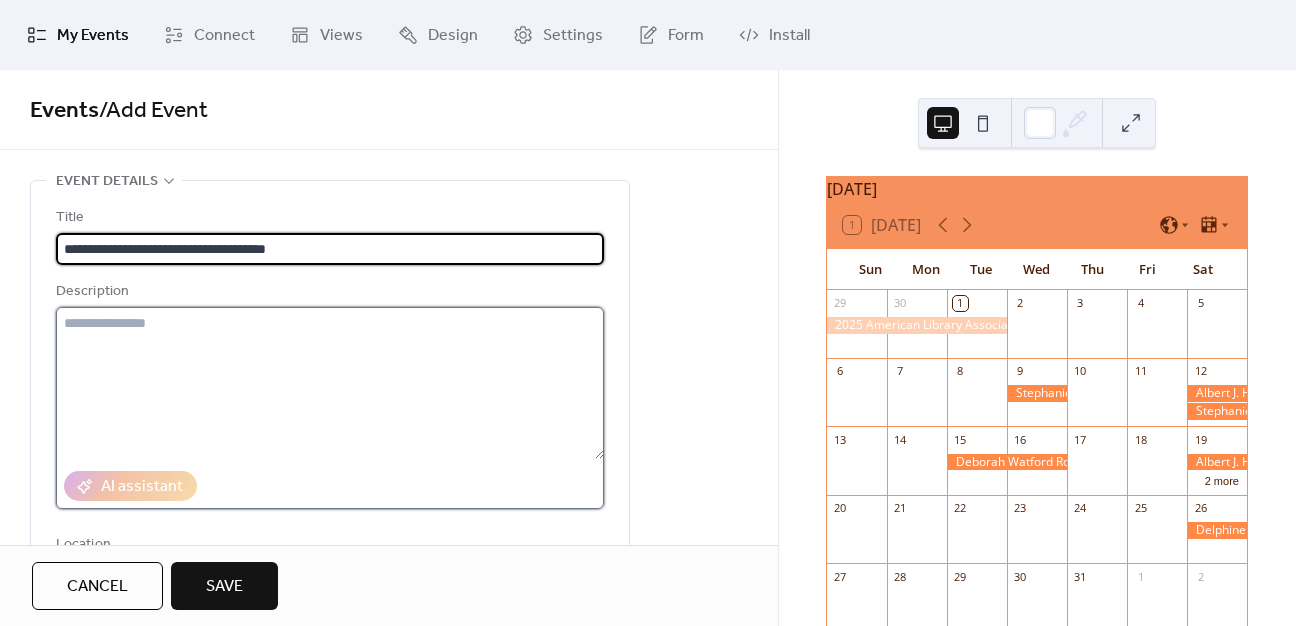 click at bounding box center (330, 383) 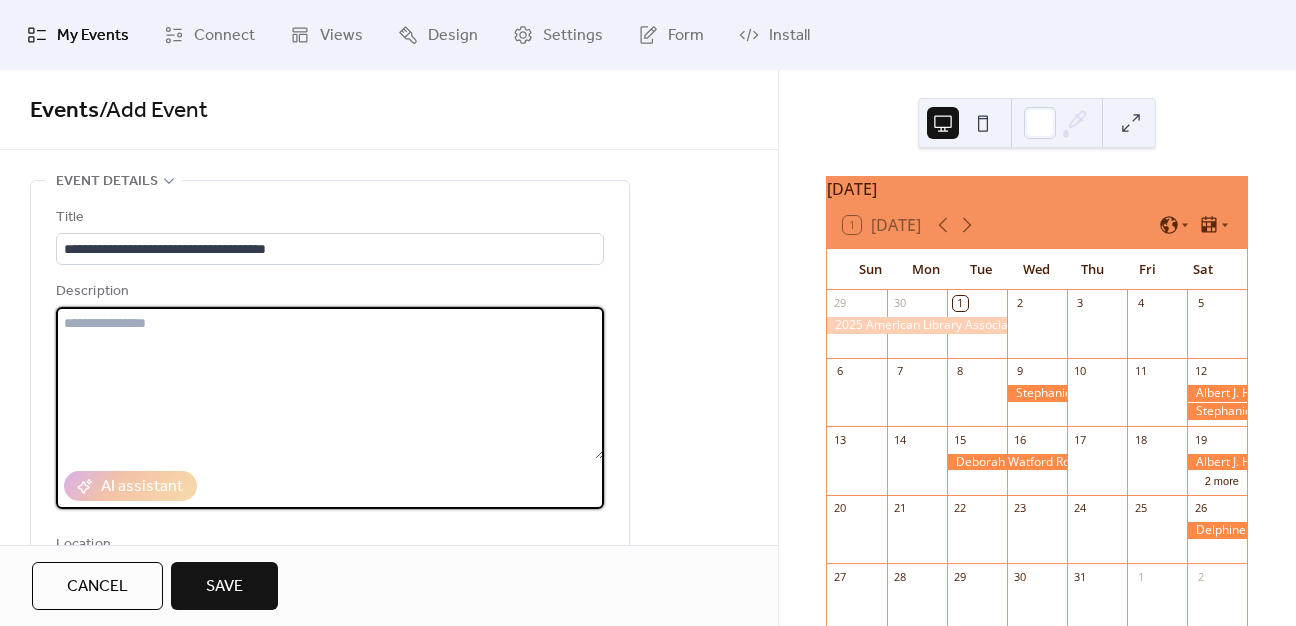 click at bounding box center [330, 383] 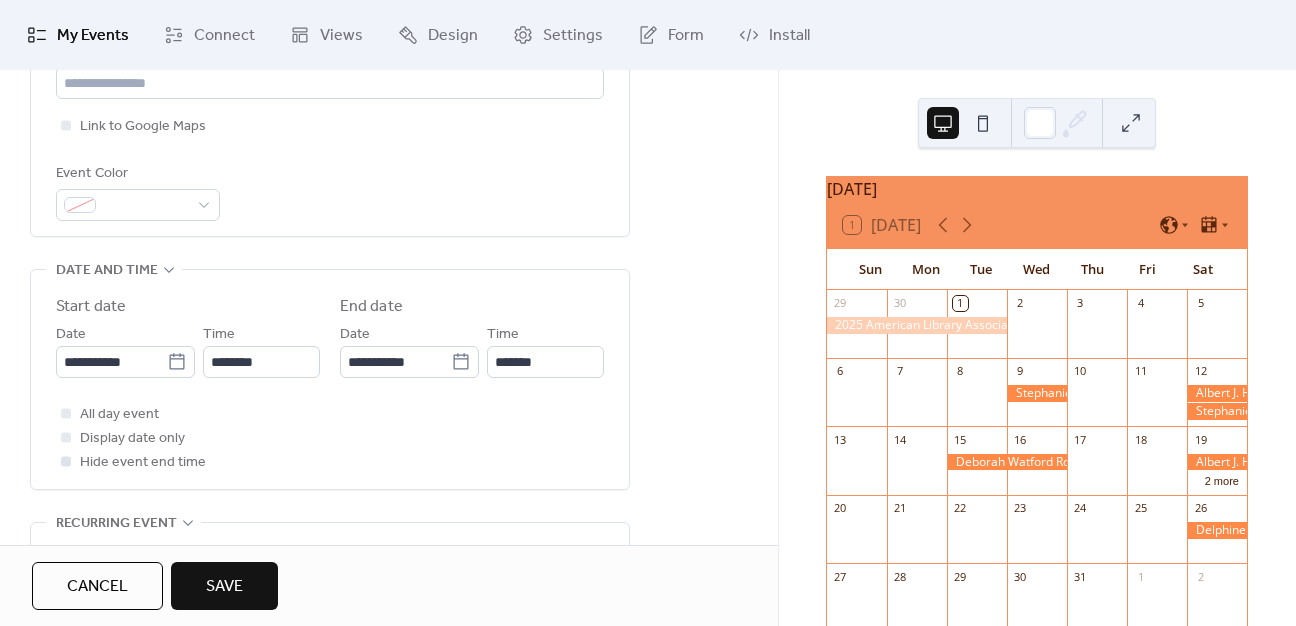 scroll, scrollTop: 600, scrollLeft: 0, axis: vertical 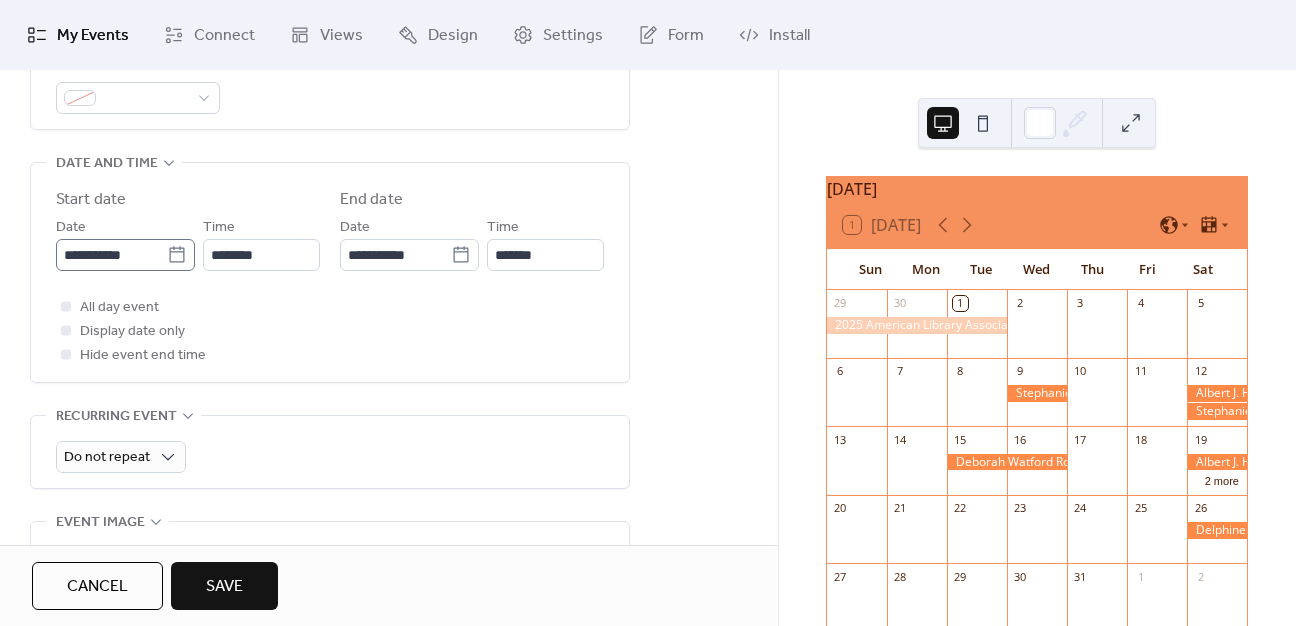 type on "**********" 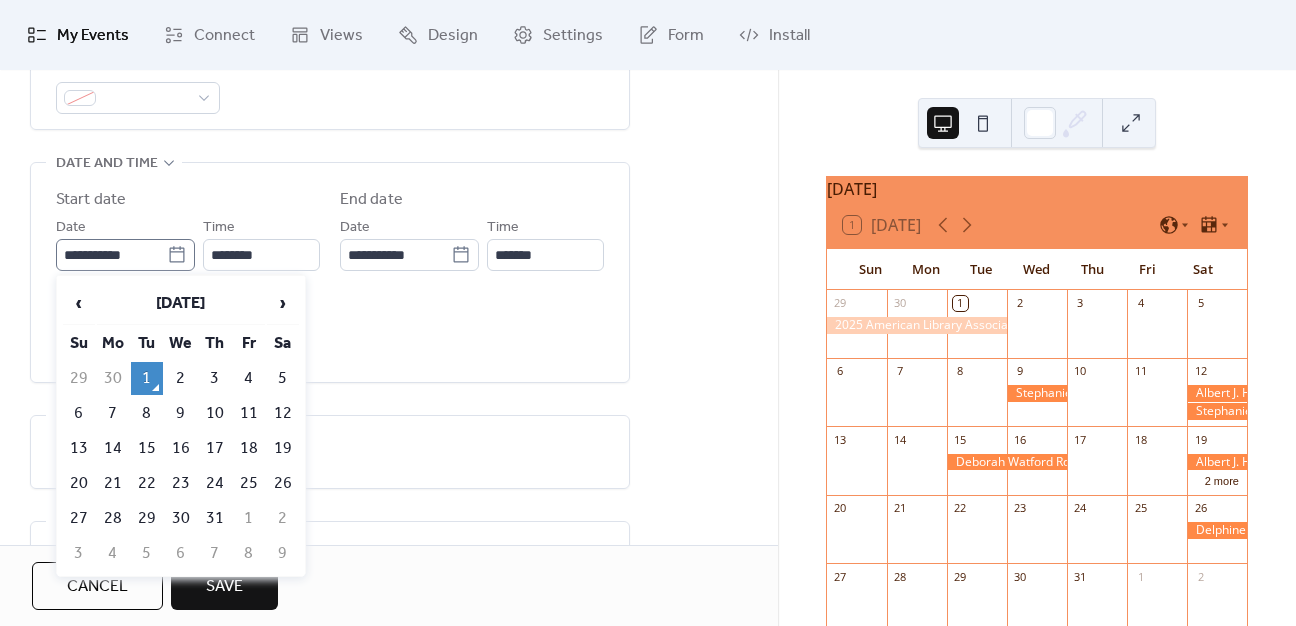 click on "**********" at bounding box center (125, 255) 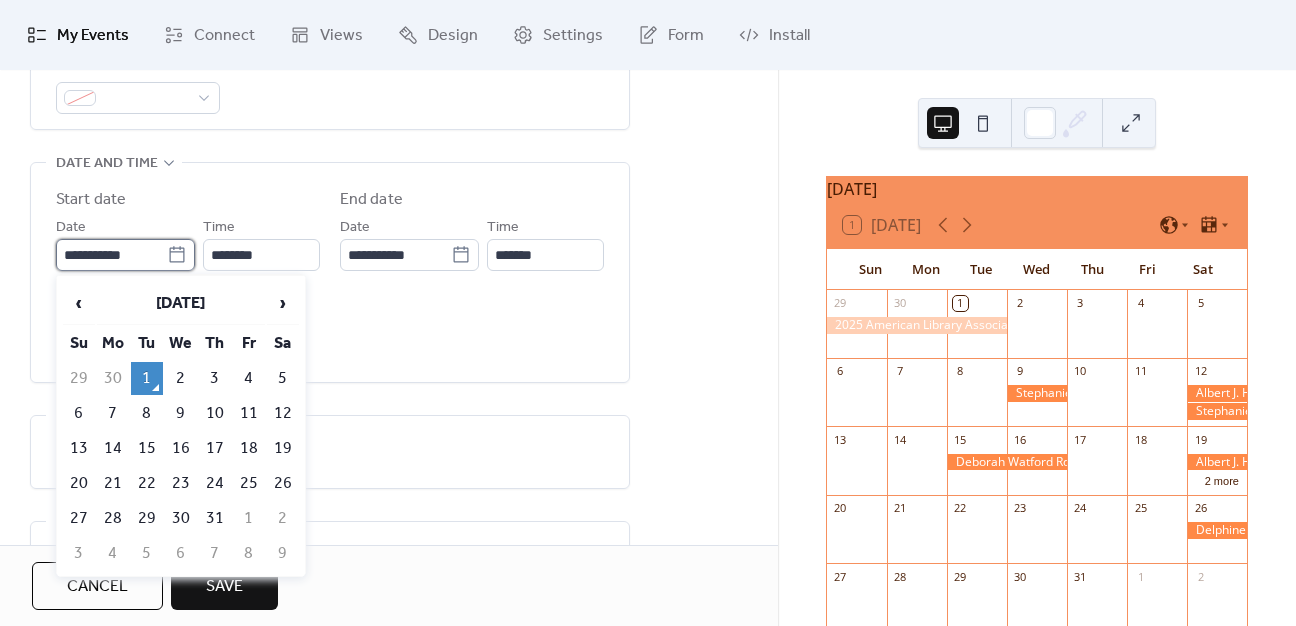 click on "**********" at bounding box center [111, 255] 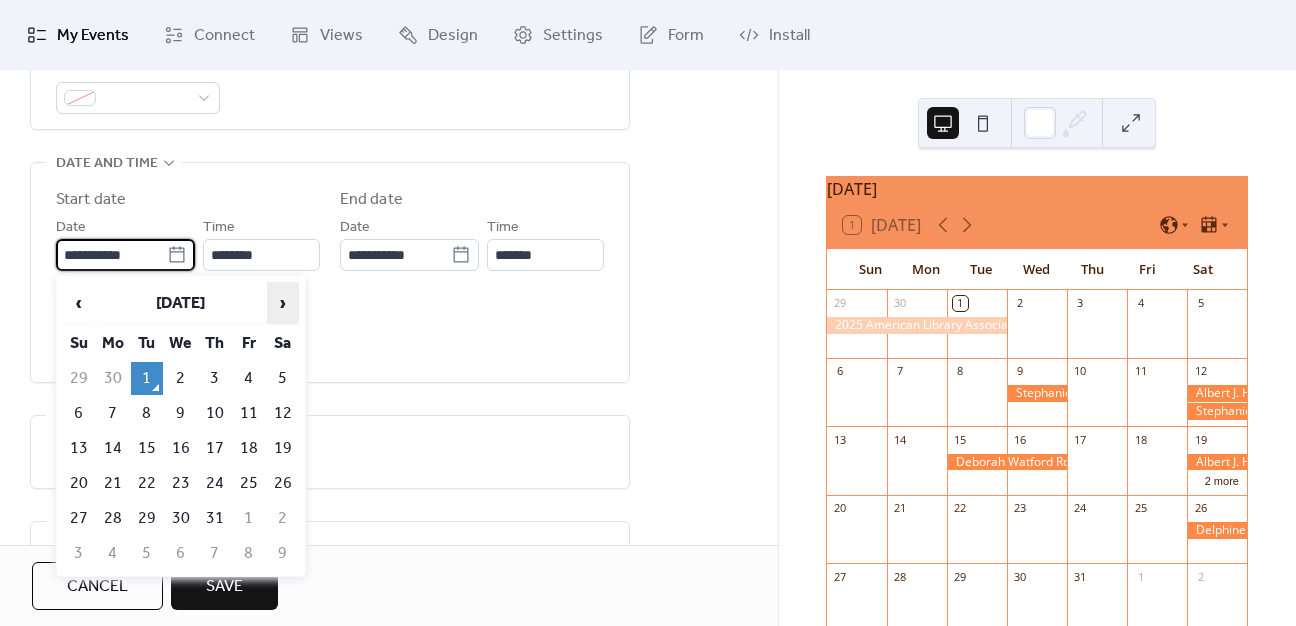 click on "›" at bounding box center (283, 303) 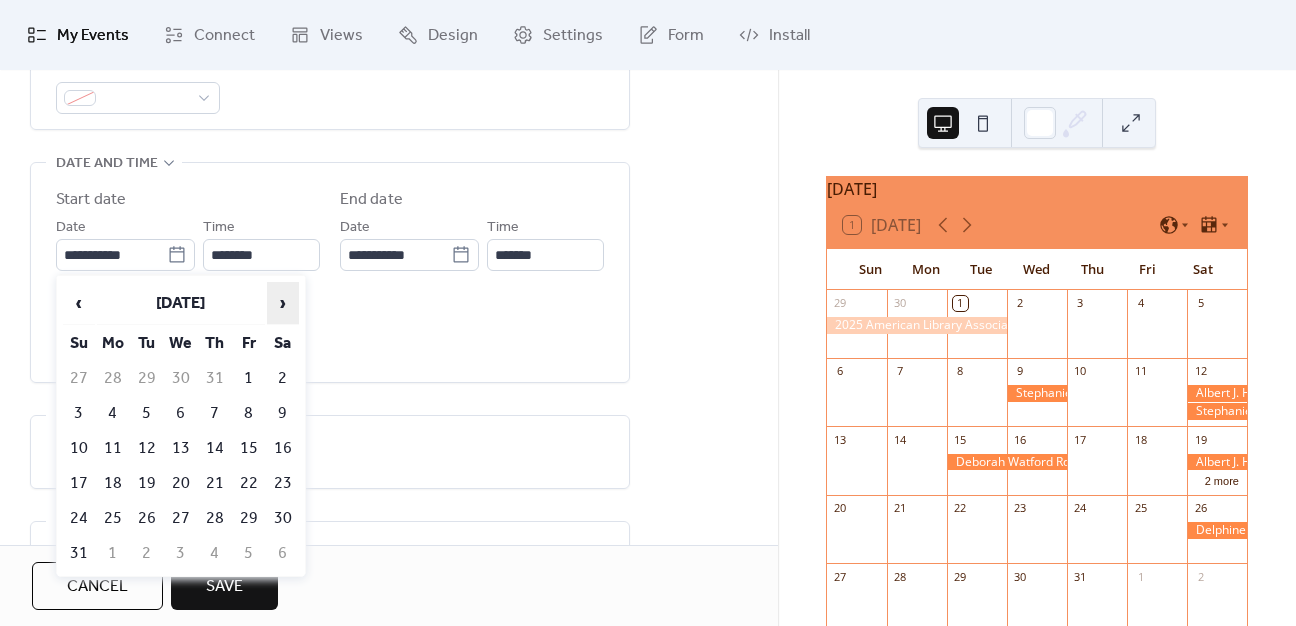 click on "›" at bounding box center [283, 303] 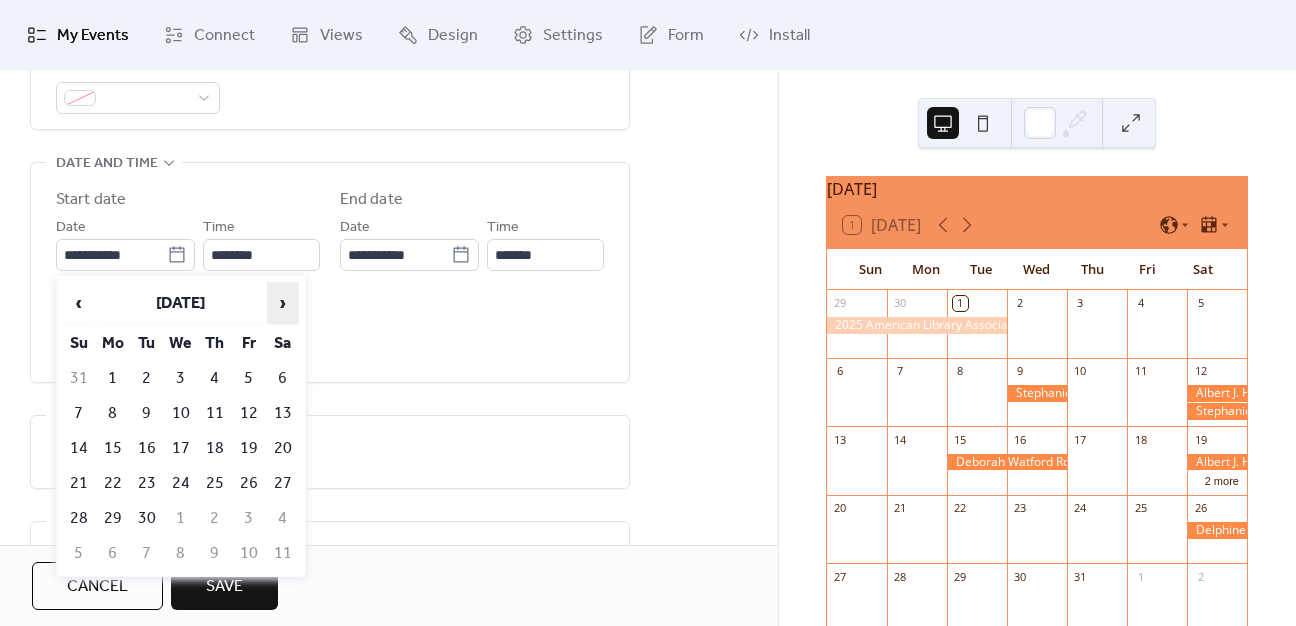 click on "›" at bounding box center [283, 303] 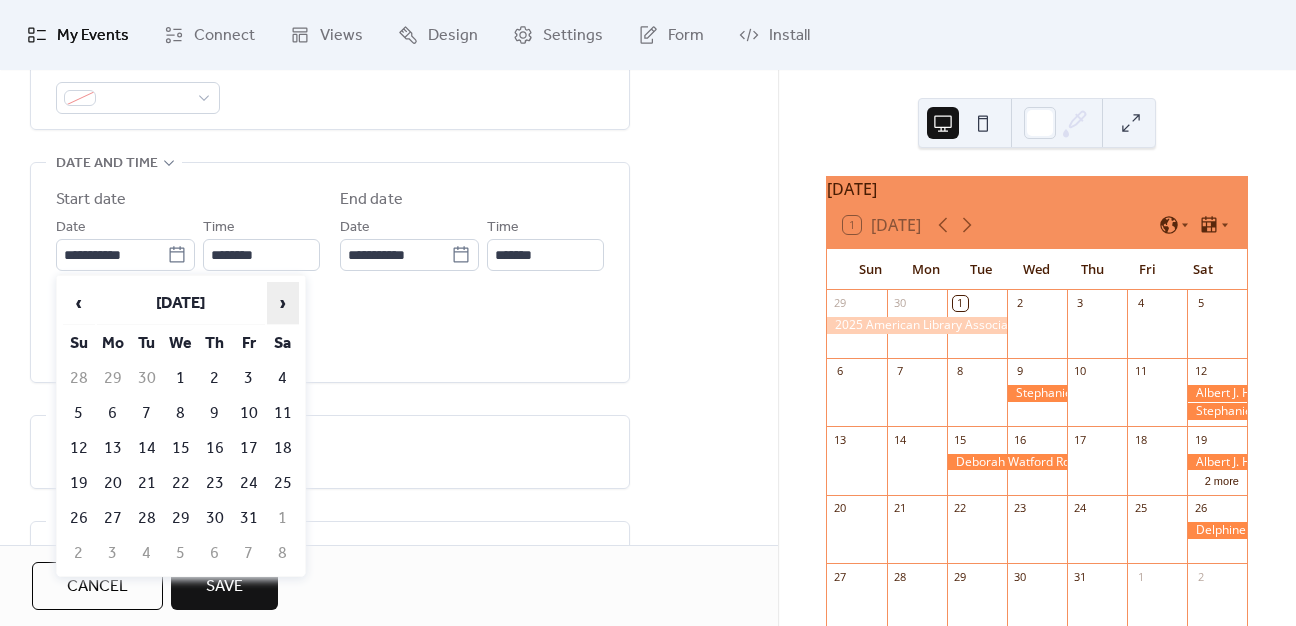 click on "›" at bounding box center (283, 303) 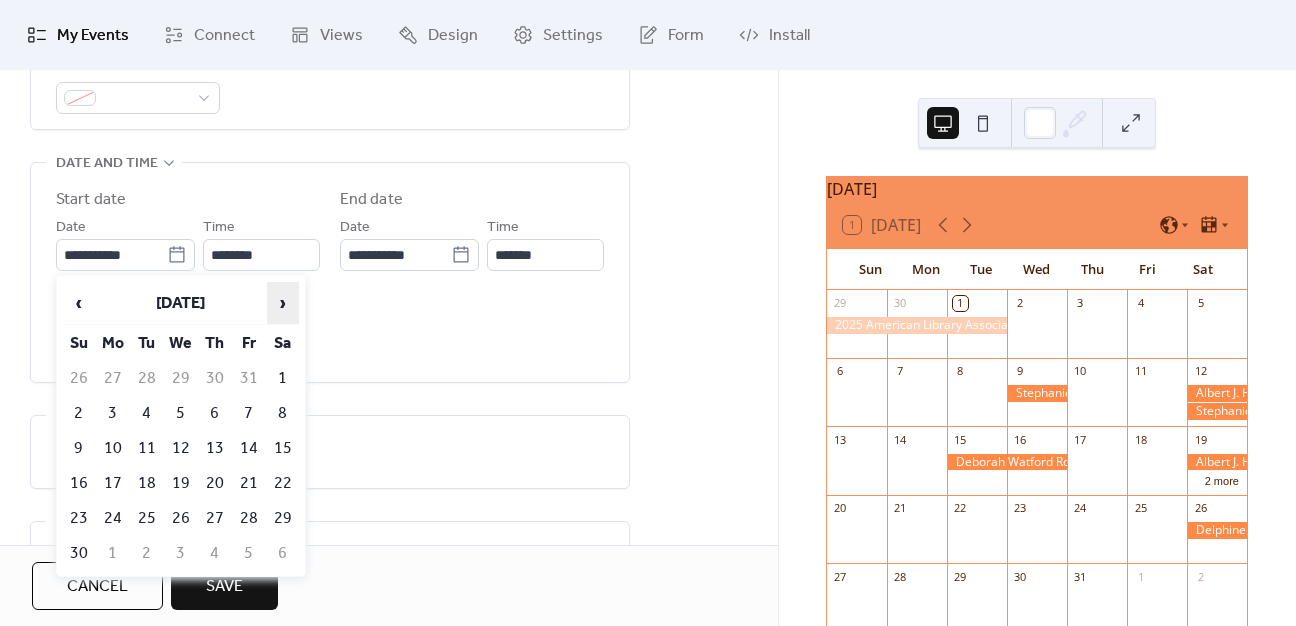 click on "›" at bounding box center [283, 303] 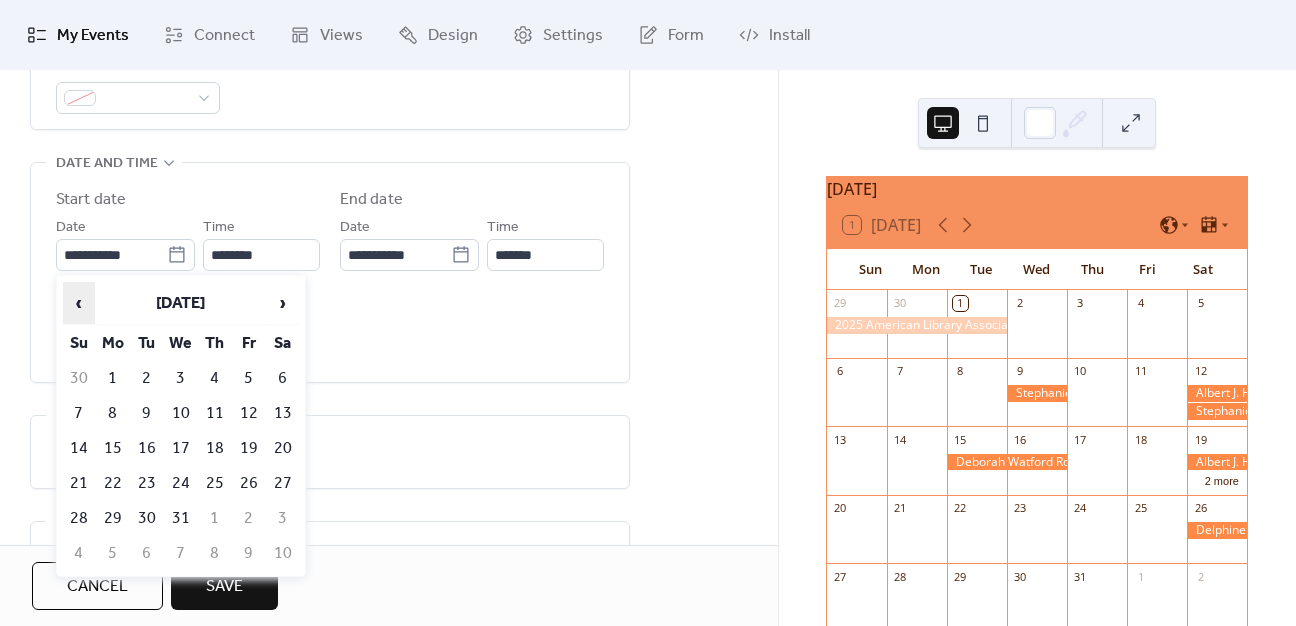 click on "‹" at bounding box center [79, 303] 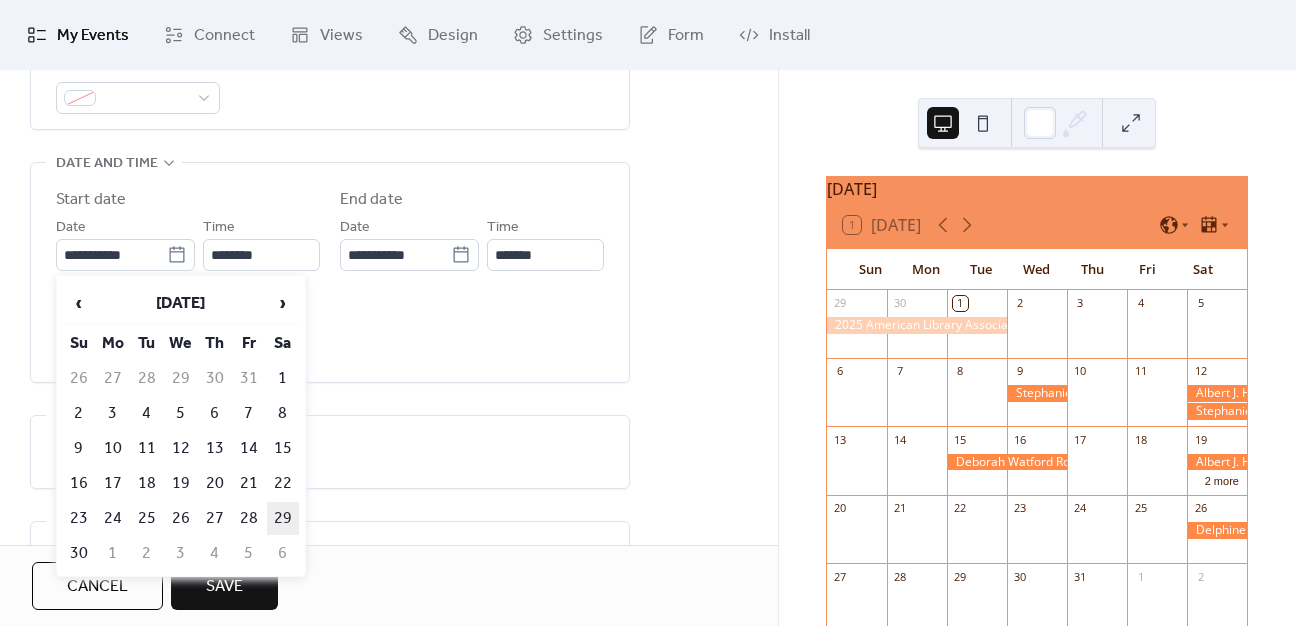 click on "29" at bounding box center (283, 518) 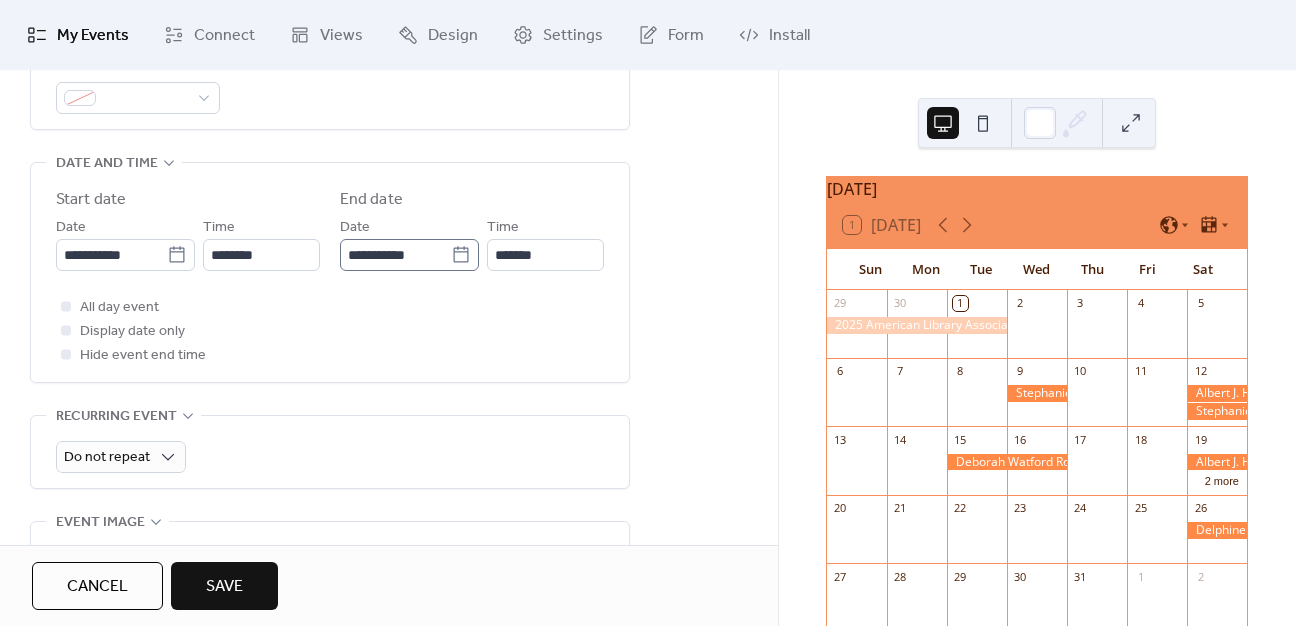 click 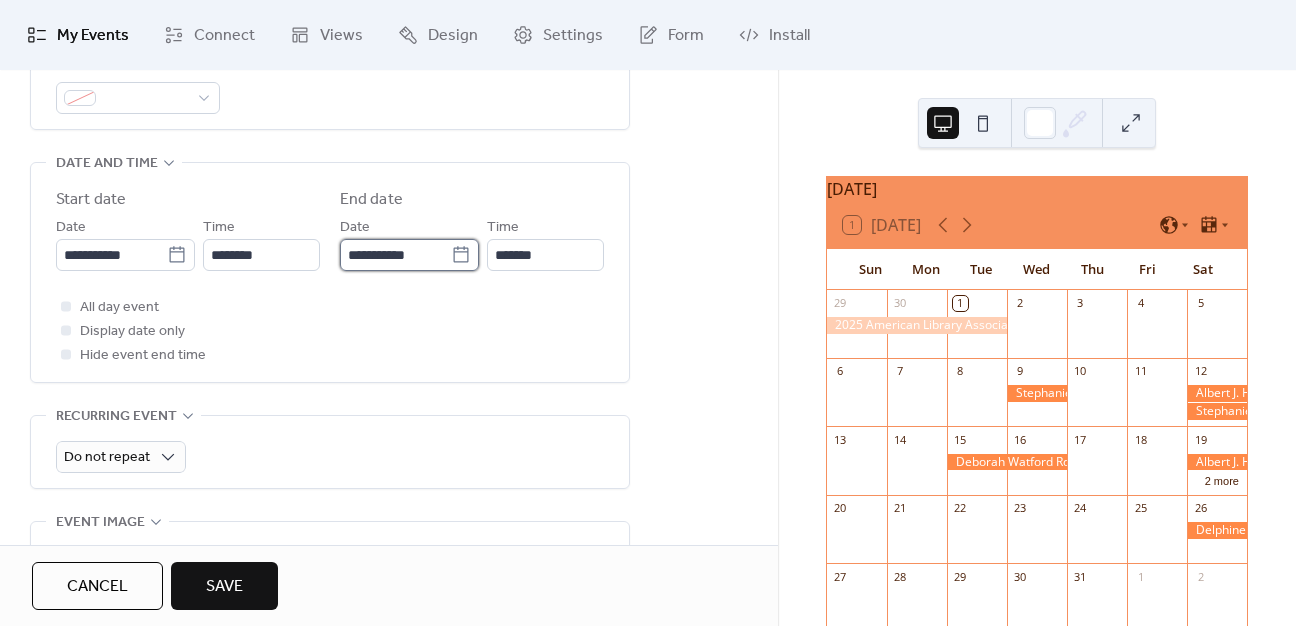 click on "**********" at bounding box center [395, 255] 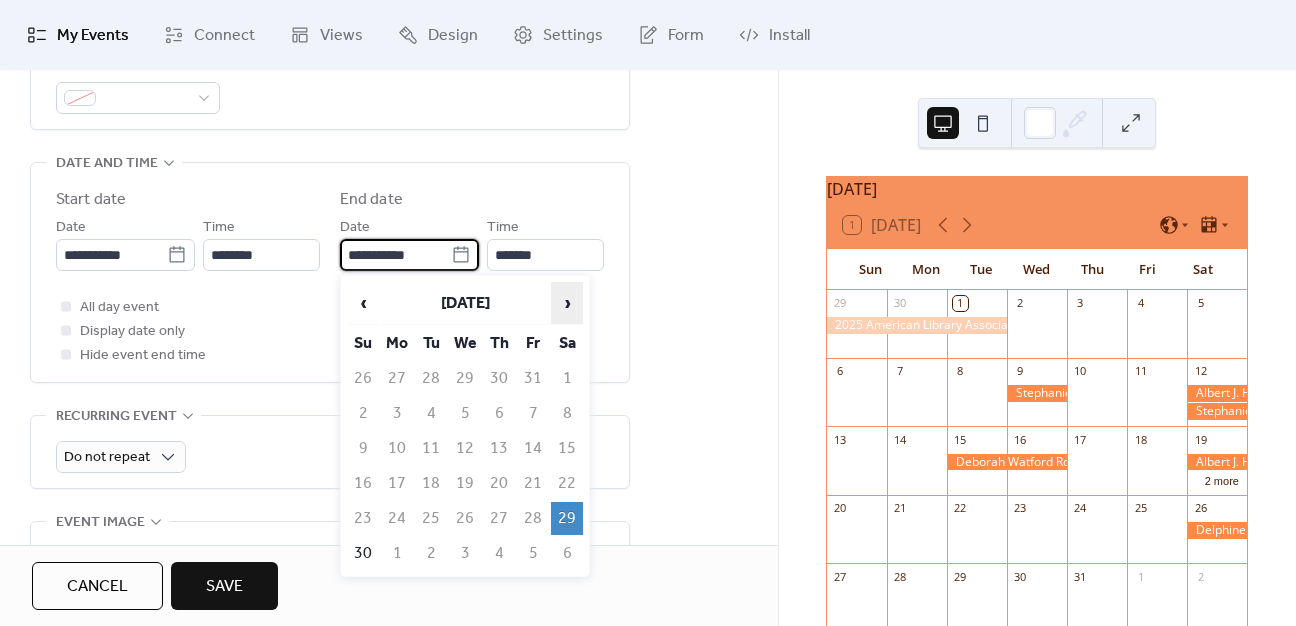 click on "›" at bounding box center [567, 303] 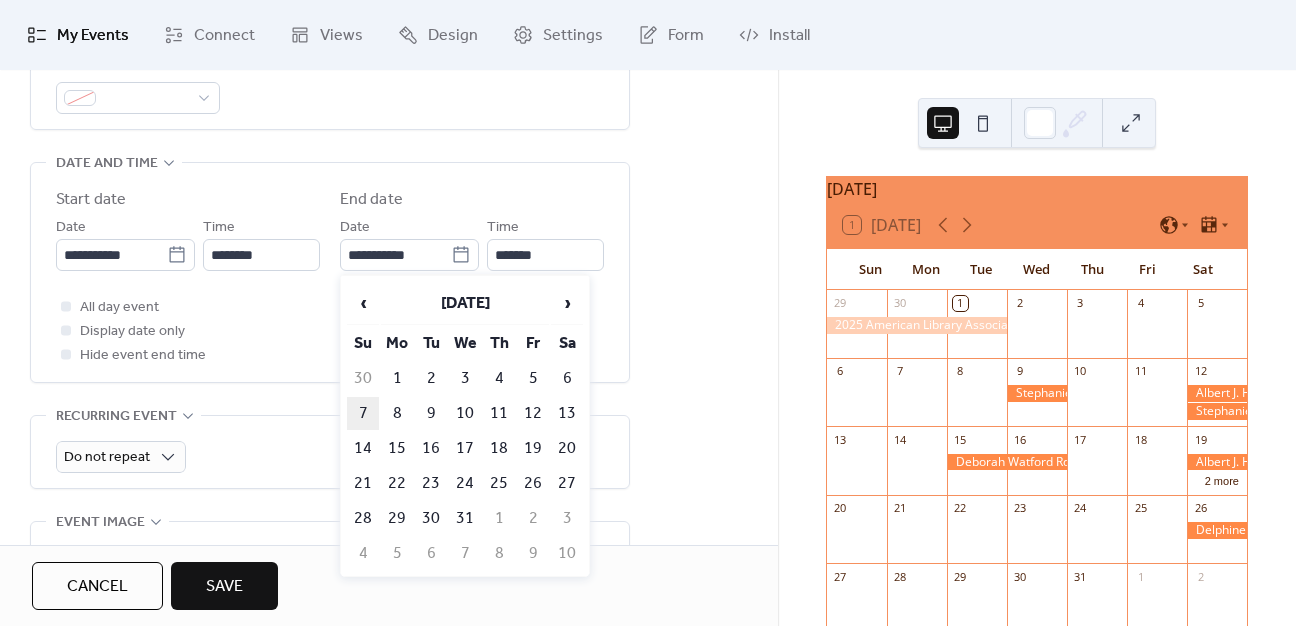 click on "7" at bounding box center [363, 413] 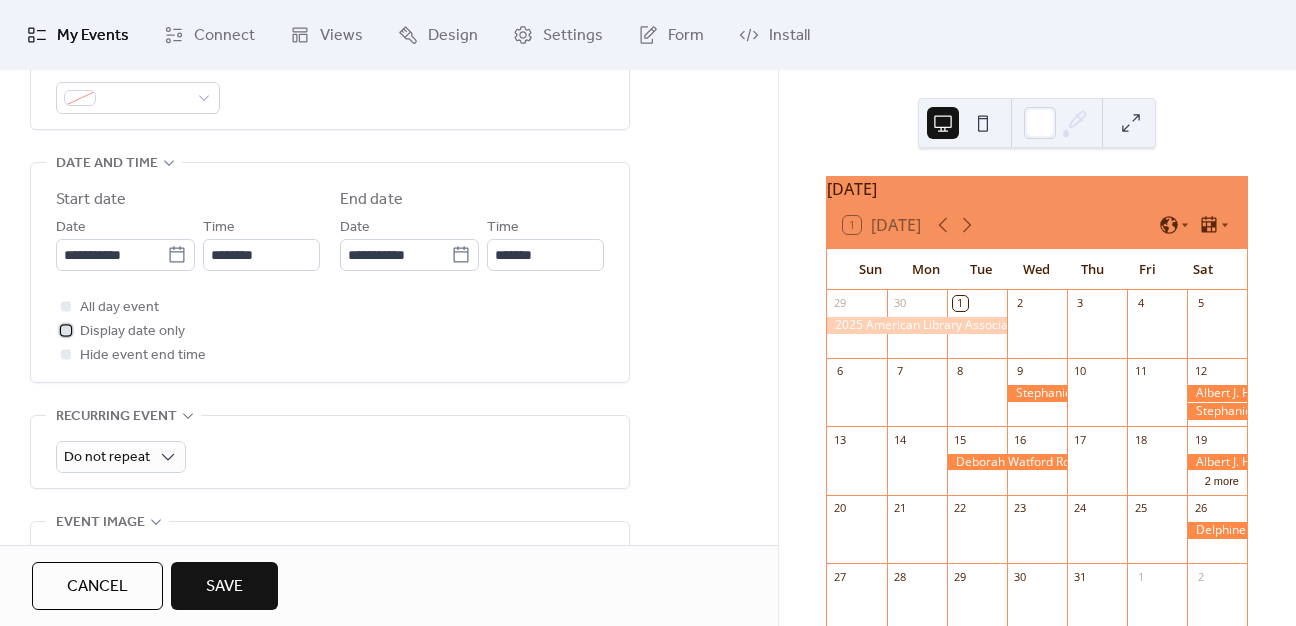 click at bounding box center (66, 330) 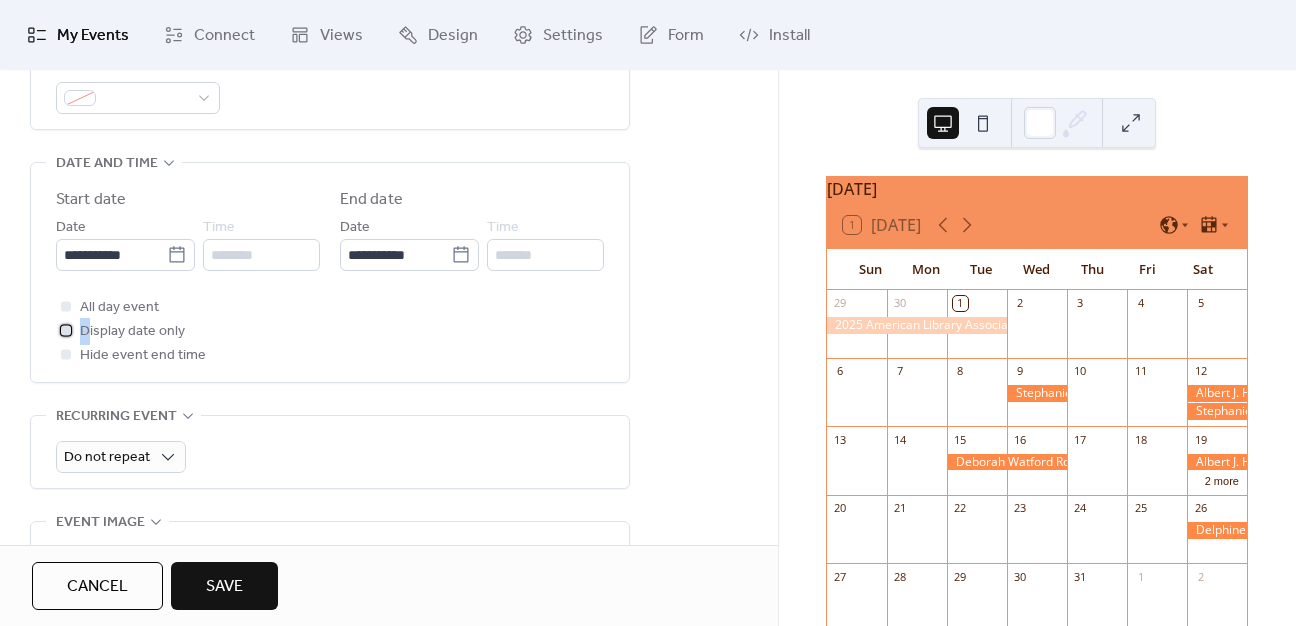 click at bounding box center (66, 330) 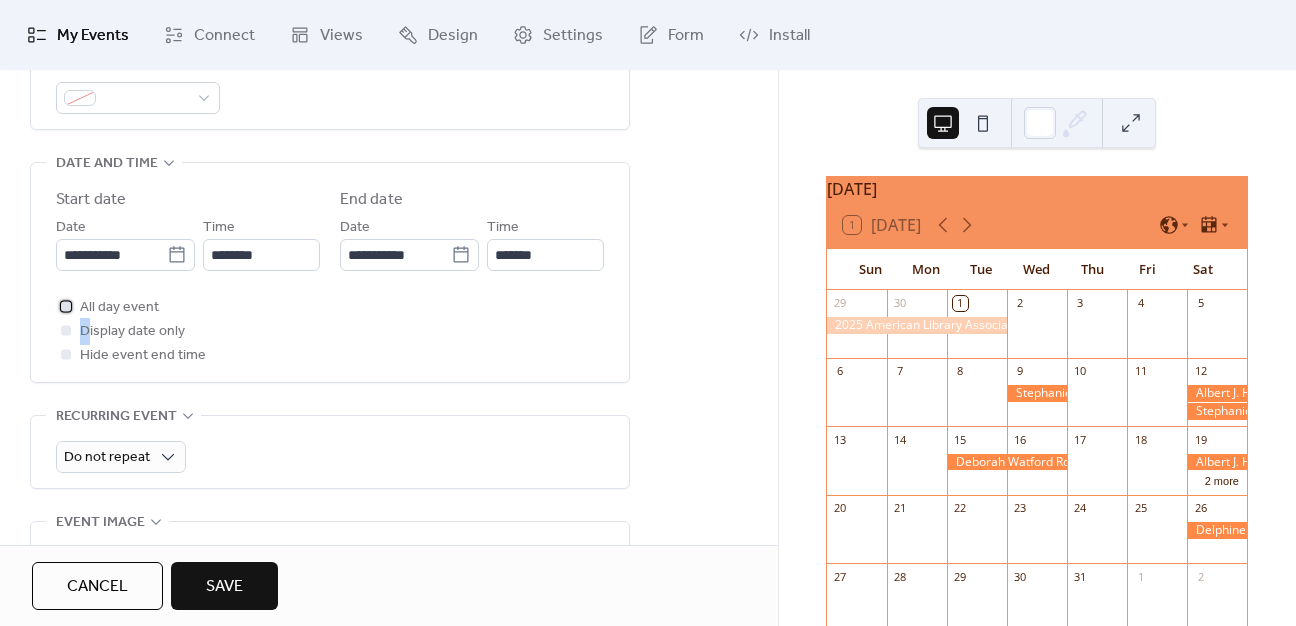 click at bounding box center [66, 306] 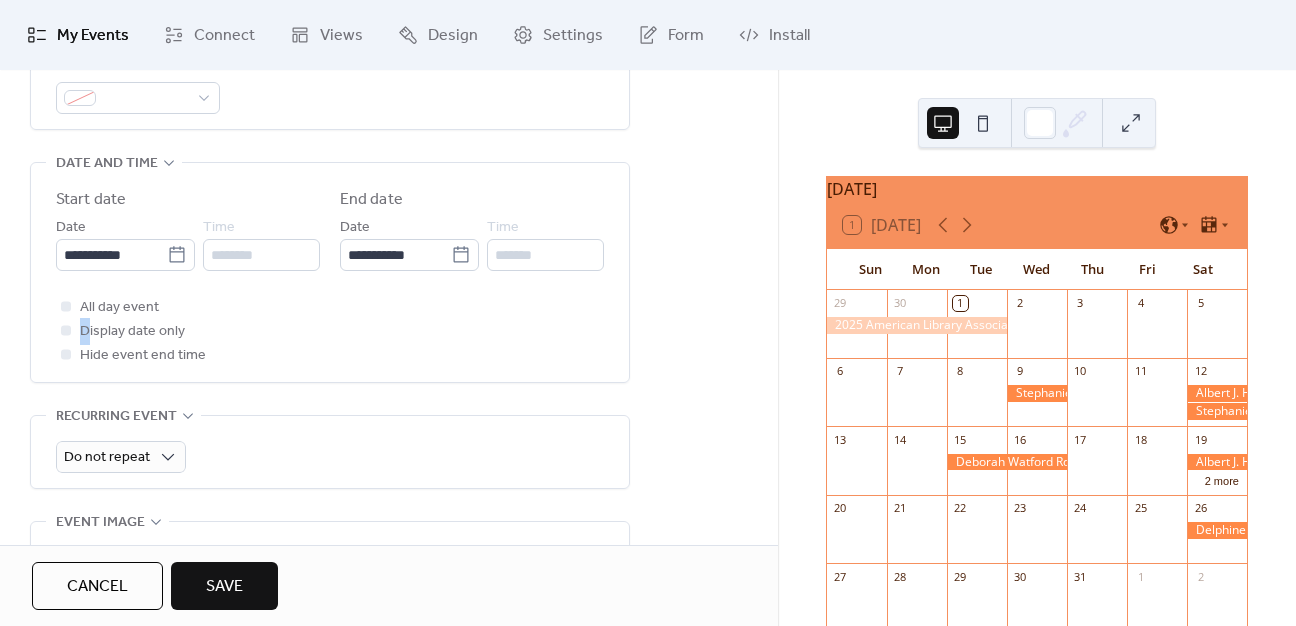 click on "Save" at bounding box center (224, 587) 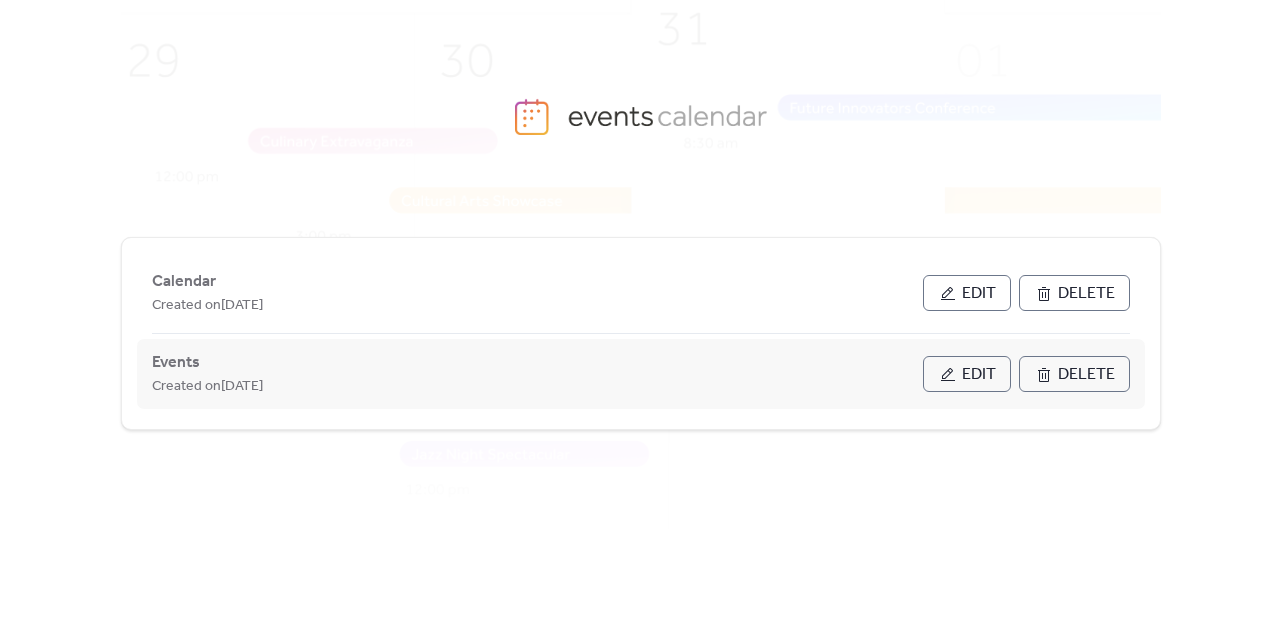 click on "Edit" at bounding box center [979, 375] 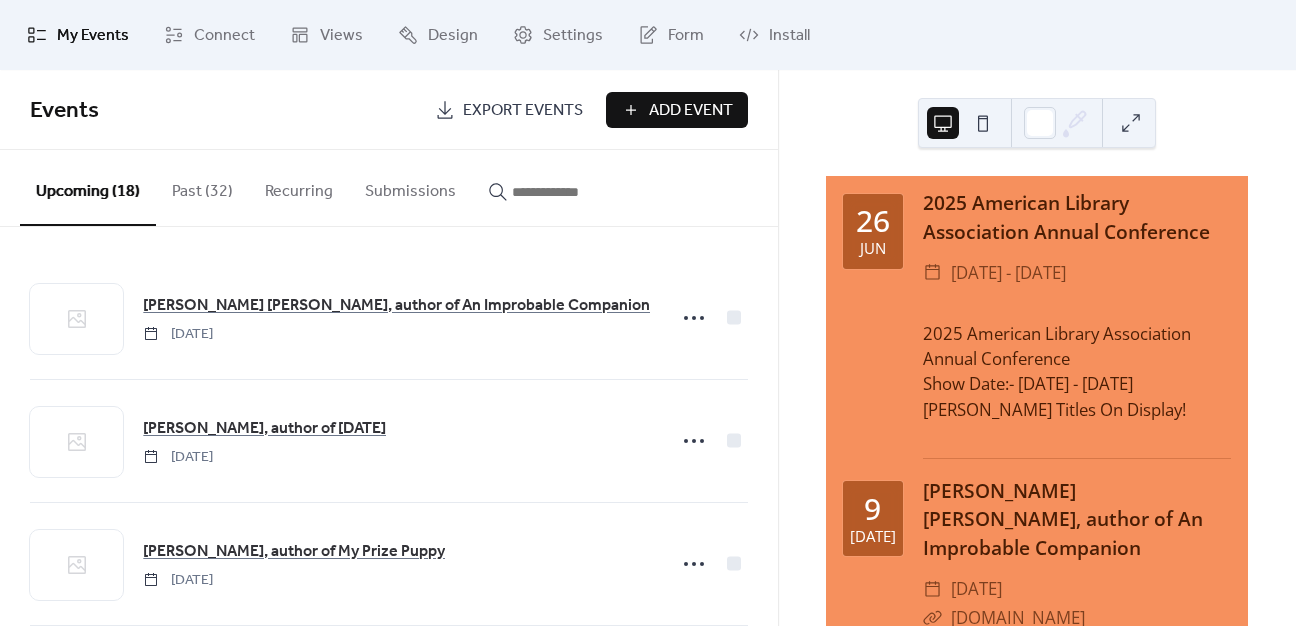 click on "Add Event" at bounding box center [691, 111] 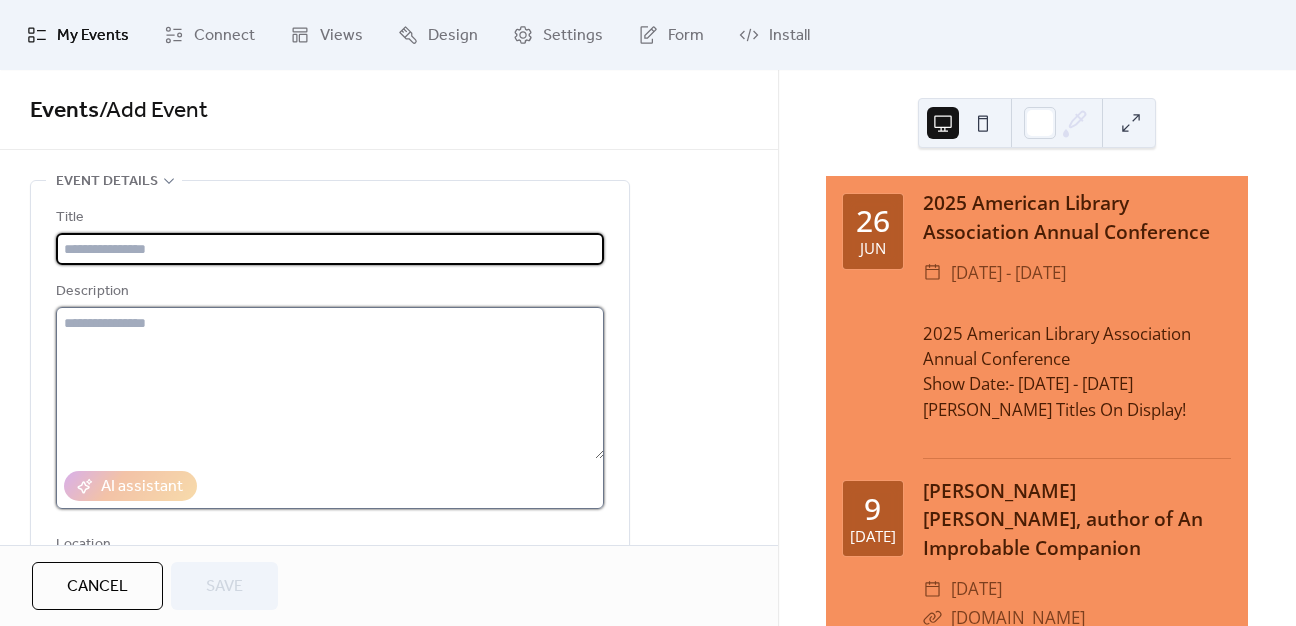 click at bounding box center (330, 383) 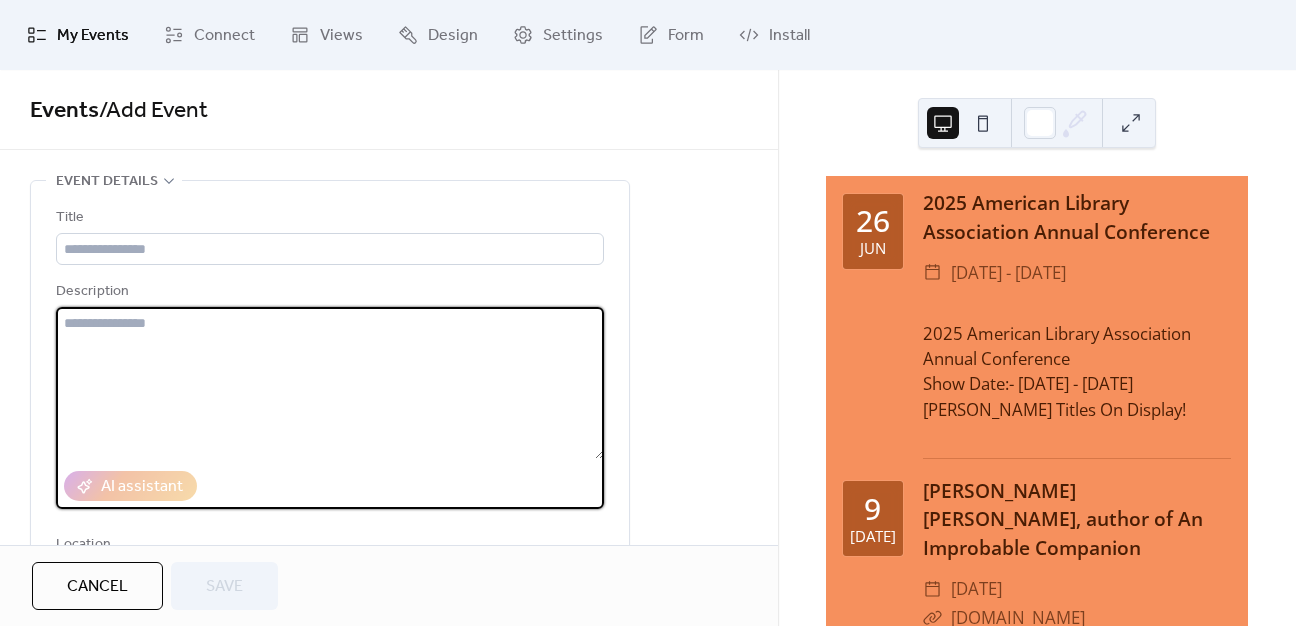 paste on "**********" 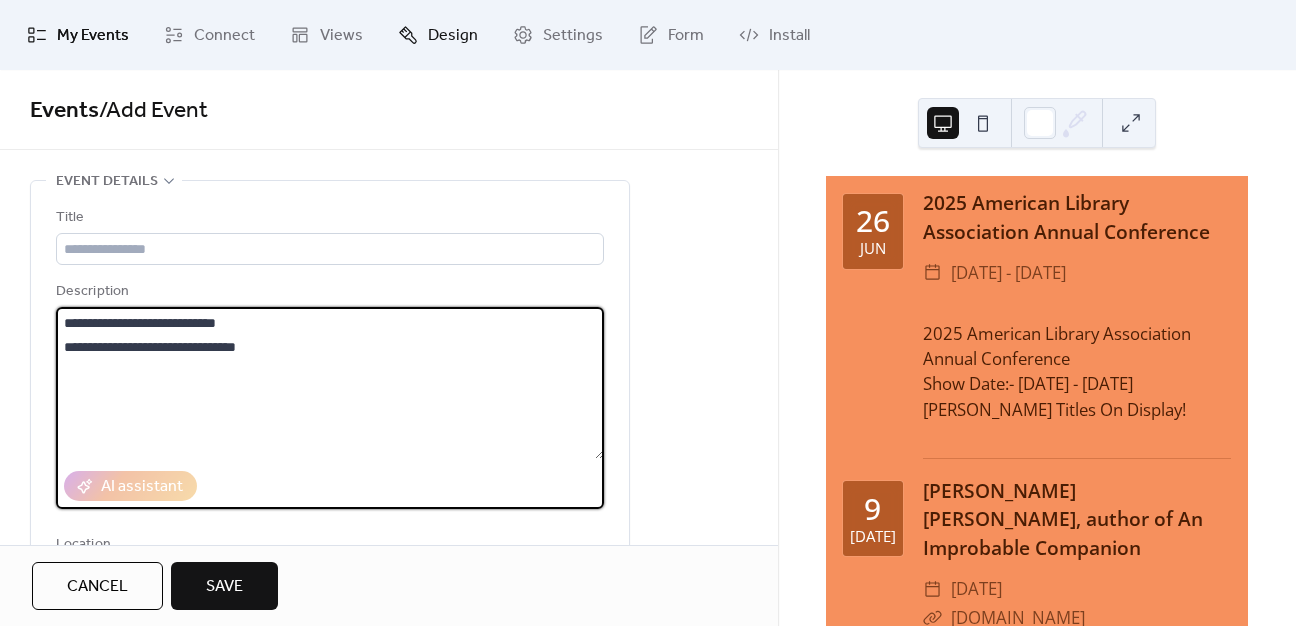 type on "**********" 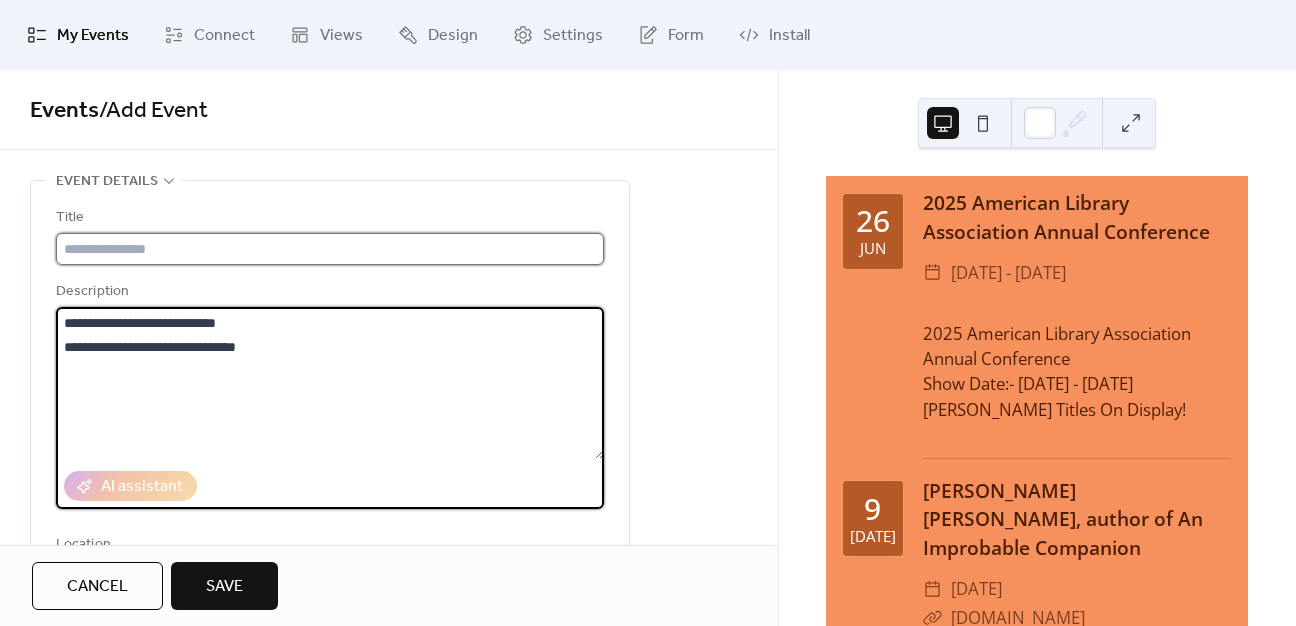 click at bounding box center (330, 249) 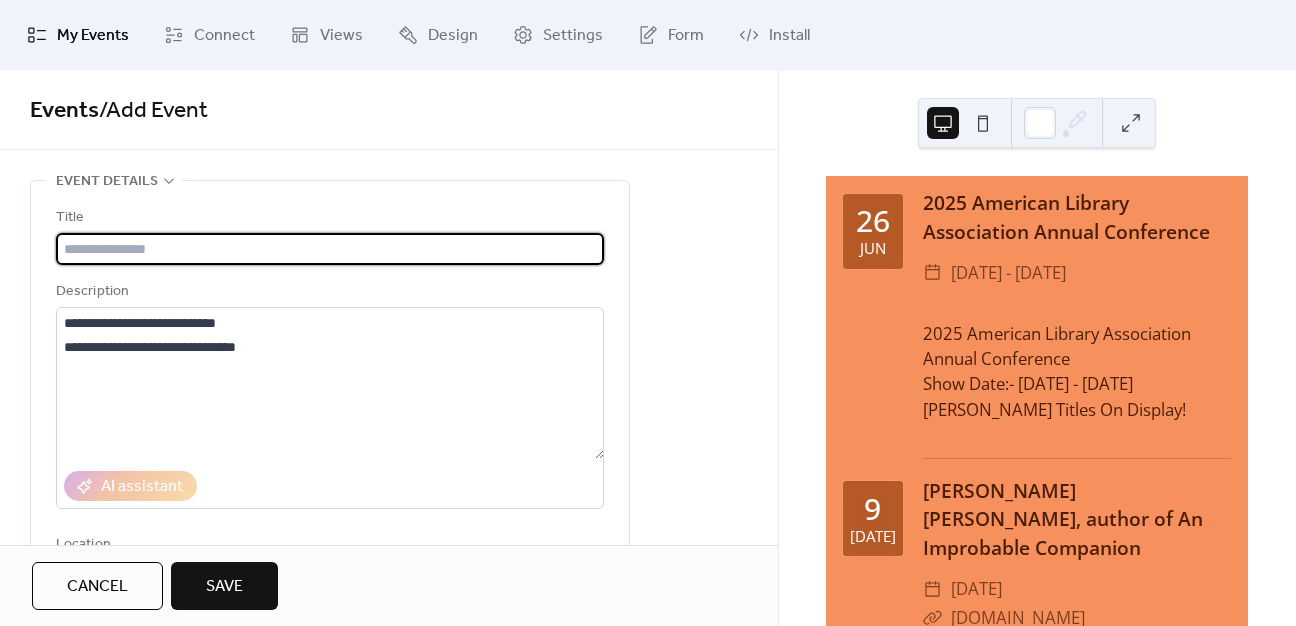 paste on "**********" 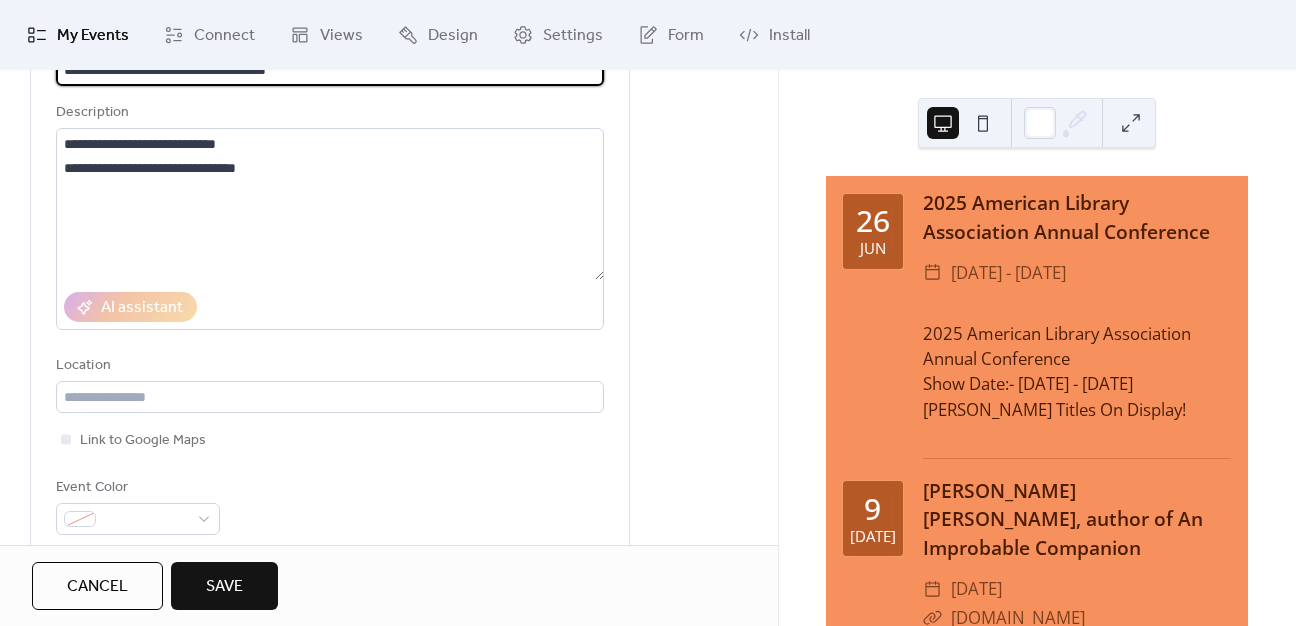 scroll, scrollTop: 400, scrollLeft: 0, axis: vertical 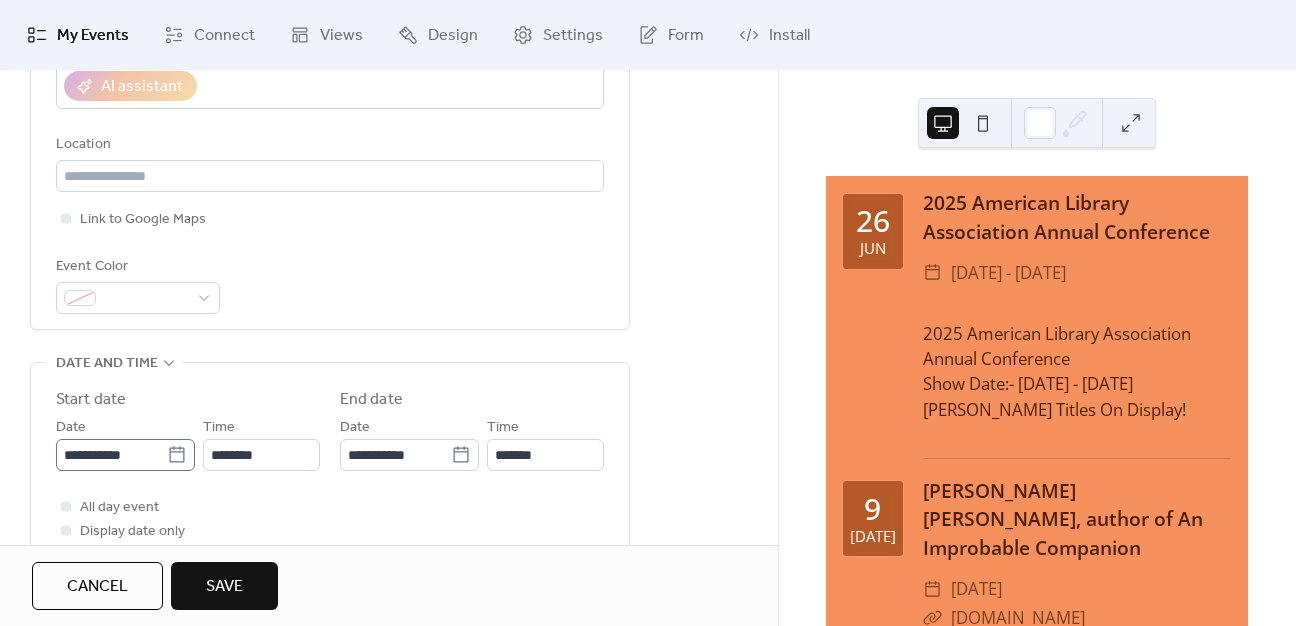 type on "**********" 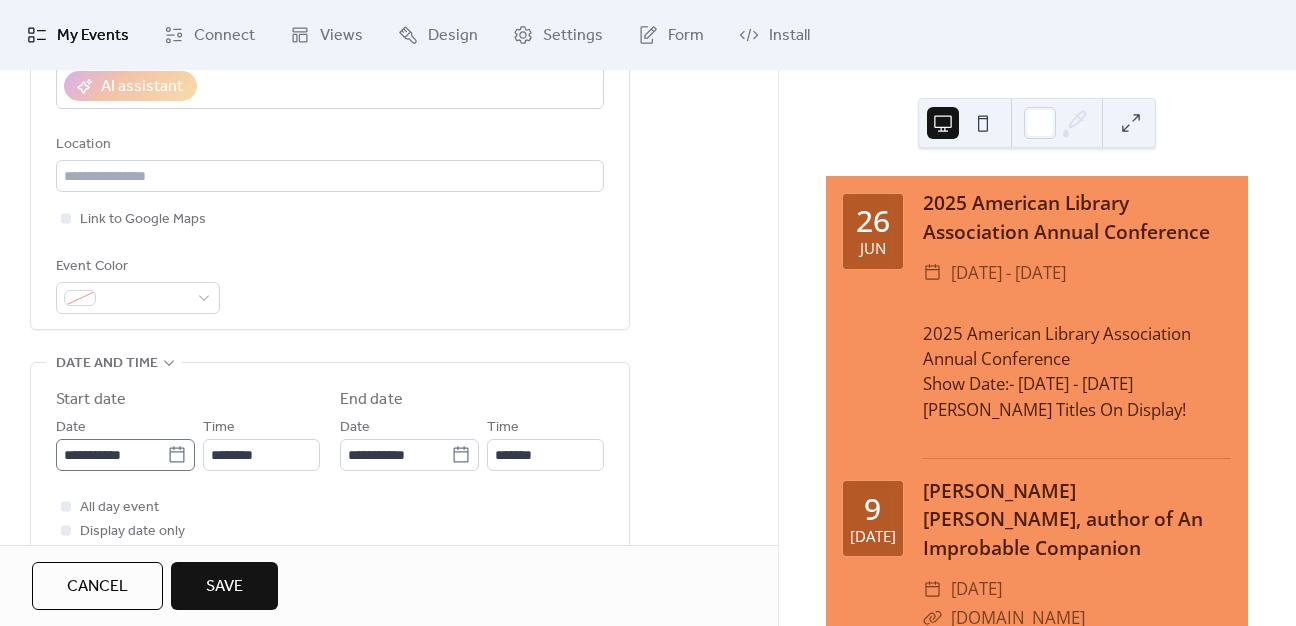 click 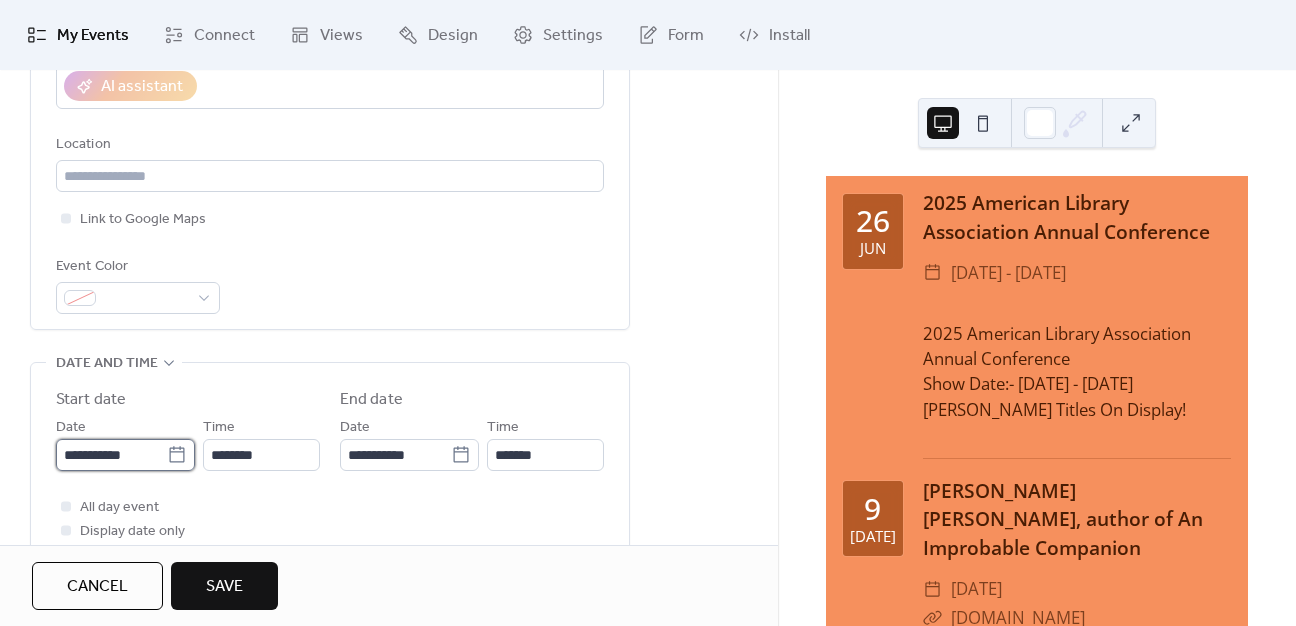click on "**********" at bounding box center [111, 455] 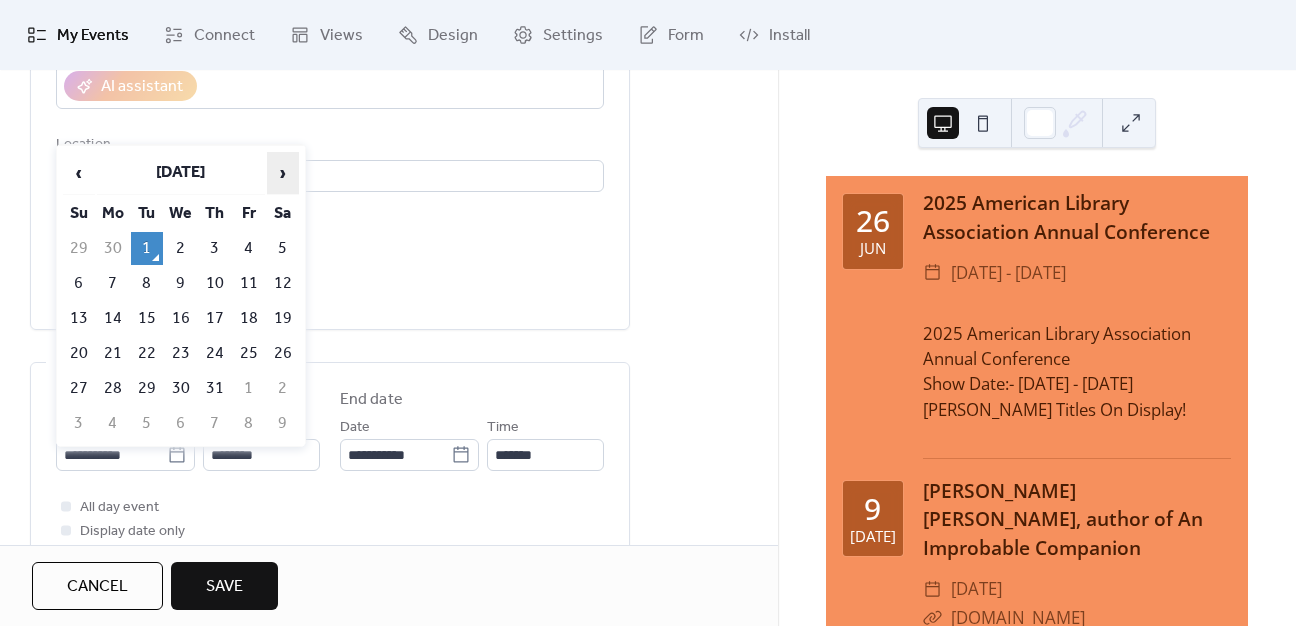 click on "›" at bounding box center [283, 173] 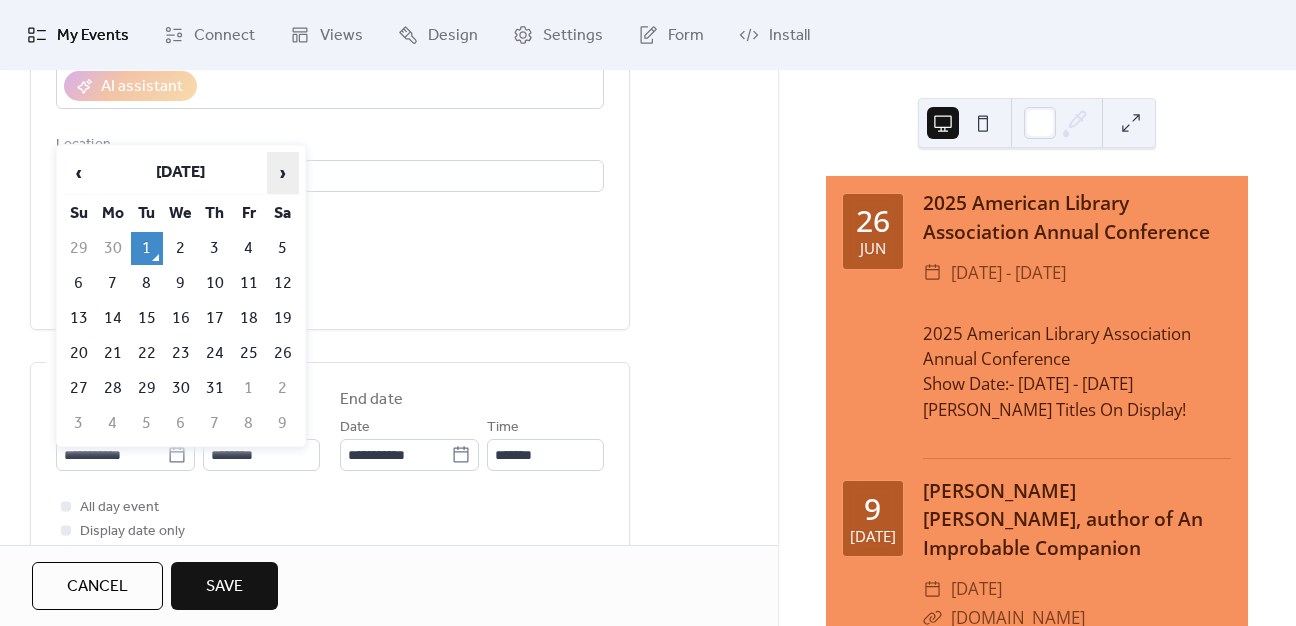 click on "›" at bounding box center [283, 173] 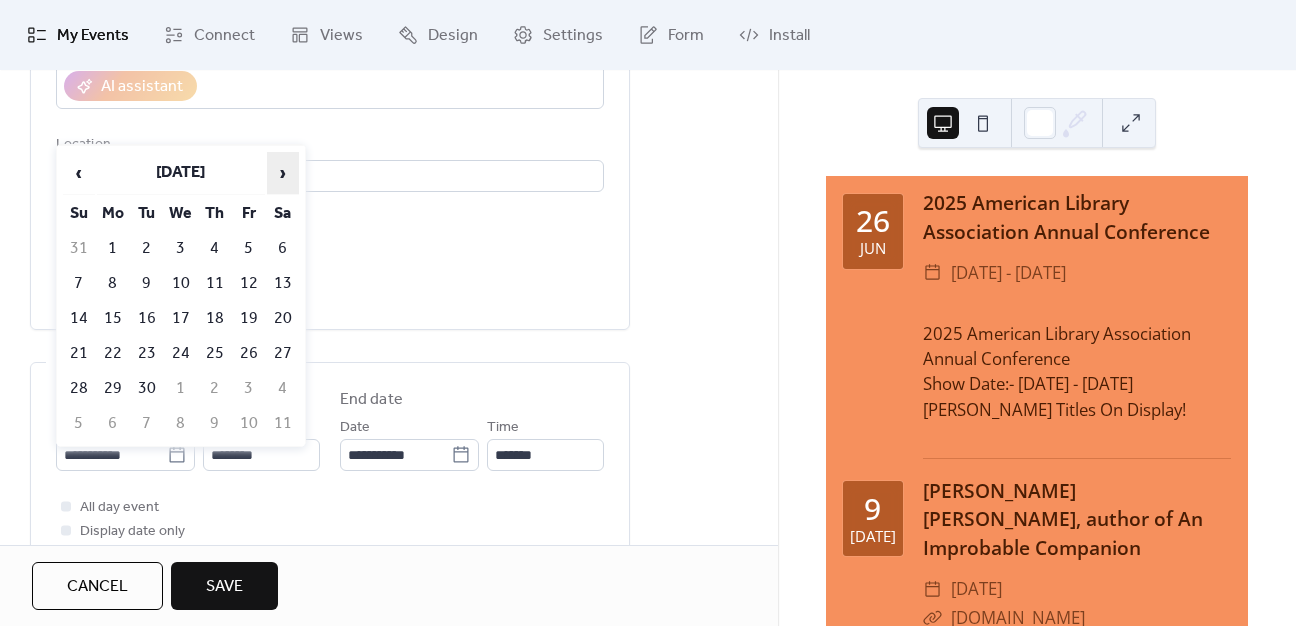 click on "›" at bounding box center [283, 173] 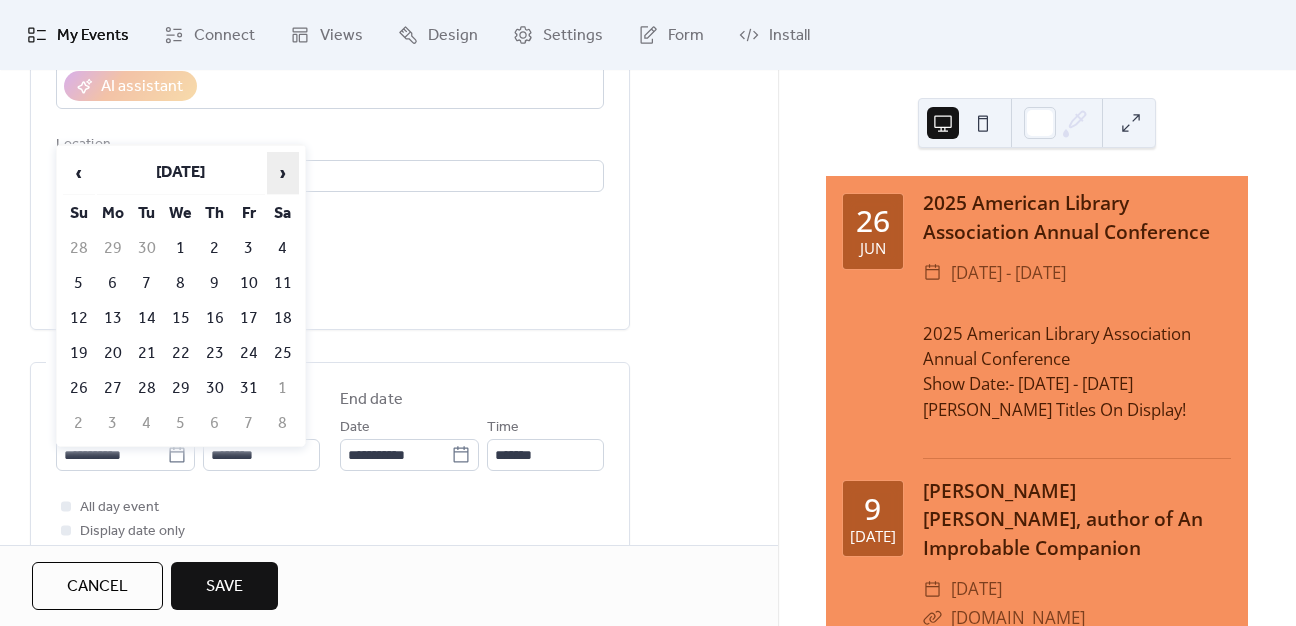 click on "›" at bounding box center [283, 173] 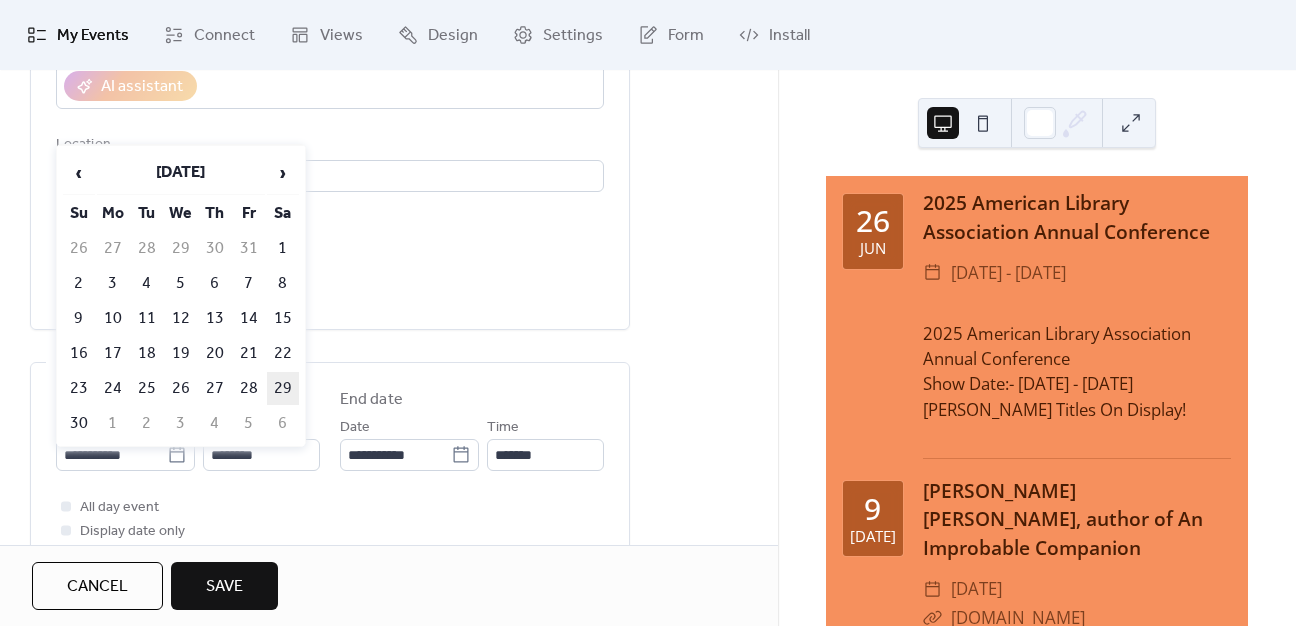 click on "29" at bounding box center [283, 388] 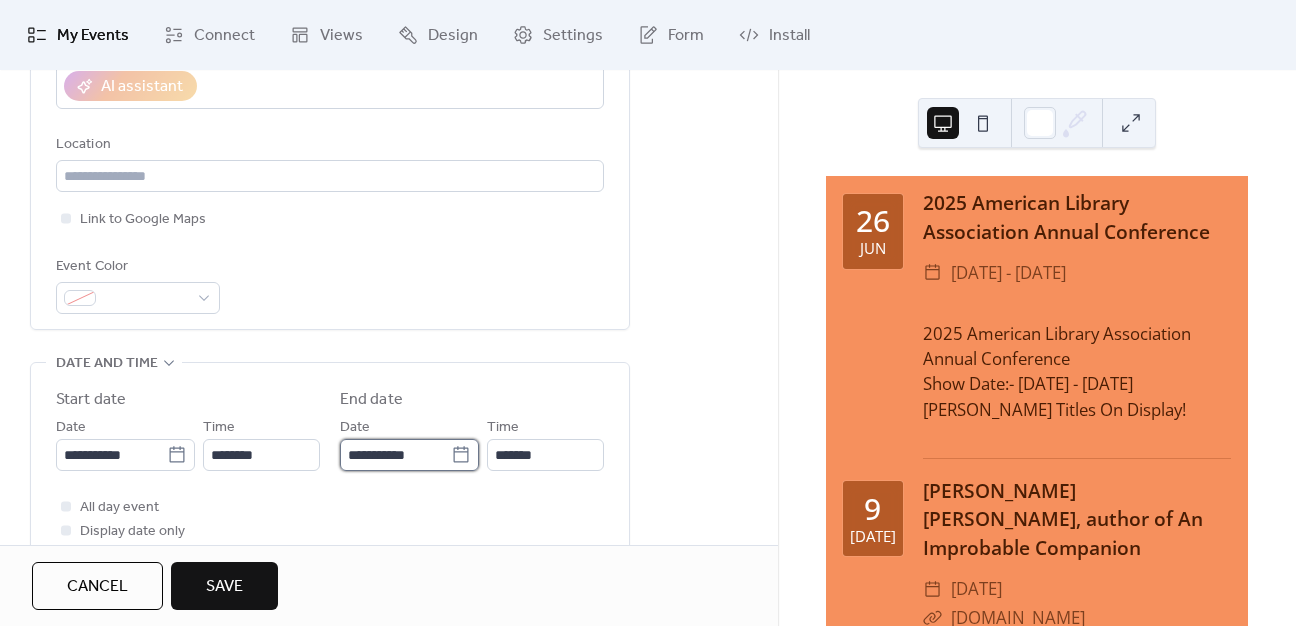 click on "**********" at bounding box center [395, 455] 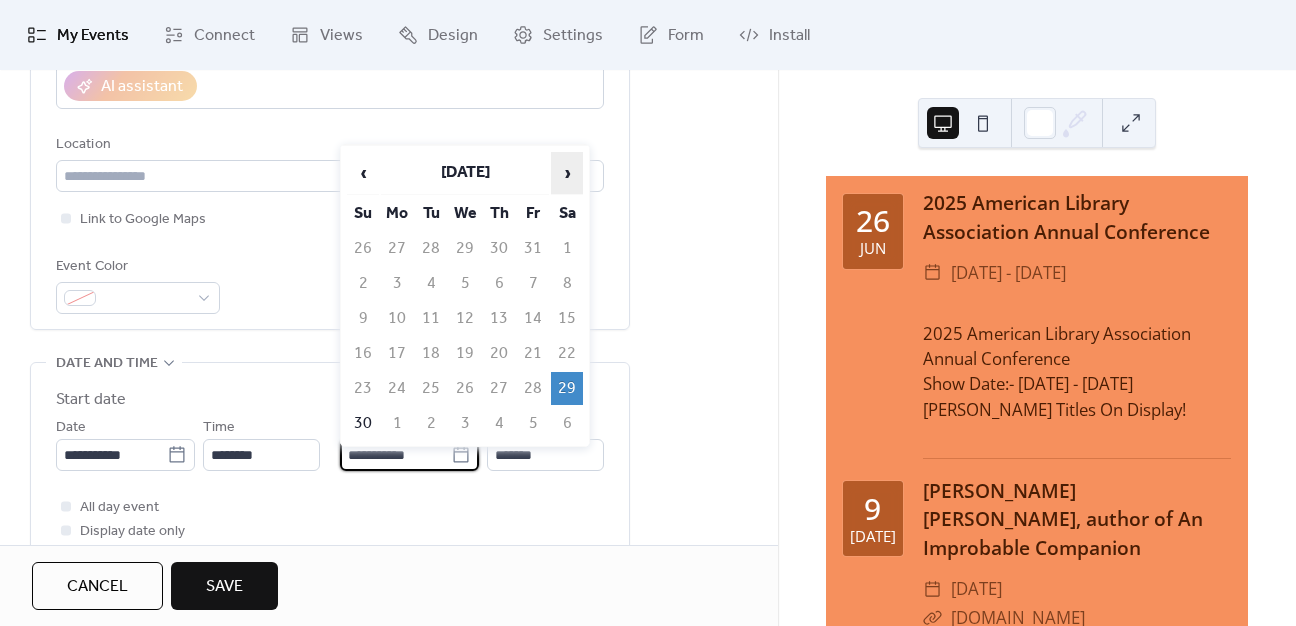 click on "›" at bounding box center [567, 173] 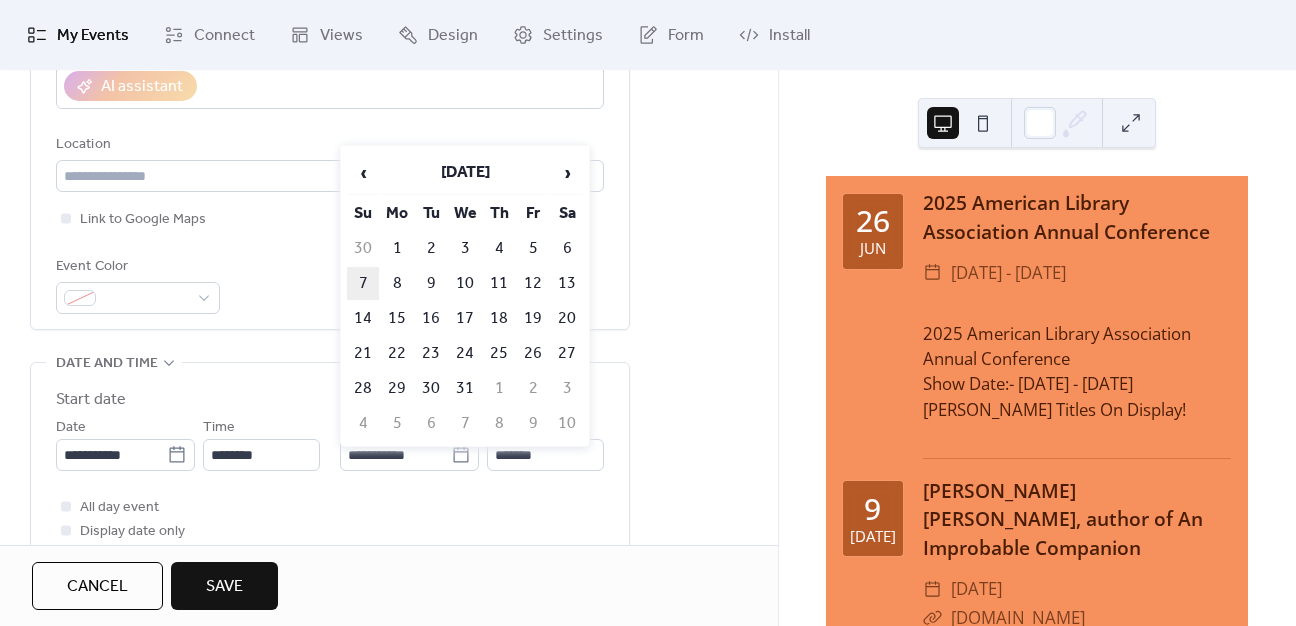 click on "7" at bounding box center (363, 283) 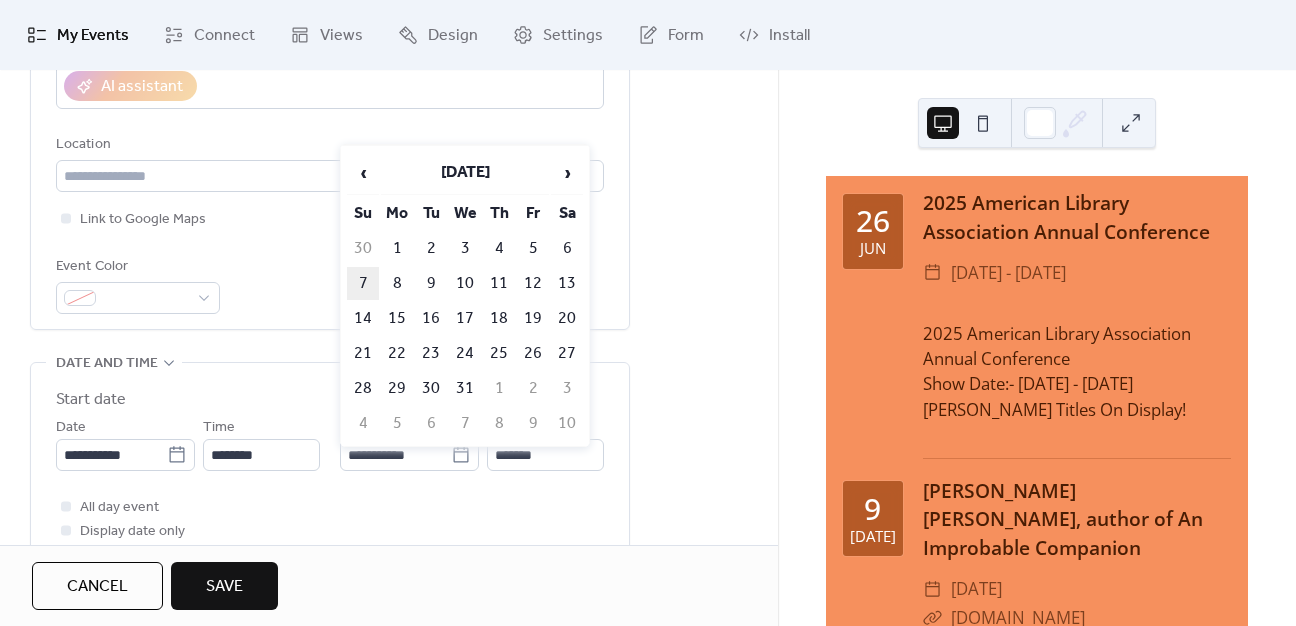 type on "**********" 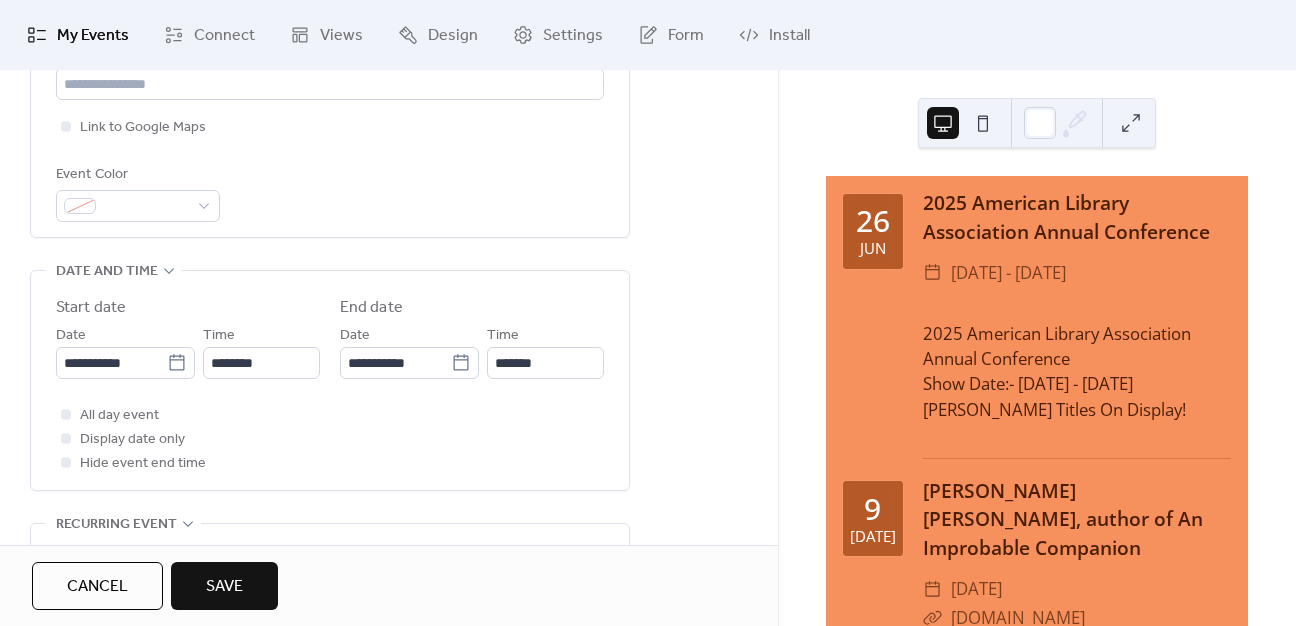 scroll, scrollTop: 600, scrollLeft: 0, axis: vertical 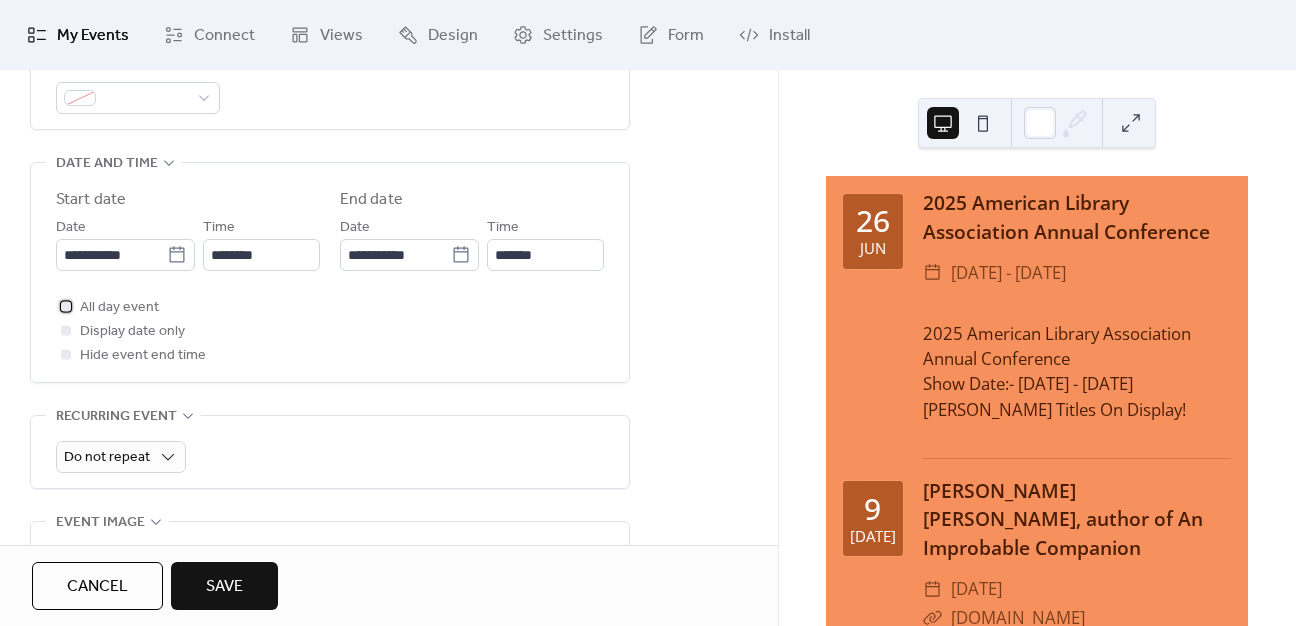 drag, startPoint x: 64, startPoint y: 306, endPoint x: 226, endPoint y: 478, distance: 236.2795 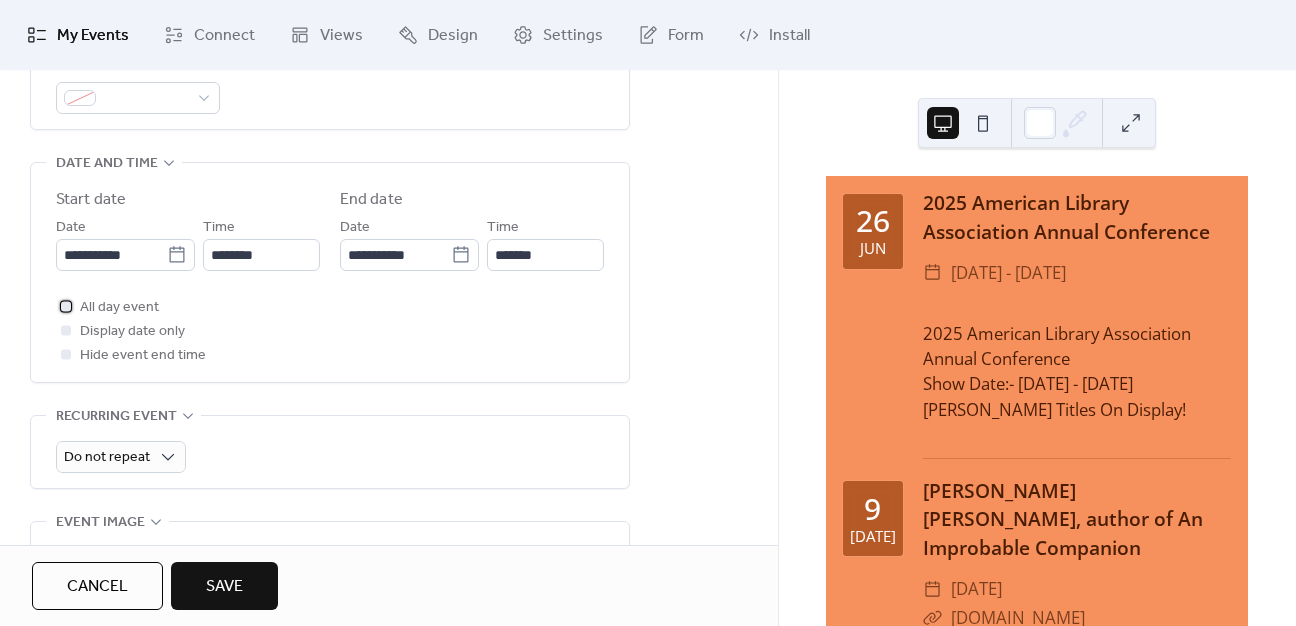 click at bounding box center (66, 306) 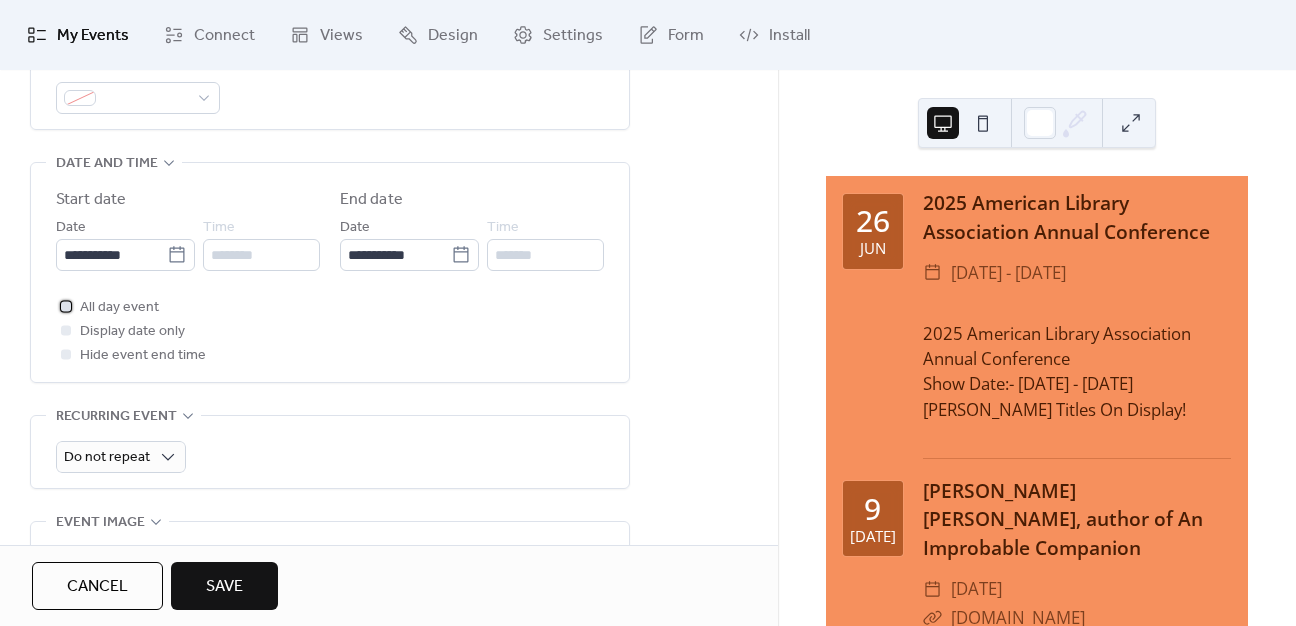 click at bounding box center [66, 306] 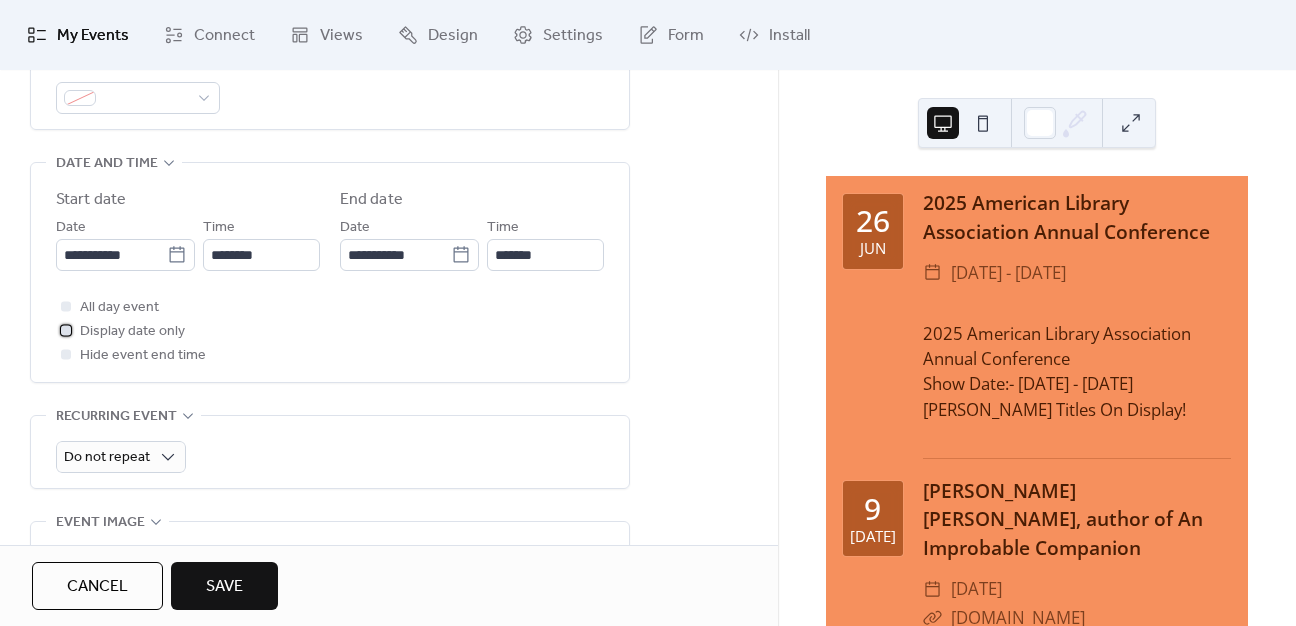 click at bounding box center [66, 330] 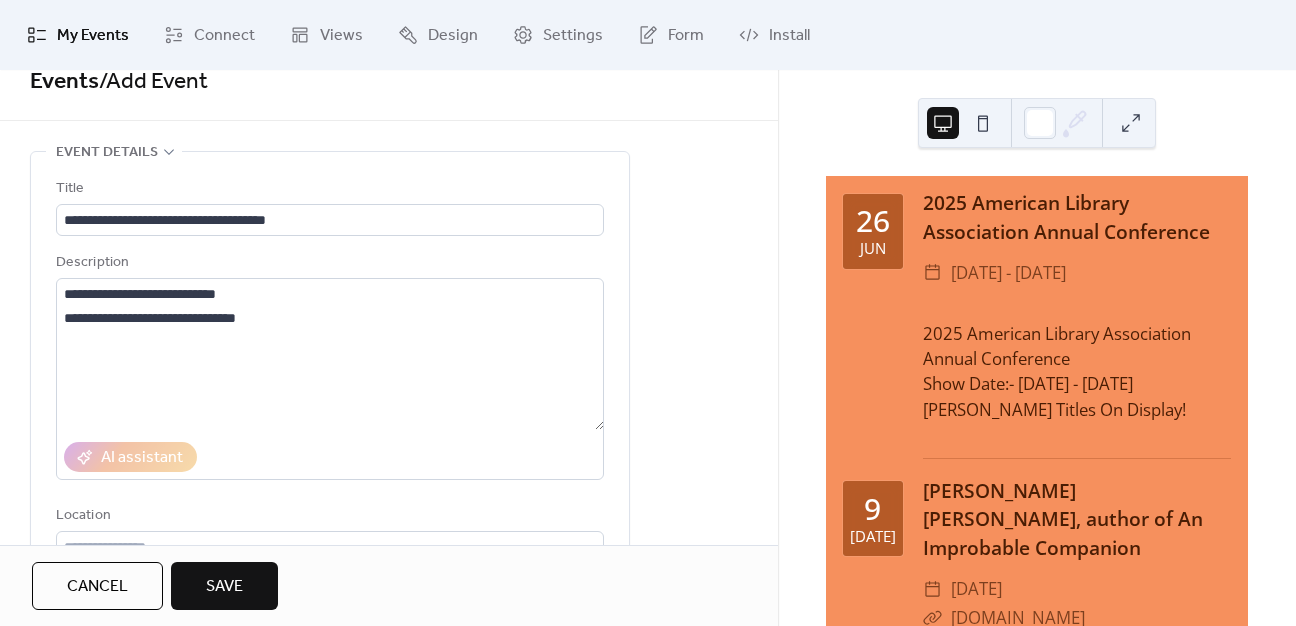scroll, scrollTop: 0, scrollLeft: 0, axis: both 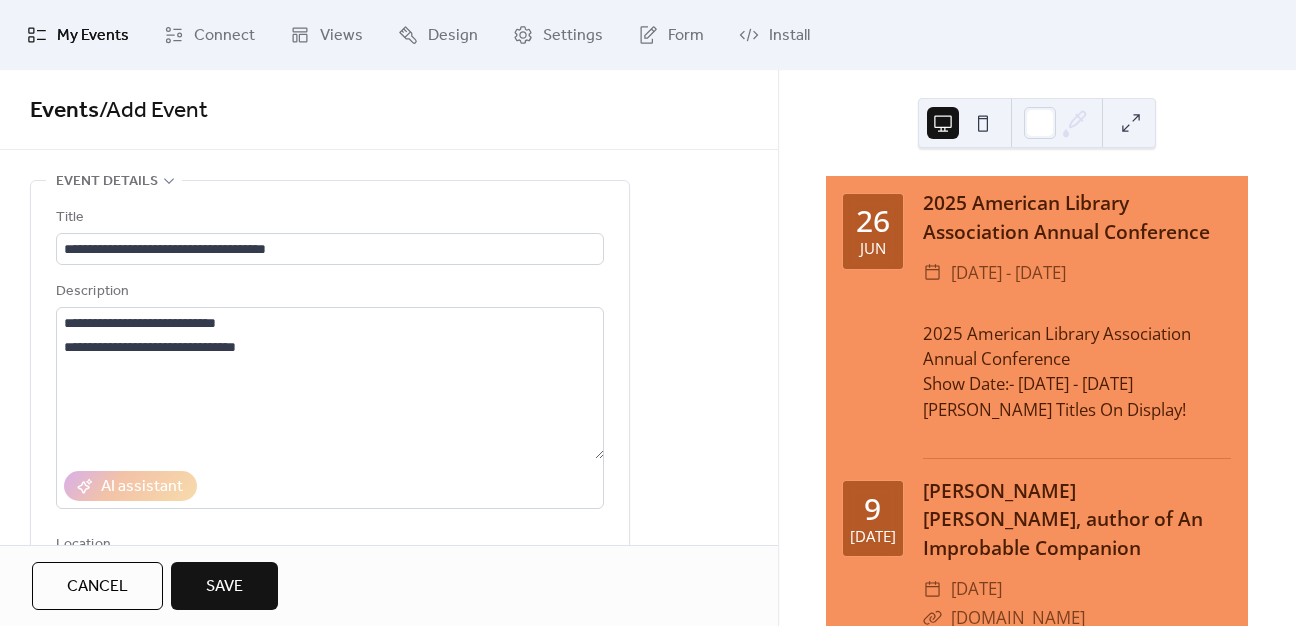 click on "Save" at bounding box center (224, 587) 